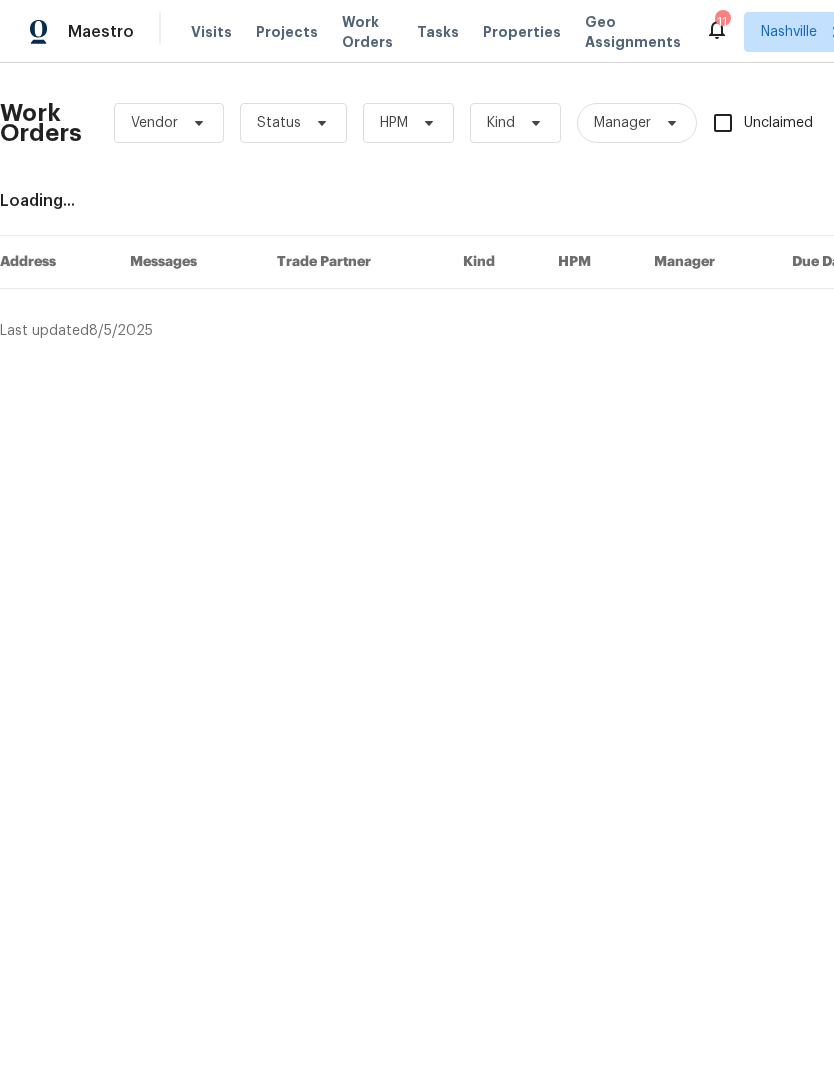 scroll, scrollTop: 0, scrollLeft: 0, axis: both 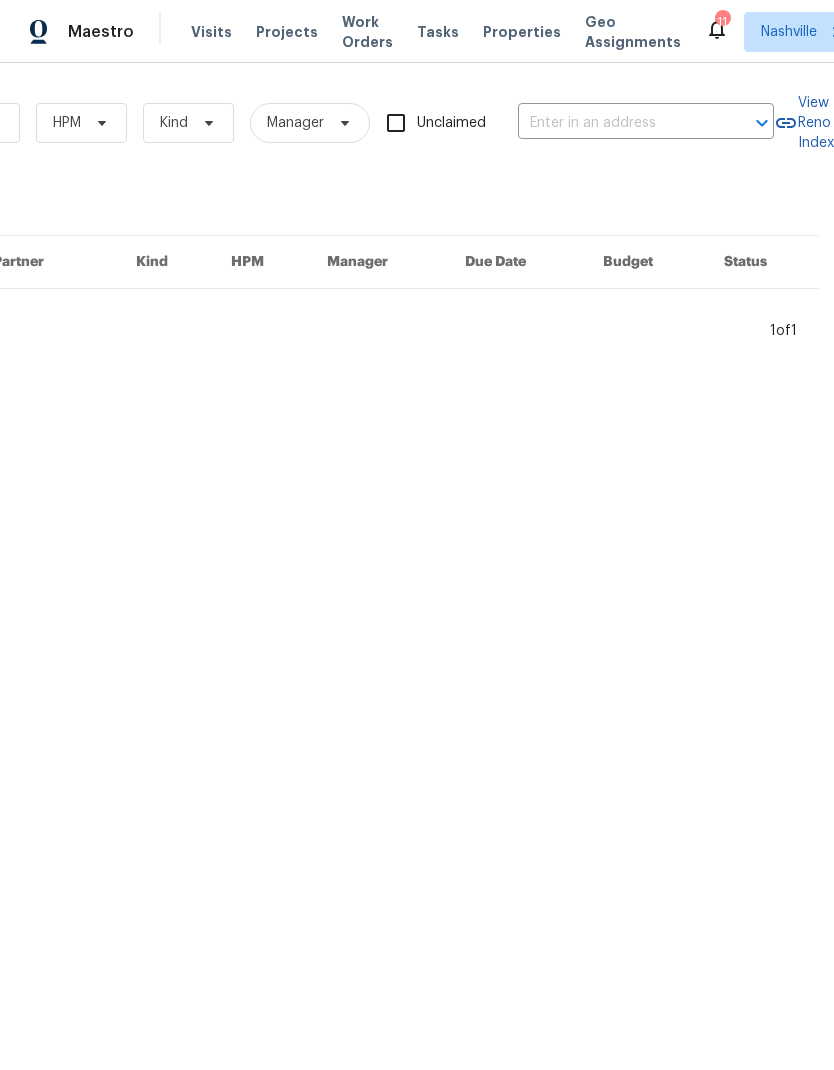 click at bounding box center (618, 123) 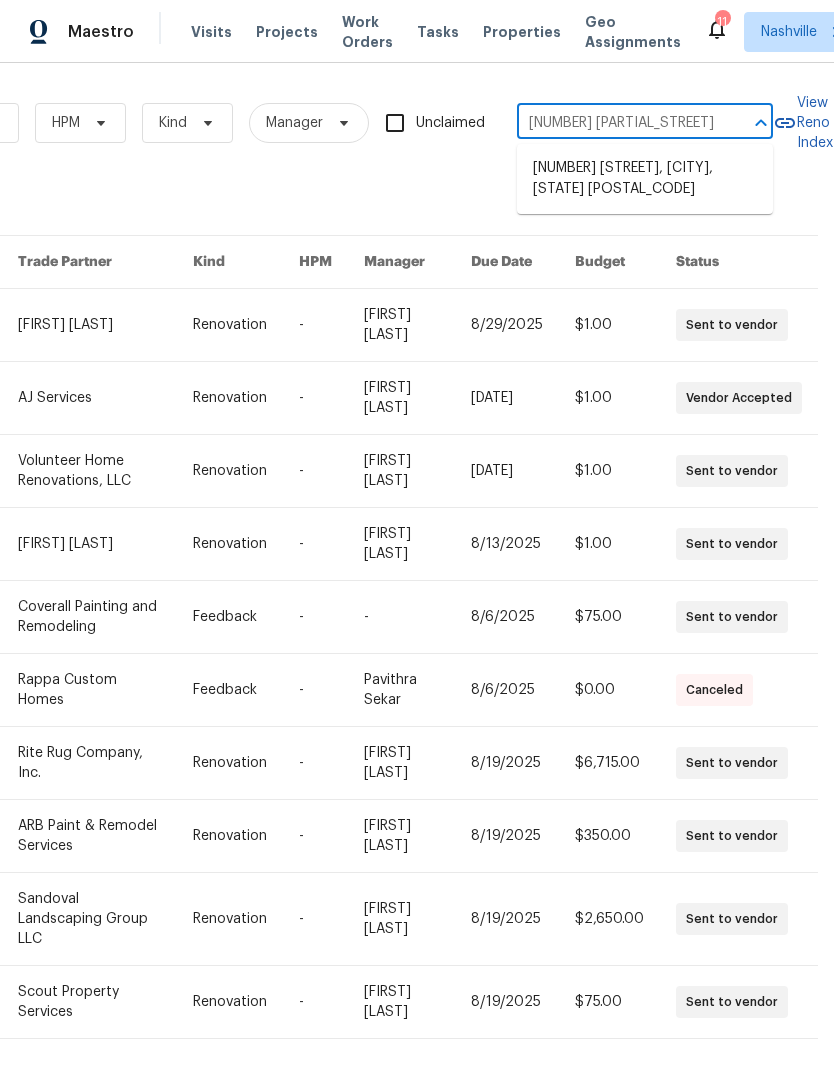 type on "[NUMBER] [PARTIAL_STREET]" 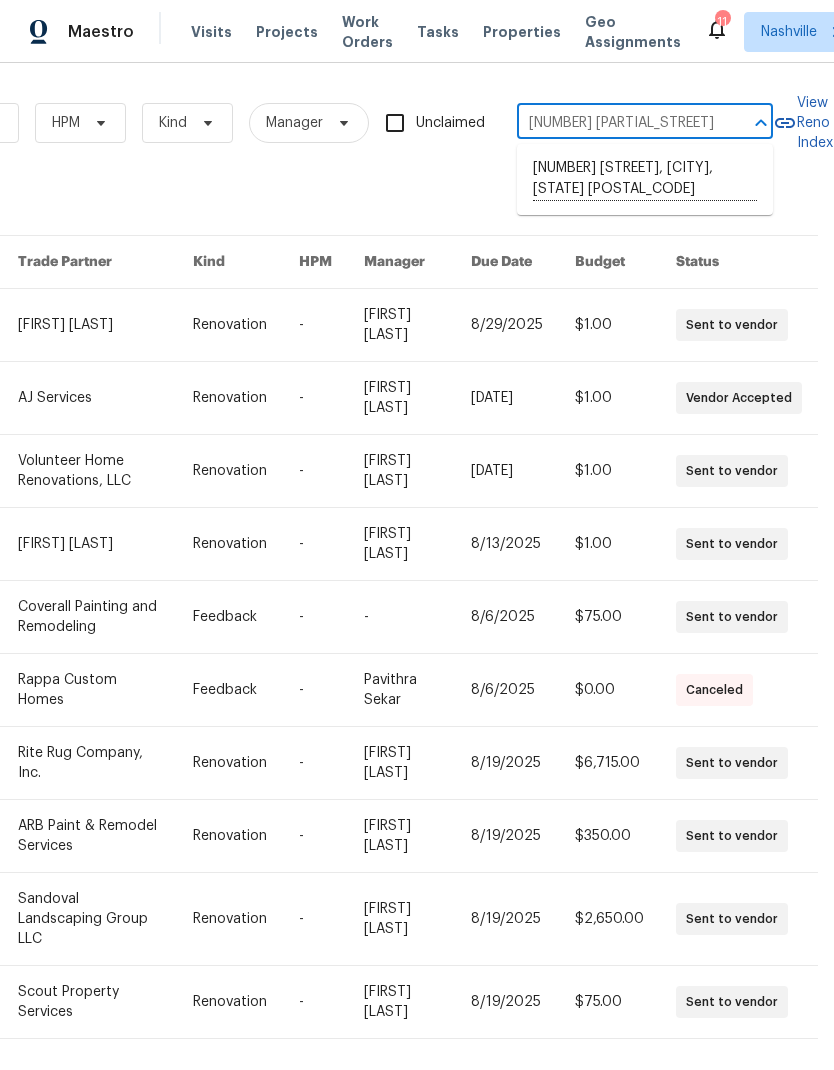 click on "[NUMBER] [STREET], [CITY], [STATE] [POSTAL_CODE]" at bounding box center [645, 179] 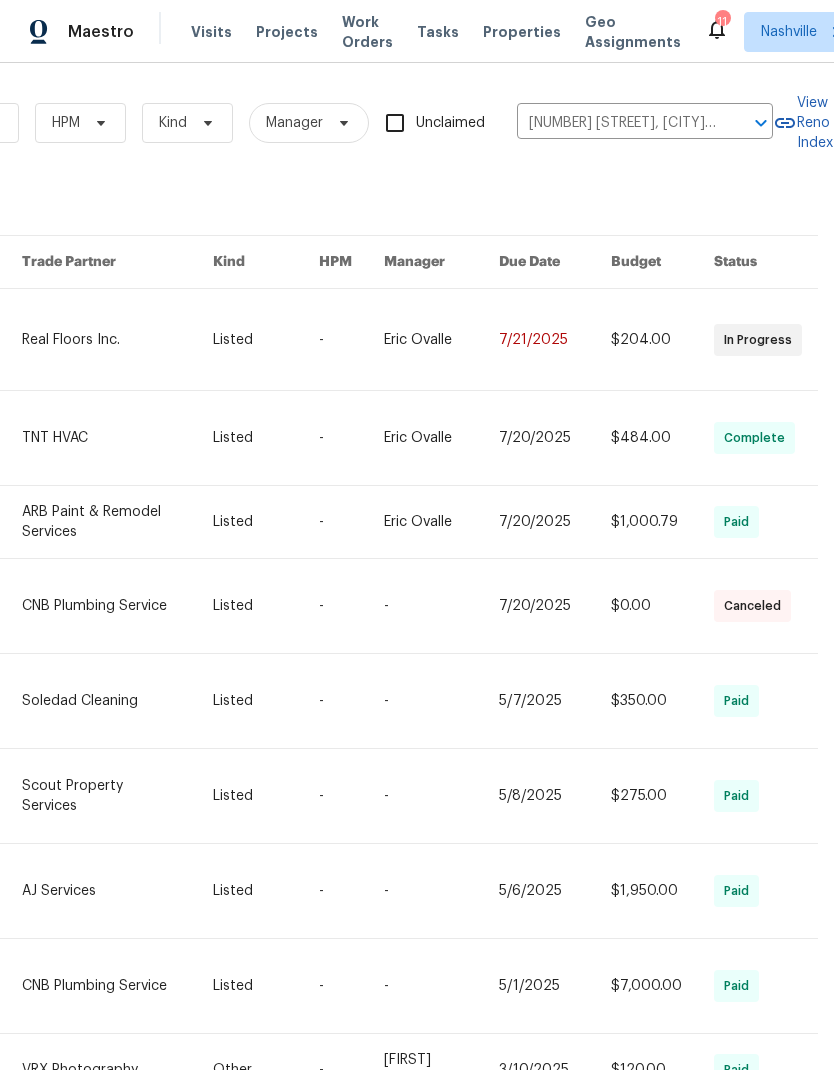 click at bounding box center (117, 339) 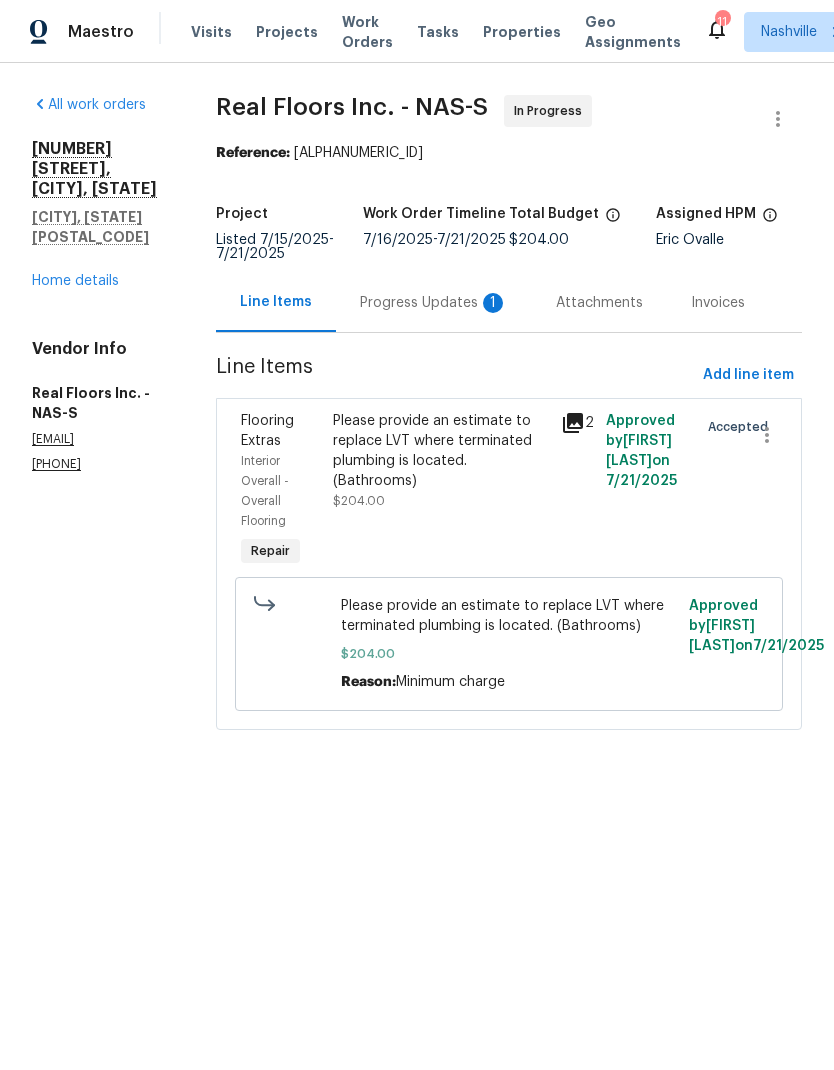 click on "Please provide an estimate to replace LVT where terminated plumbing is located. (Bathrooms)" at bounding box center (441, 451) 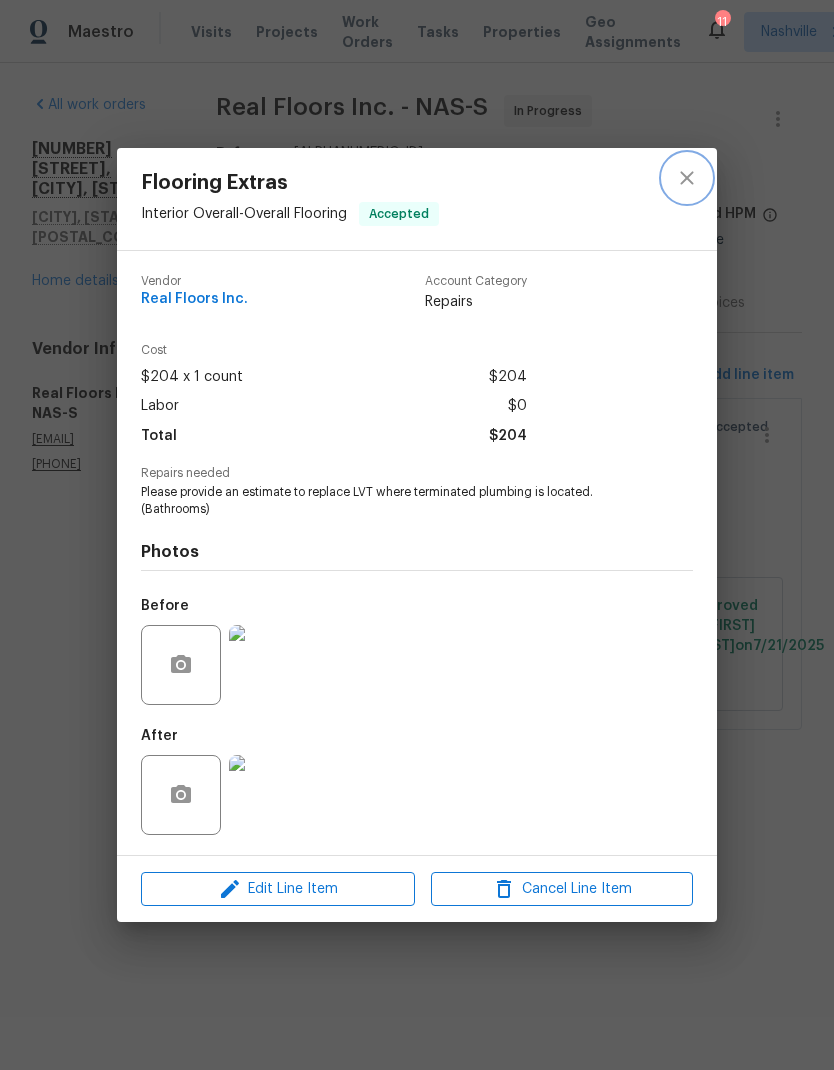click at bounding box center (687, 178) 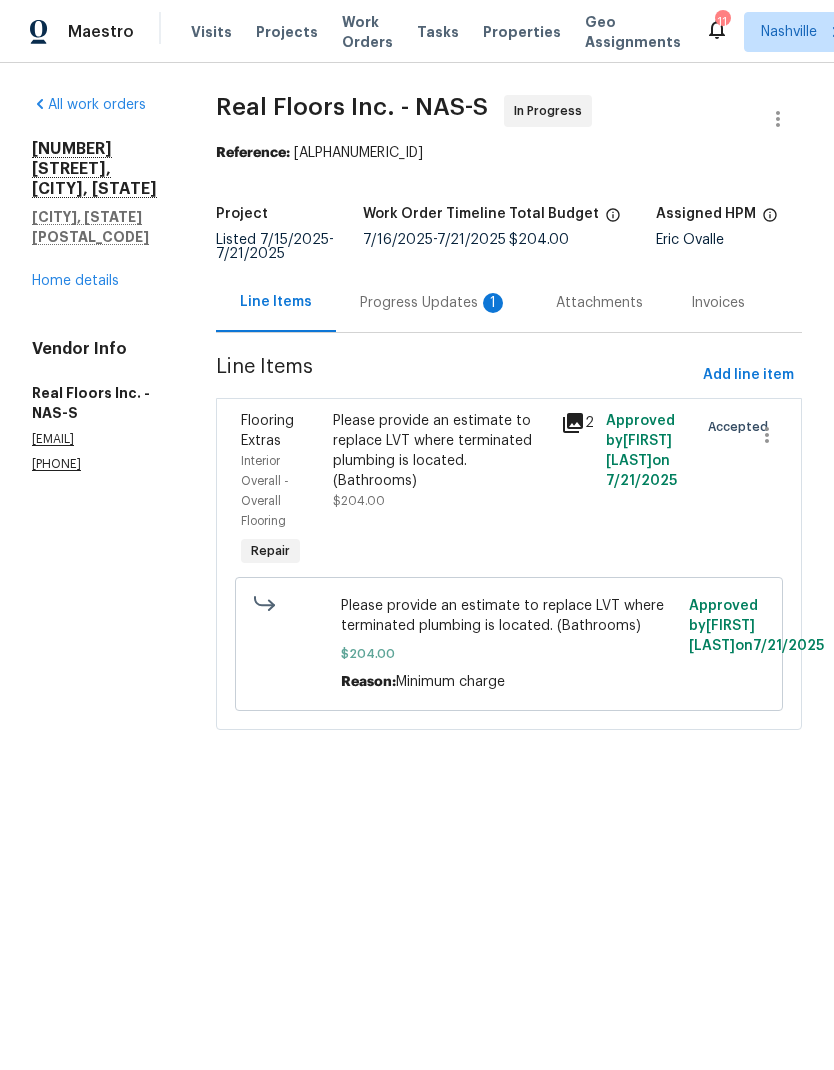 click on "Visits" at bounding box center [211, 32] 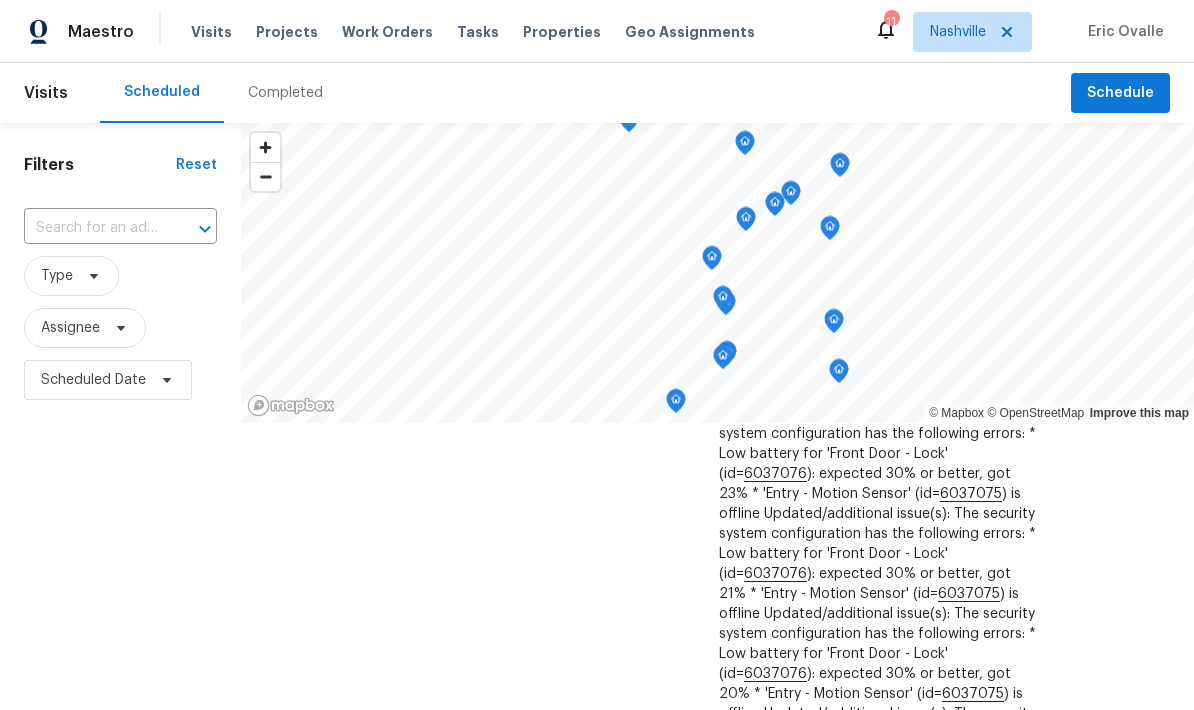 scroll, scrollTop: 603, scrollLeft: 0, axis: vertical 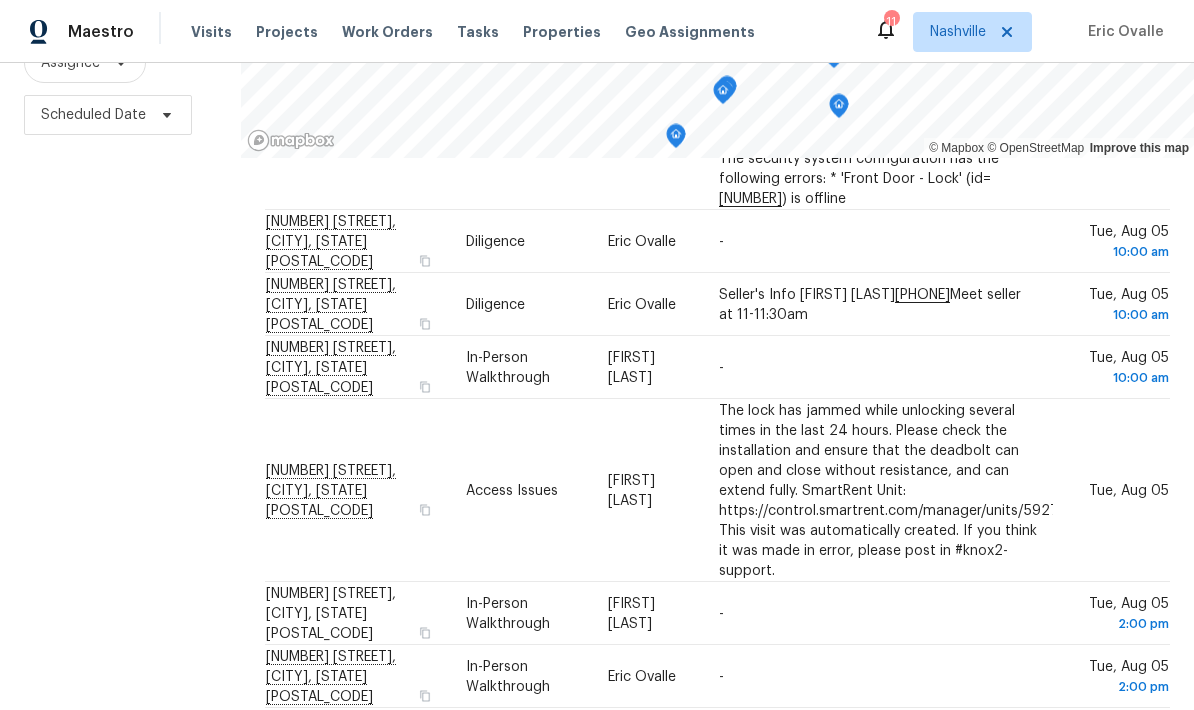 click on "Address Type Assignee Comments Scheduled Date ↑ 1208 Langwood Dr, Gallatin, TN 37066 New Listing Audit Brianna Bidco - Tue, Jul 22 Overdue 204 Melodie Dr, Clarksville, TN 37043 Listed Inventory Diagnostic Cynthia Upshaw - Fri, Jul 25 Overdue 1315 Robin Hill Rd, Franklin, TN 37064 SmartRent Issue Lauren Bittler Lock batteries low.
Please replace the batteries and fully test the SmartRent system.
SmartRent Unit: https://control.smartrent.com/manager/units/5739136/overview
This visit was automatically created. If you think it was made in error, please post in #knox2-support. Sat, Jul 26 Overdue 1608 Rock Springs Midland Rd, Christiana, TN 37037 SmartRent Issue Lauren Bittler 6037076 ): expected 30% or better, got 28%
* 'Entry - Motion Sensor' (id= 6037075 ) is offline
Updated/additional issue(s):
The security system configuration has the following errors:
* Low battery for 'Front Door - Lock' (id= 6037076 ): expected 30% or better, got 23%
* 'Entry - Motion Sensor' (id= 6037075 6037076 6037075 - - -" at bounding box center [717, -854] 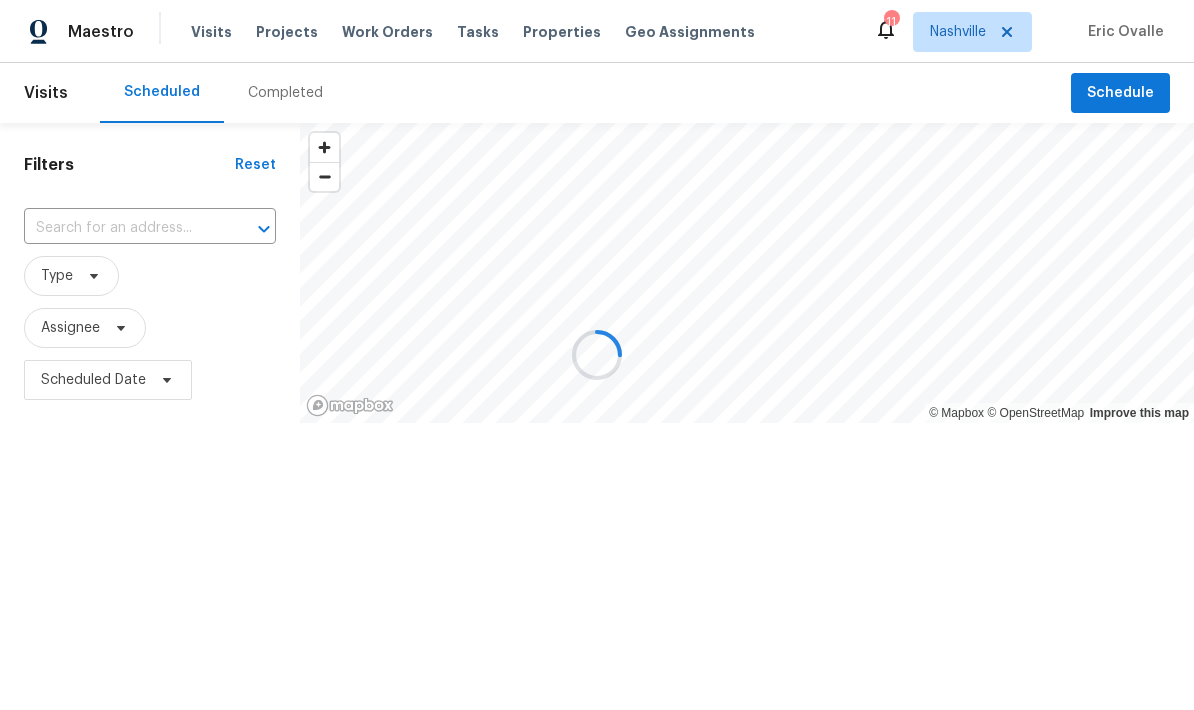 scroll, scrollTop: 0, scrollLeft: 0, axis: both 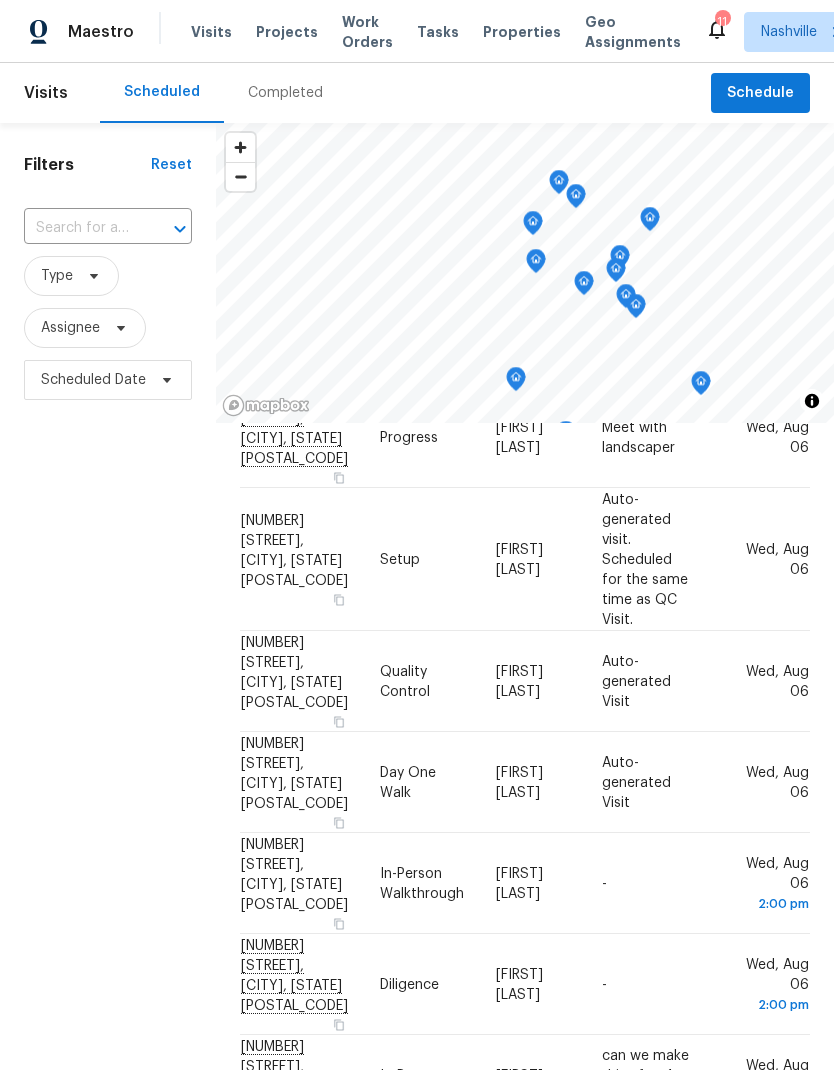 click at bounding box center [80, 228] 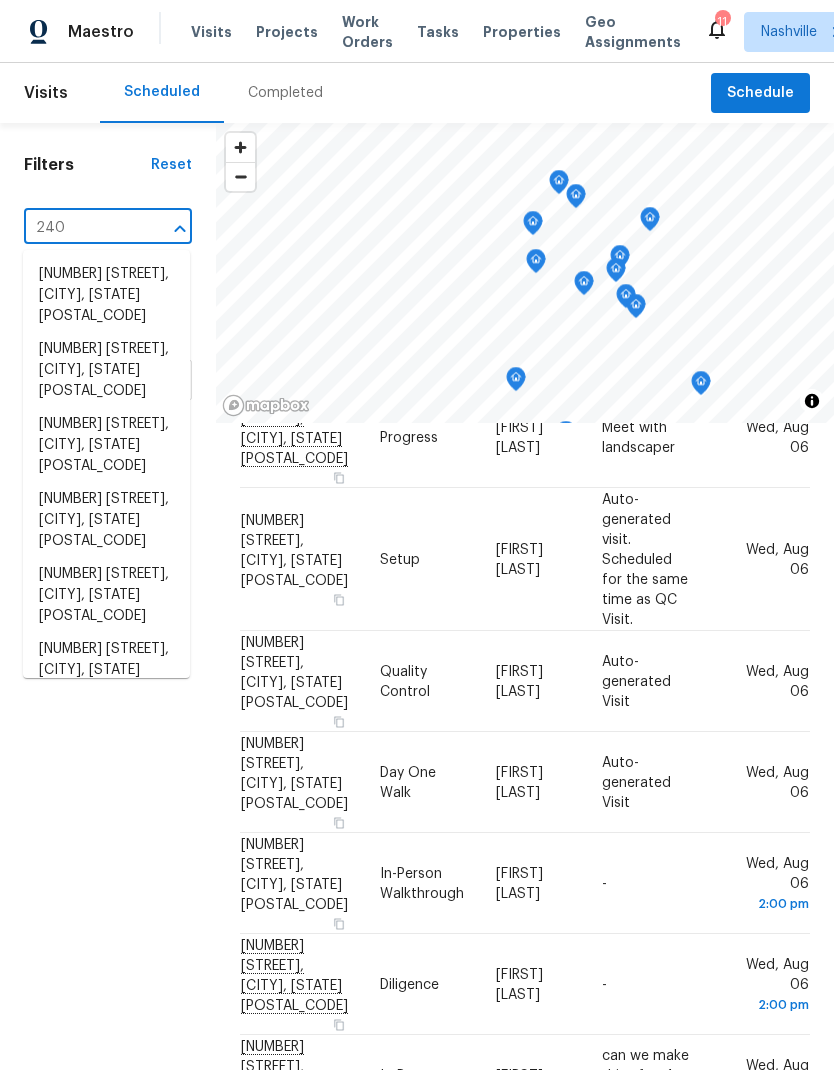 type on "240 k" 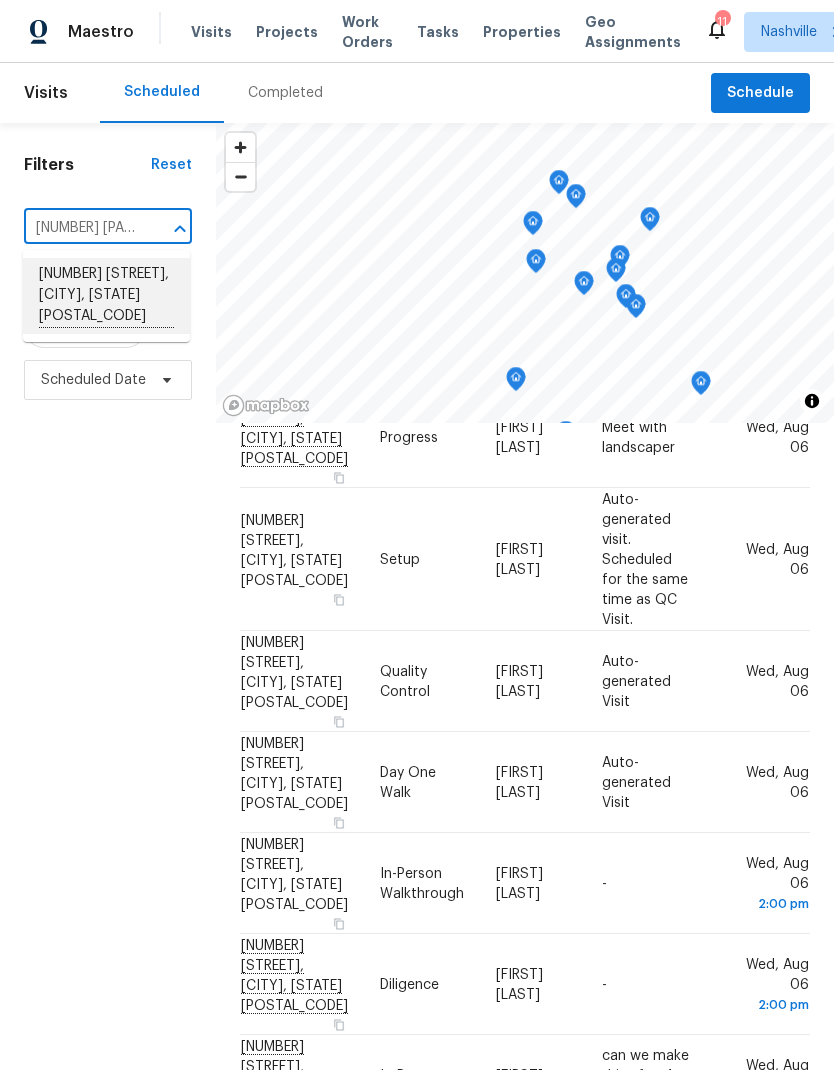 click on "240 Killian Way, Mount Juliet, TN 37122" at bounding box center (106, 296) 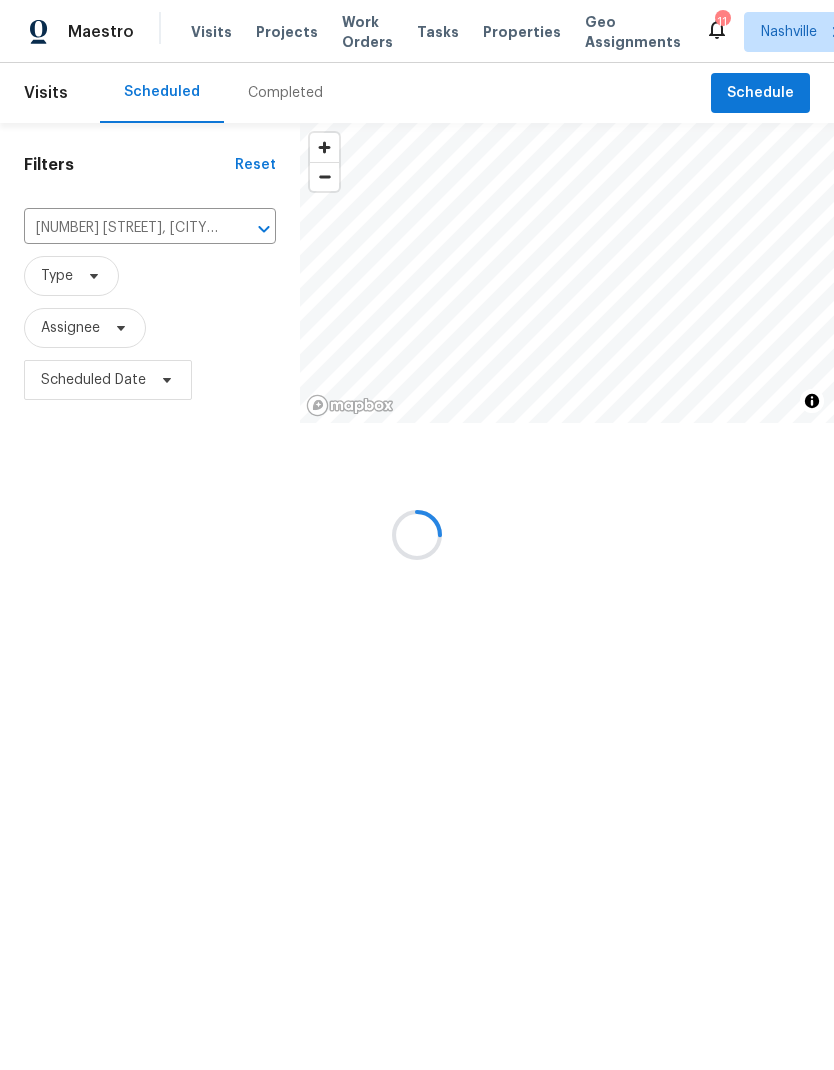 scroll, scrollTop: 0, scrollLeft: 0, axis: both 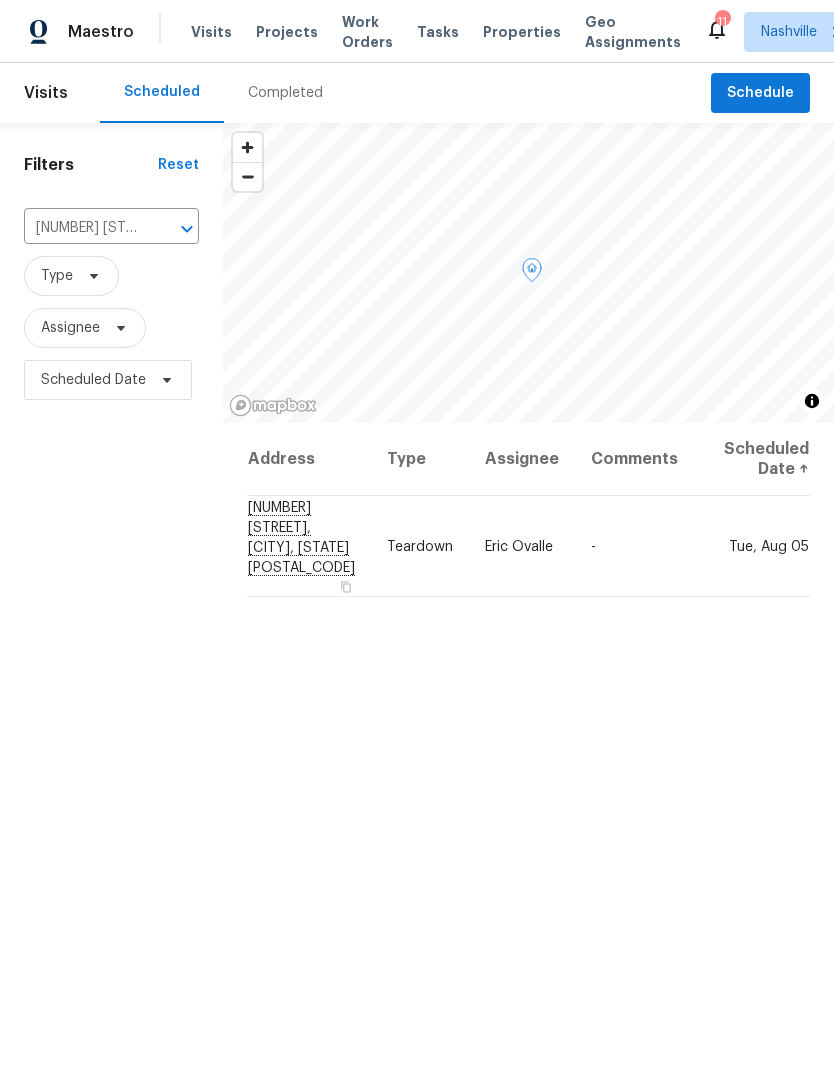 click at bounding box center [0, 0] 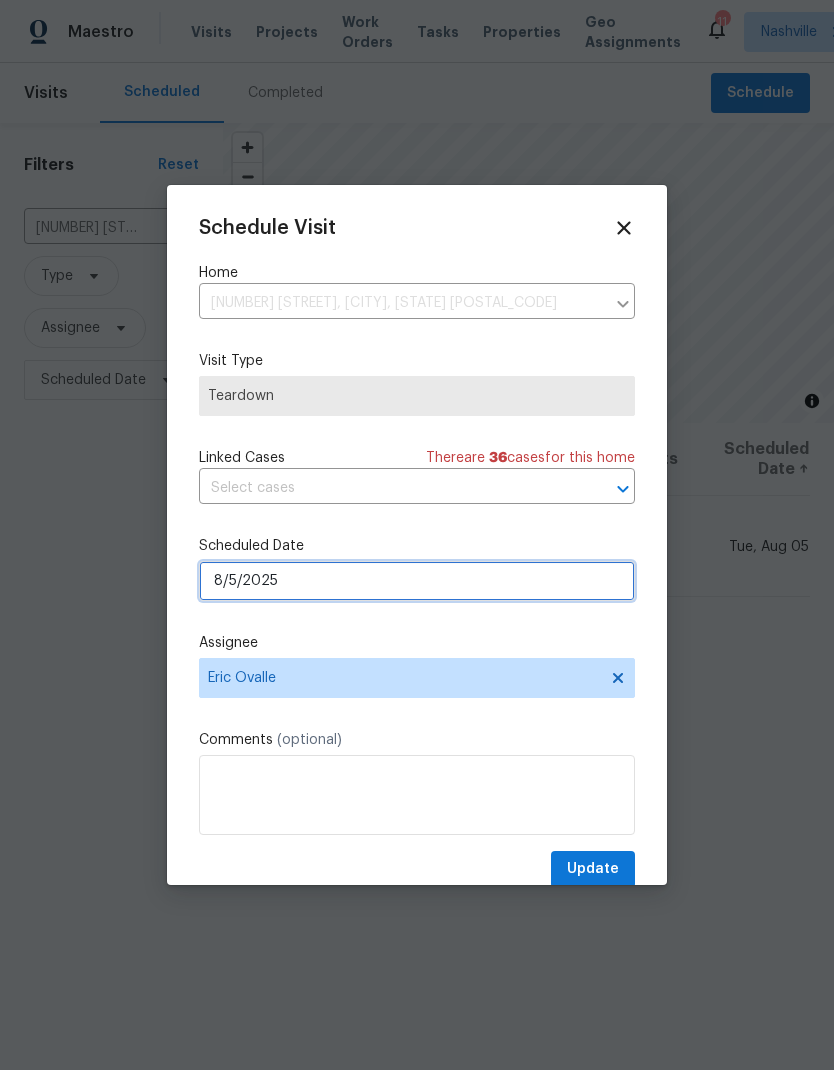 click on "8/5/2025" at bounding box center [417, 581] 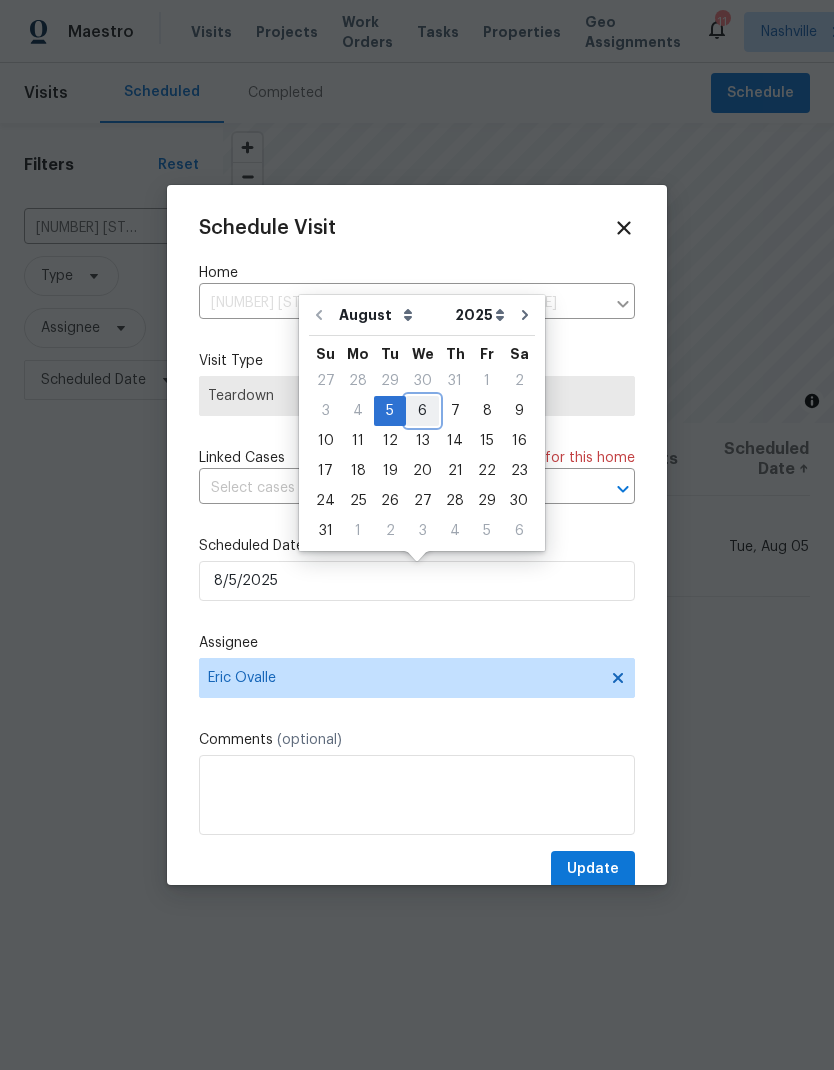 click on "6" at bounding box center [422, 411] 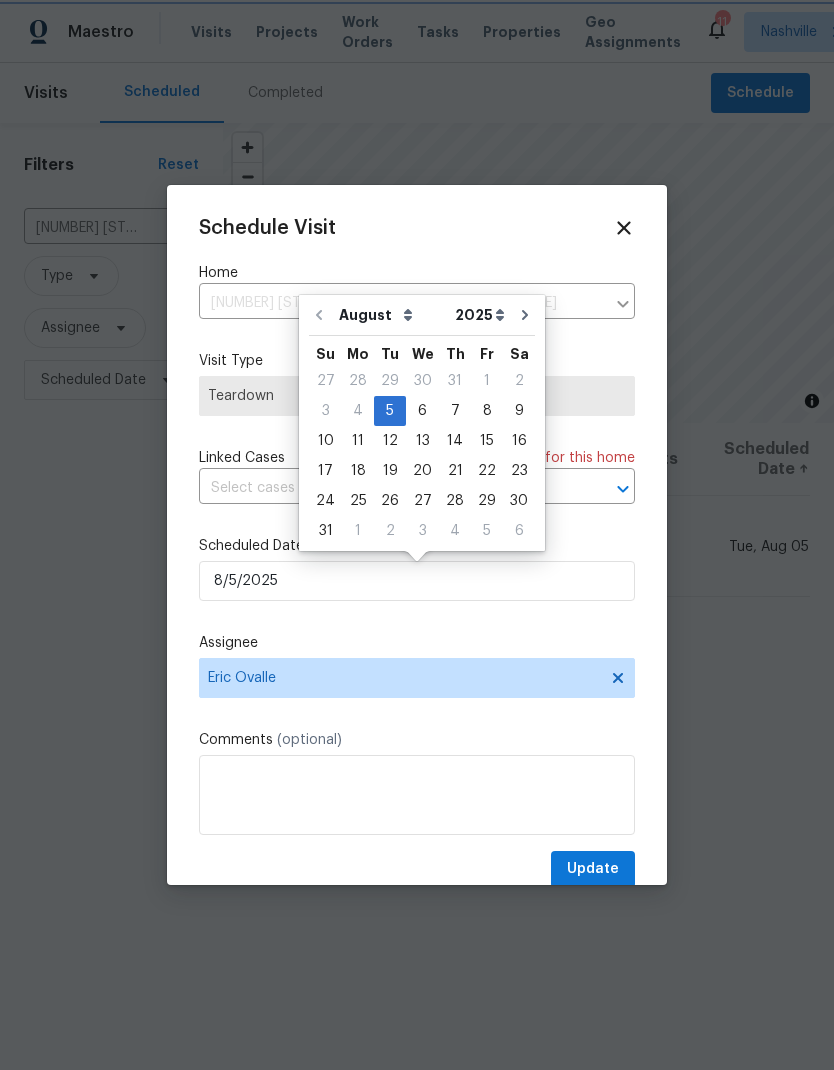 type on "8/6/2025" 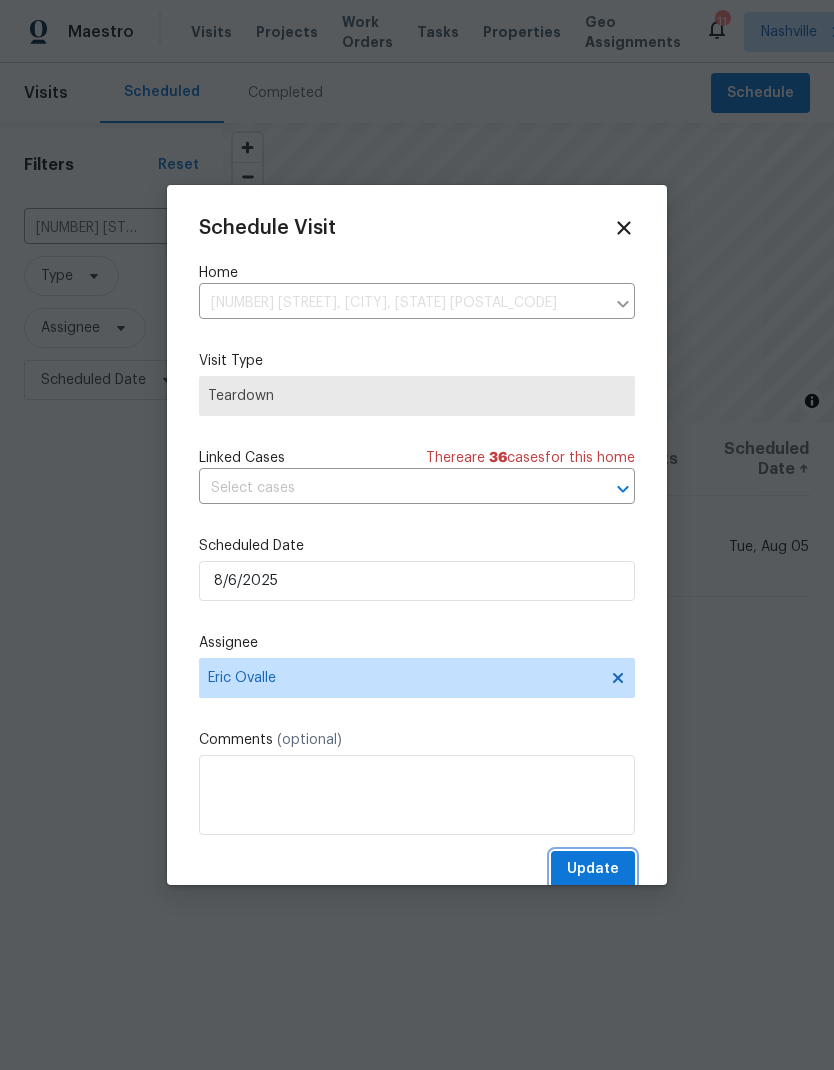click on "Update" at bounding box center [593, 869] 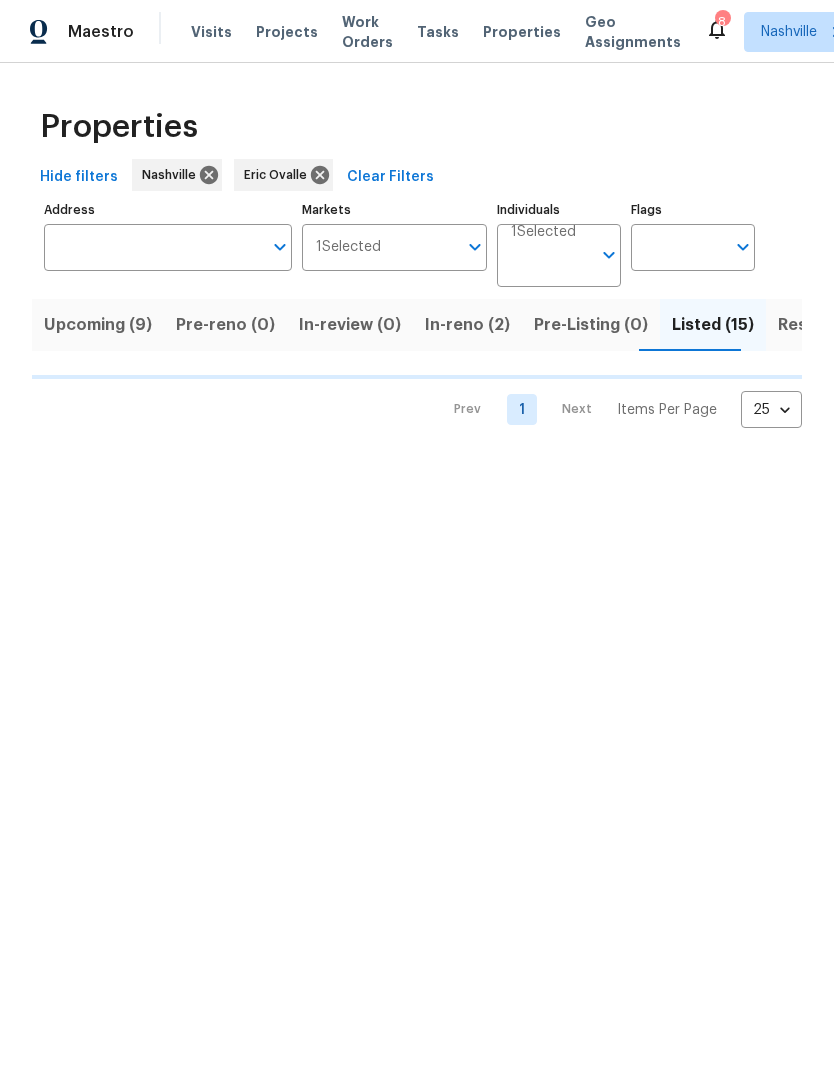 scroll, scrollTop: 0, scrollLeft: 0, axis: both 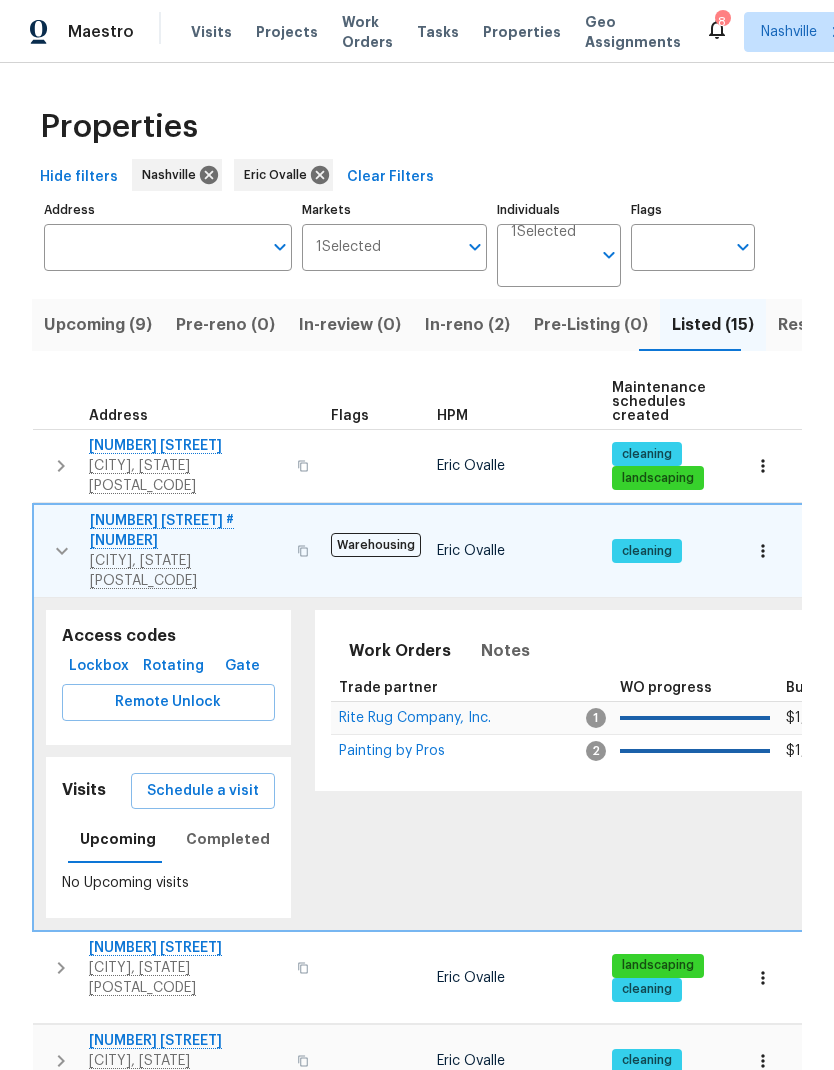 click on "[NUMBER] [STREET] # [NUMBER] [CITY], [STATE] [POSTAL_CODE]" at bounding box center (178, 551) 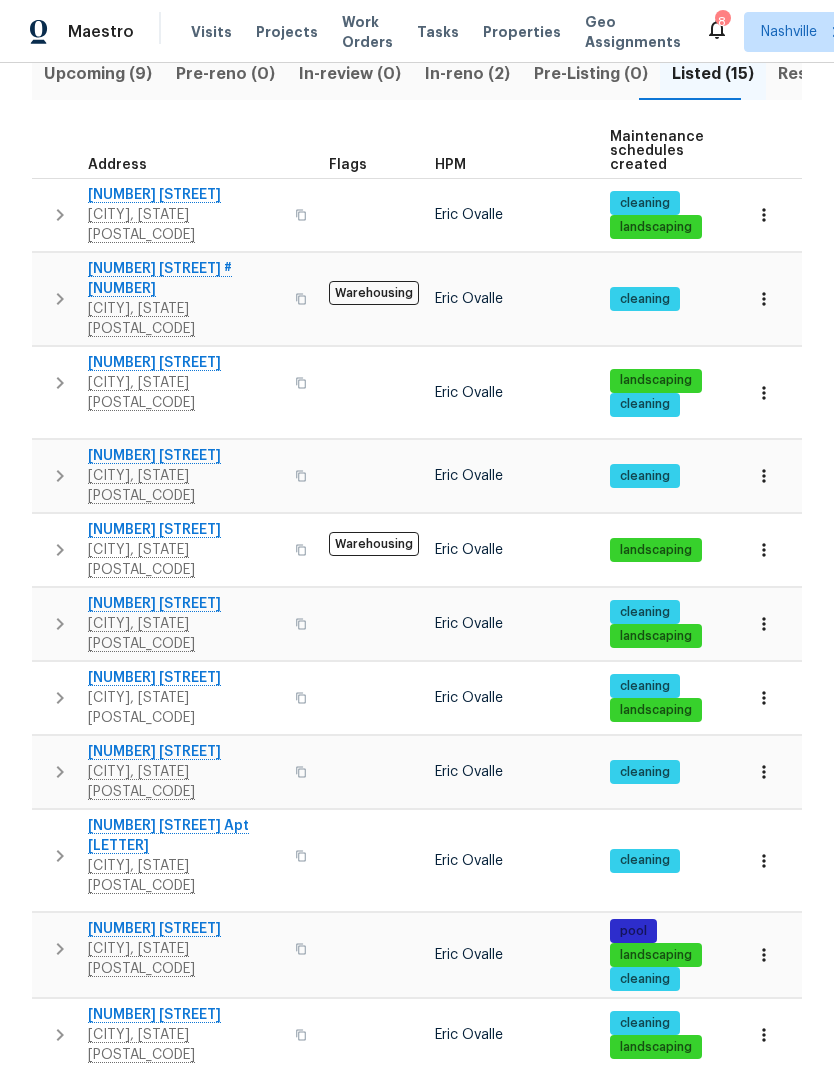scroll, scrollTop: 262, scrollLeft: 0, axis: vertical 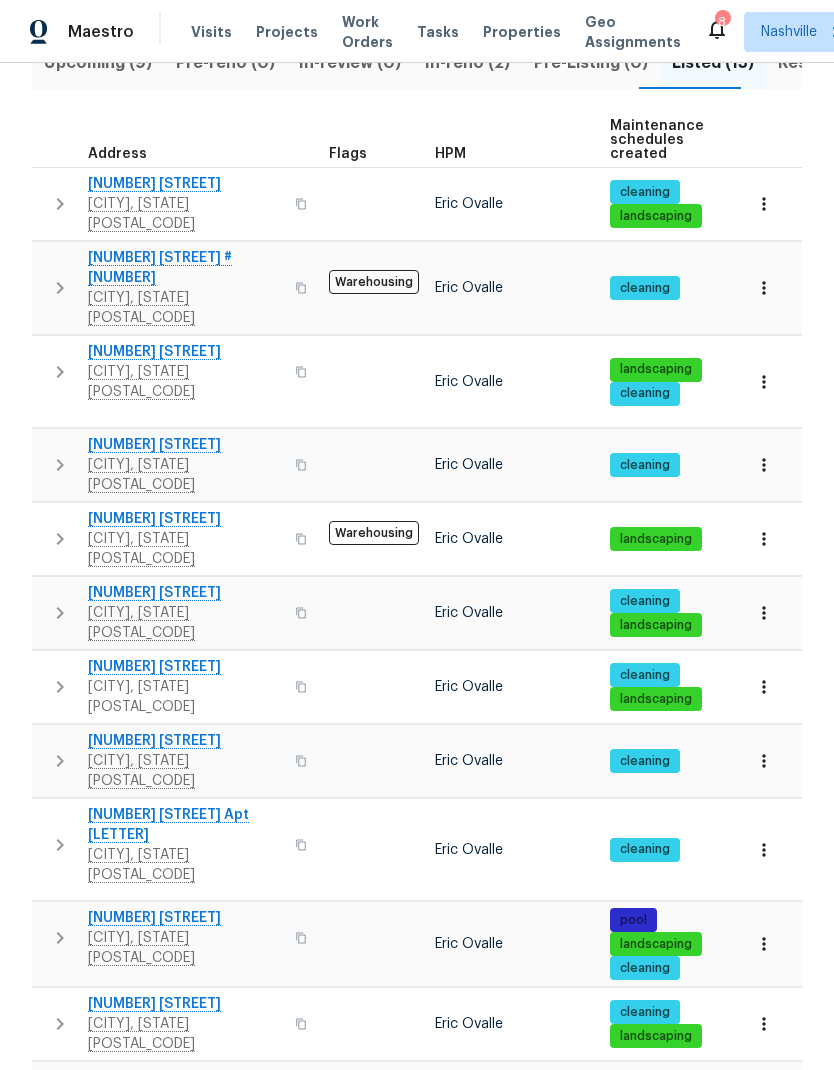 click on "1036 Middleton Ln Gallatin, TN 37066" at bounding box center [176, 539] 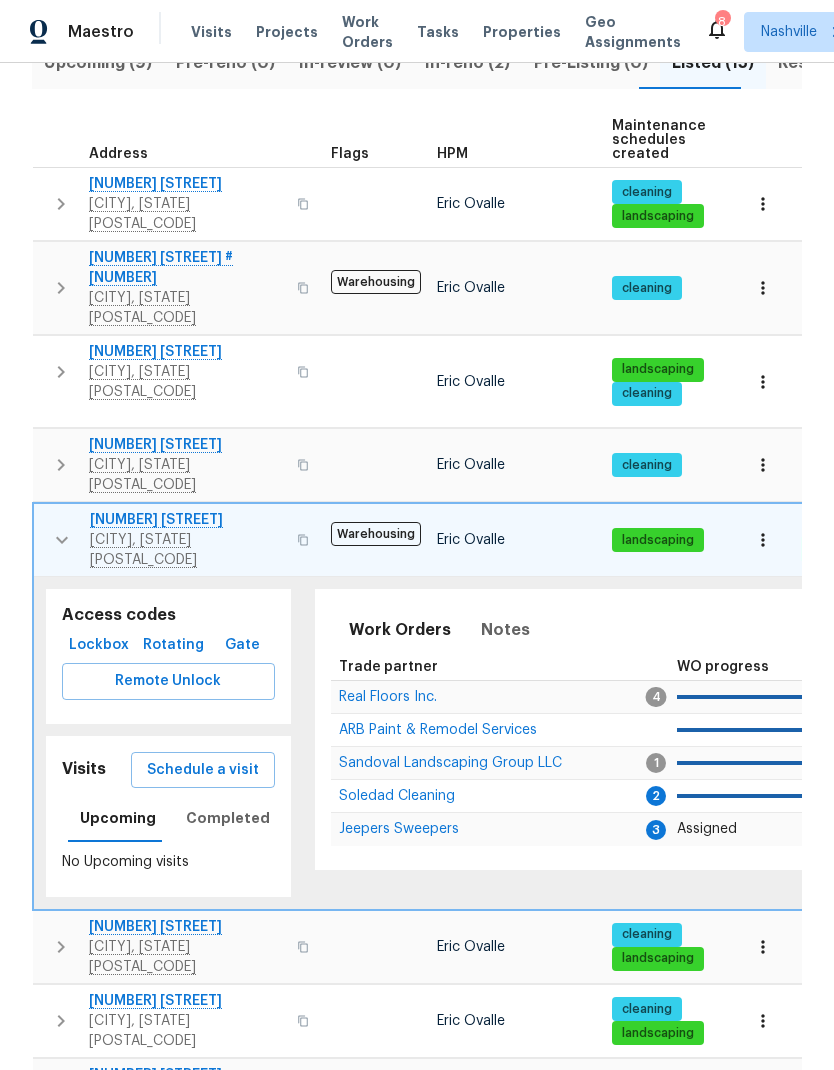 click on "Schedule a visit" at bounding box center (203, 770) 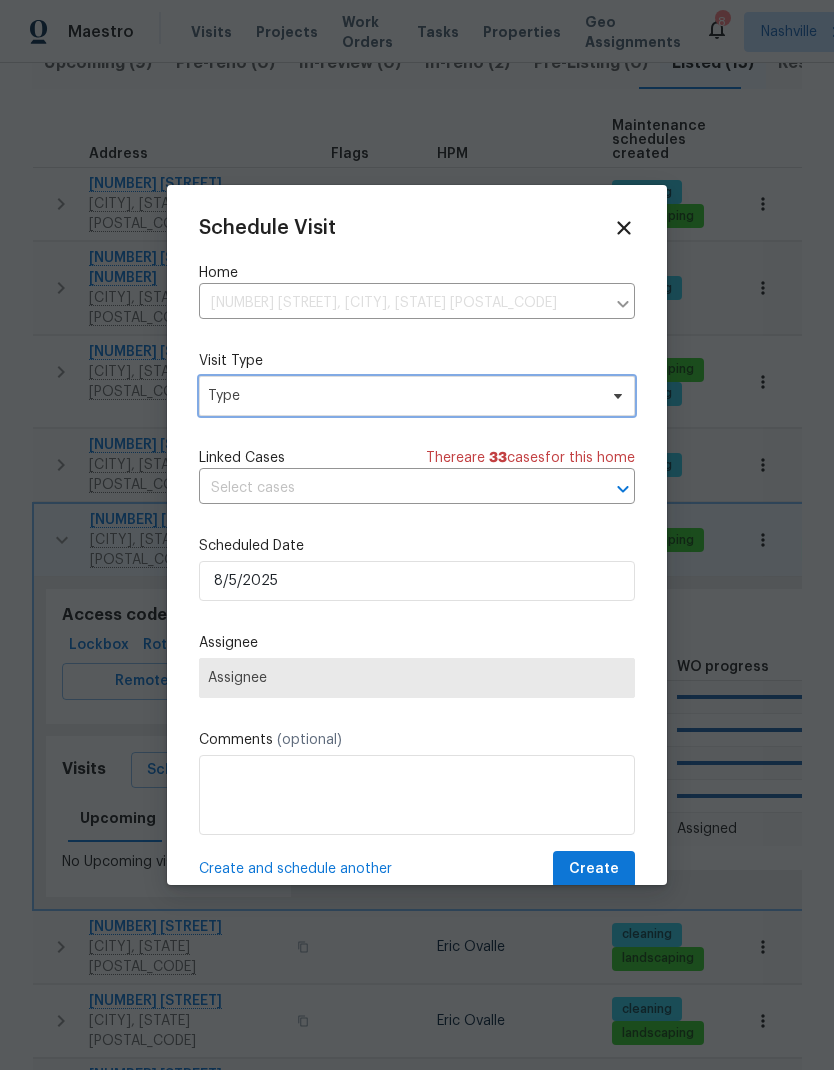 click on "Type" at bounding box center [417, 396] 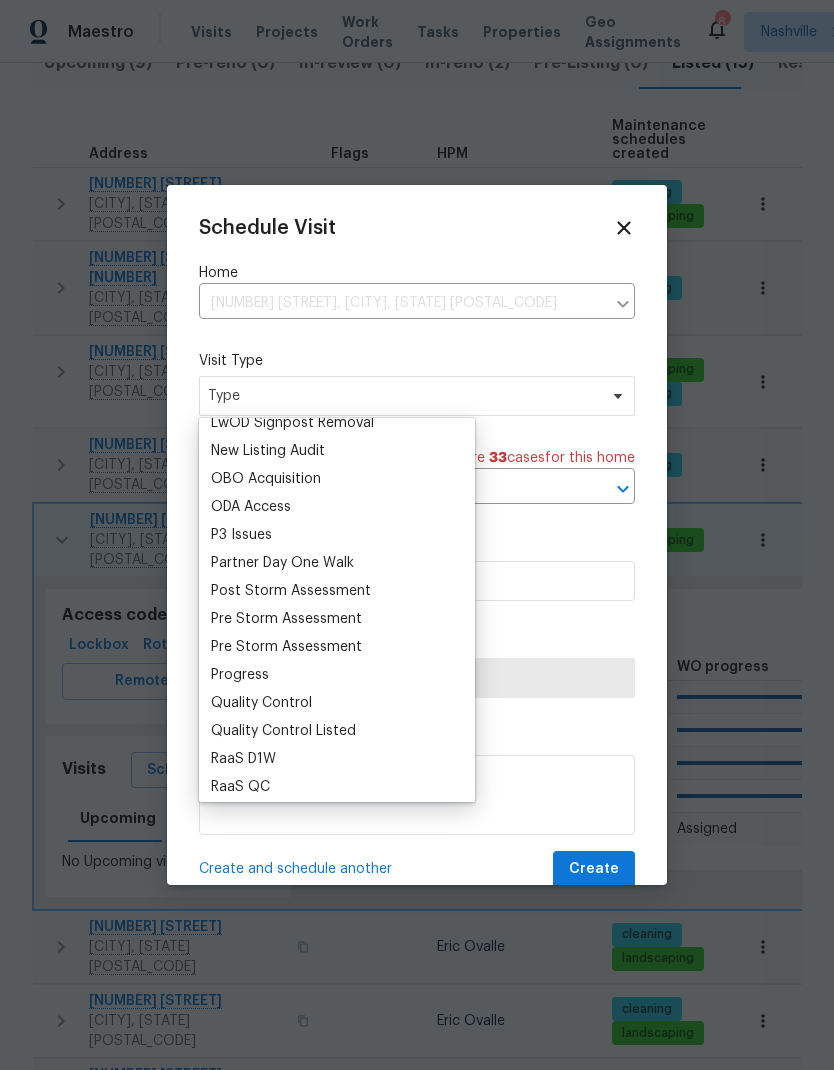 scroll, scrollTop: 1134, scrollLeft: 0, axis: vertical 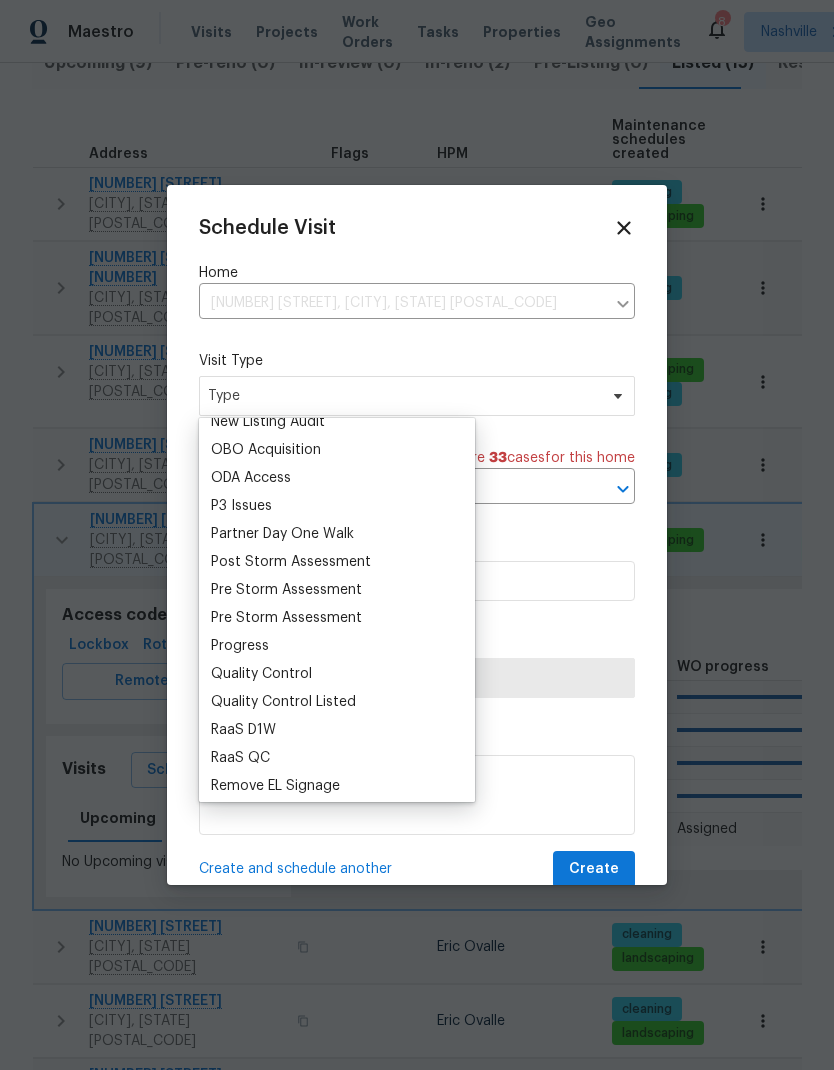 click on "Progress" at bounding box center (240, 646) 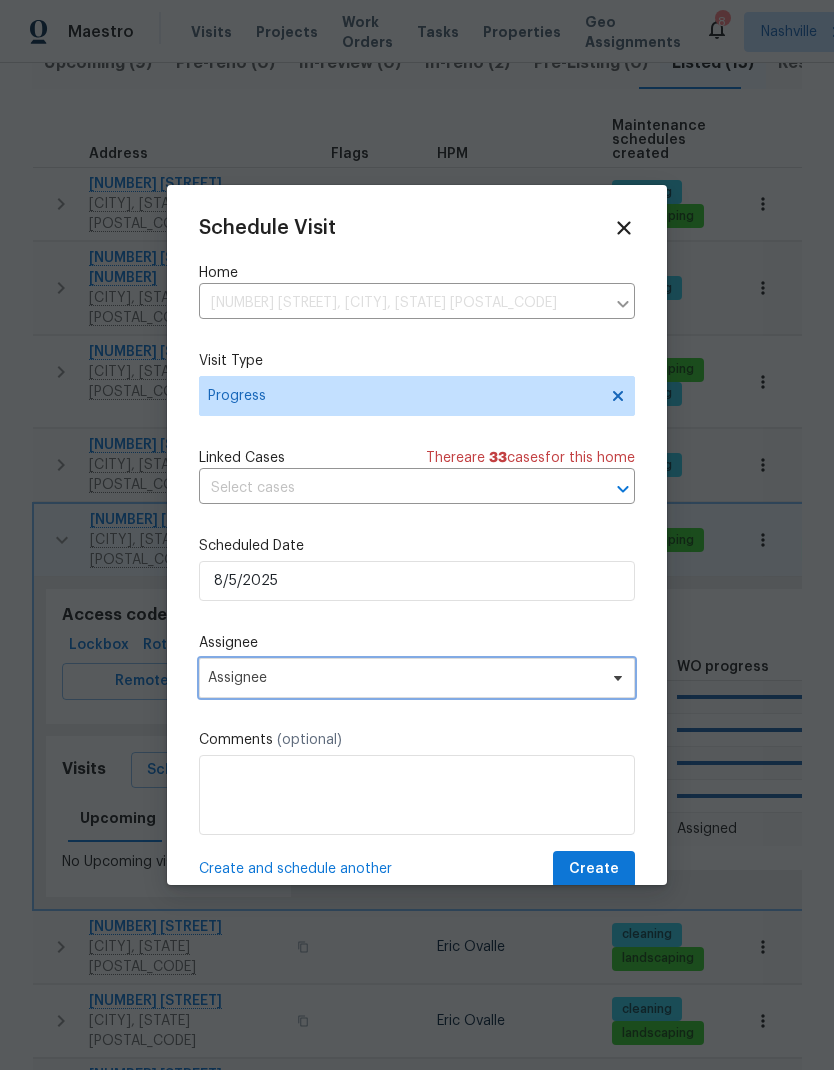 click on "Assignee" at bounding box center [417, 678] 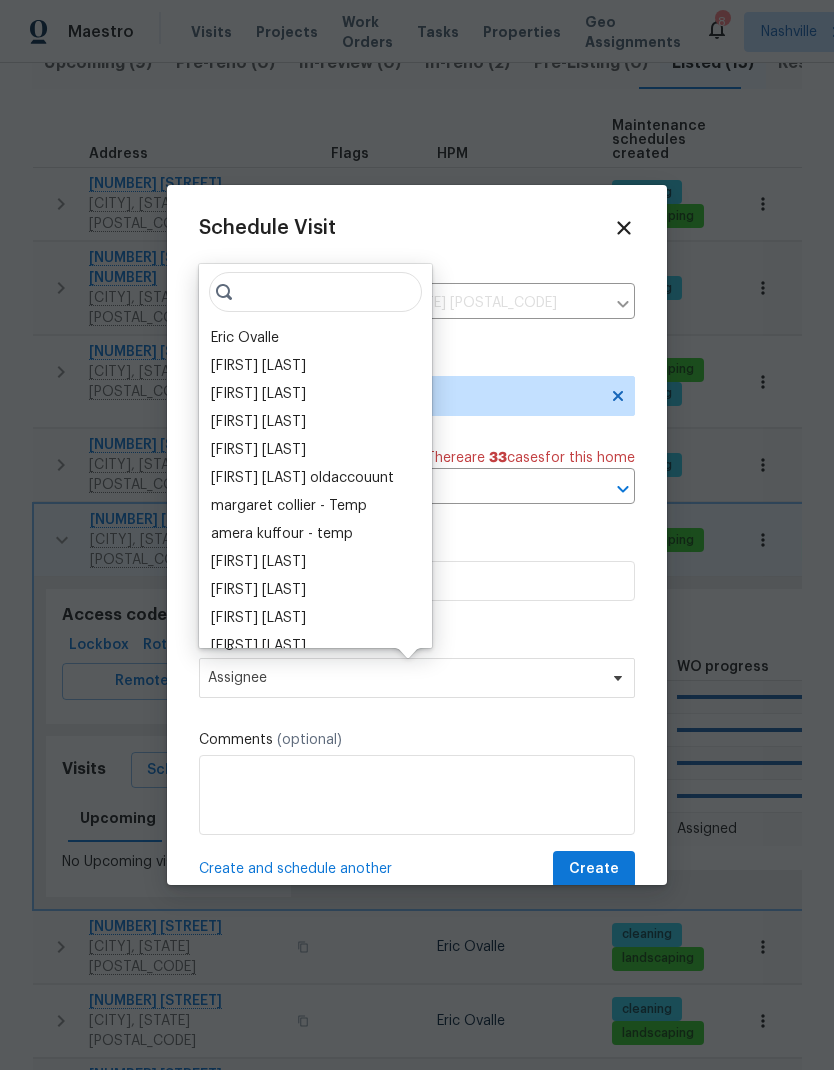 click on "Eric Ovalle" at bounding box center [245, 338] 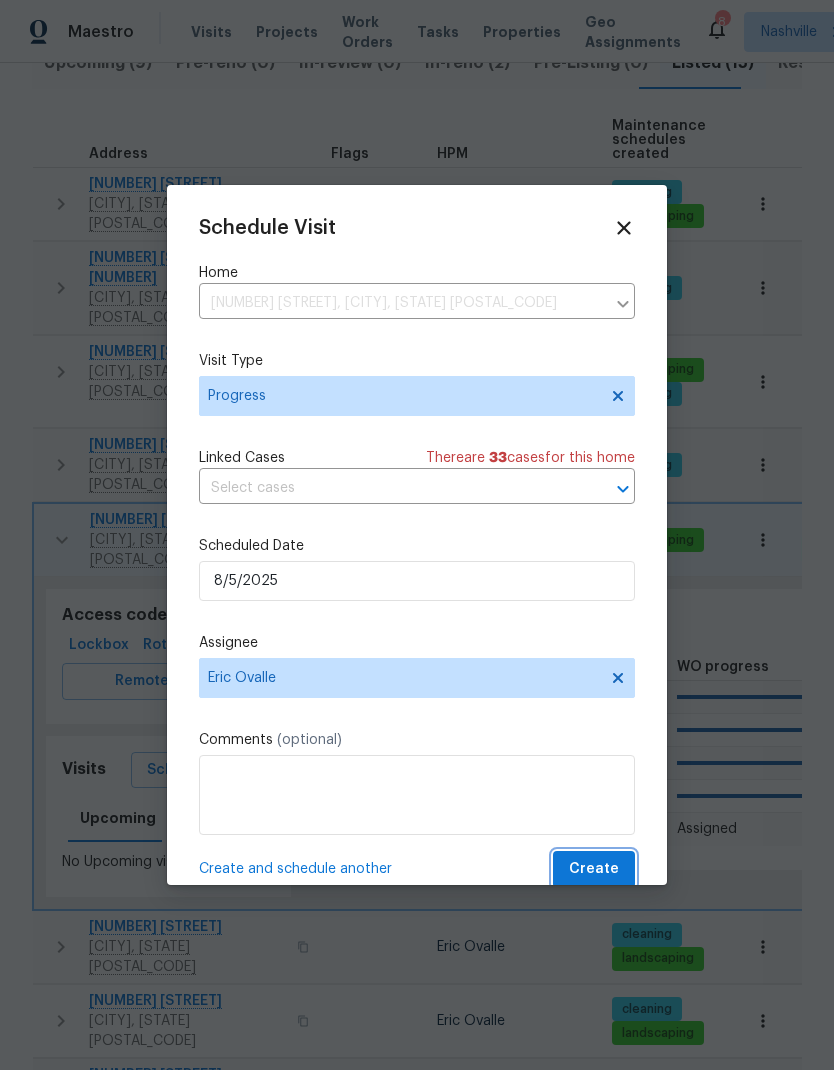 click on "Create" at bounding box center (594, 869) 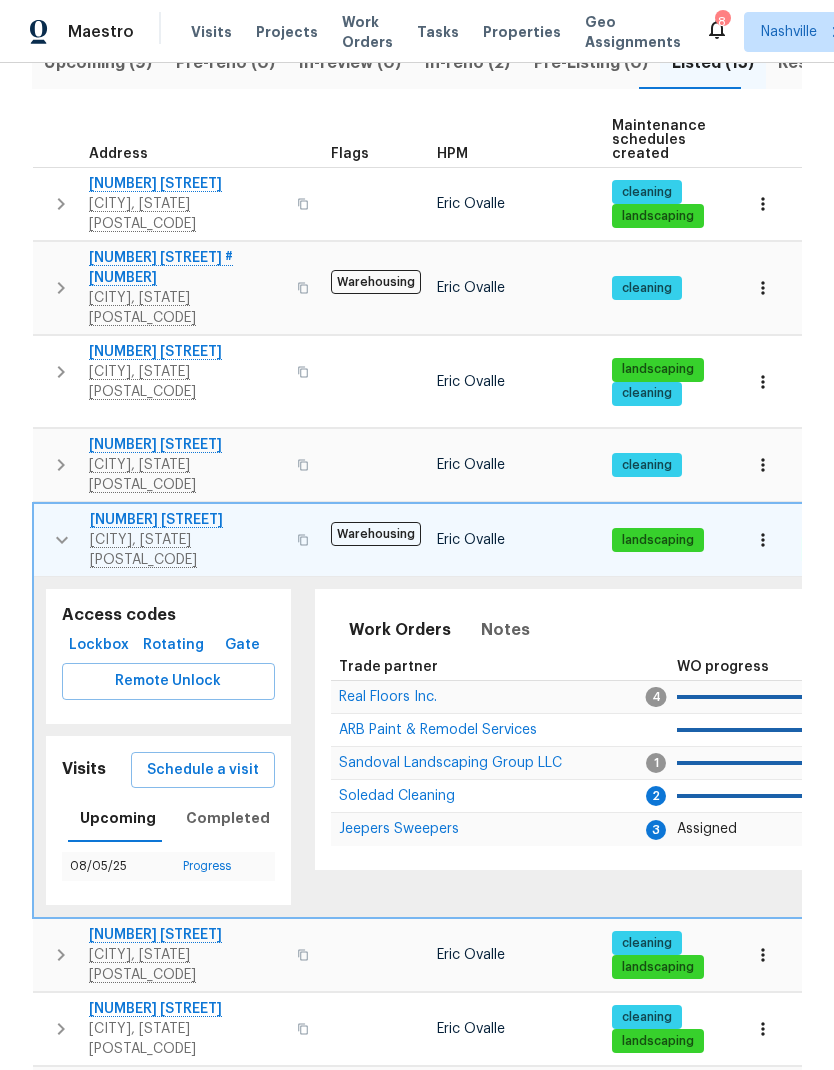 scroll, scrollTop: 263, scrollLeft: 0, axis: vertical 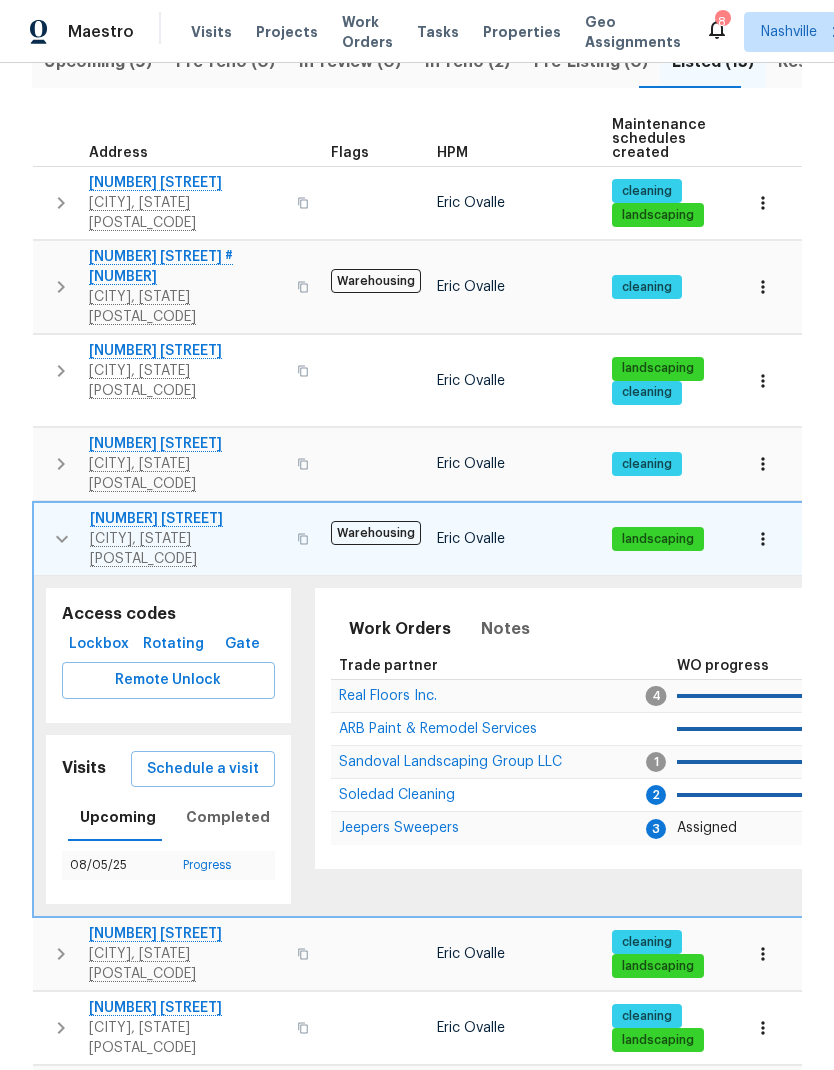 click 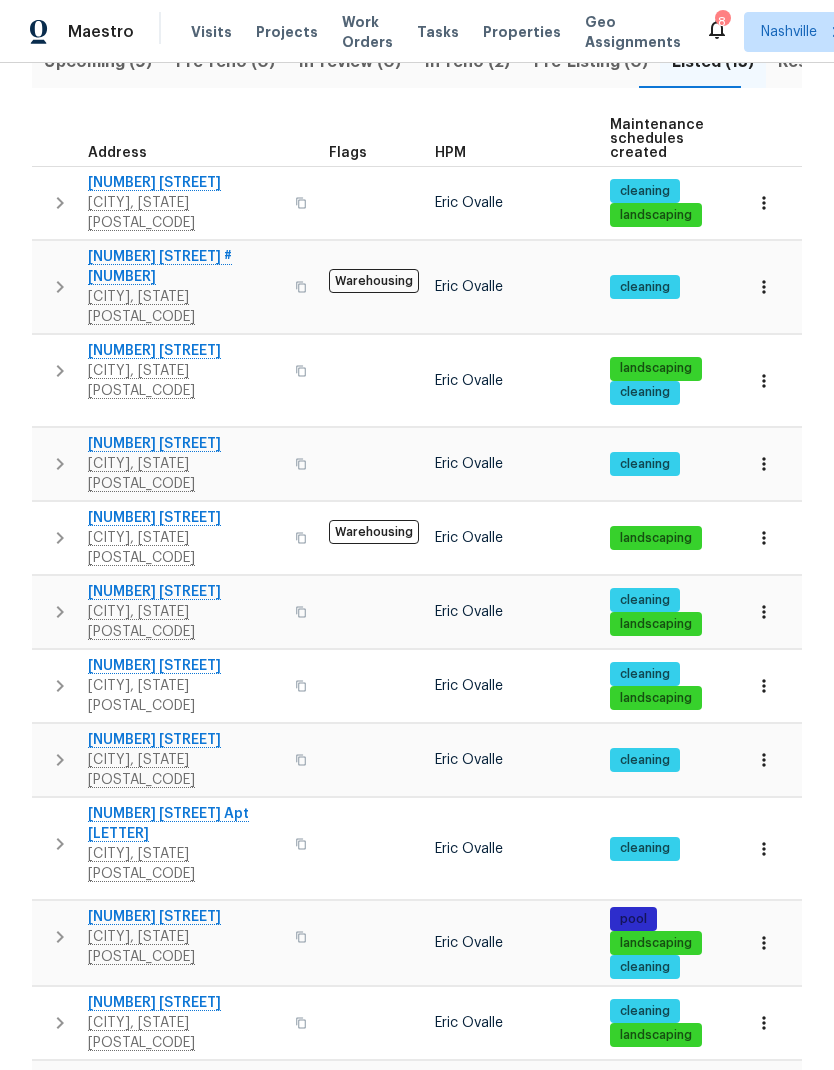 click 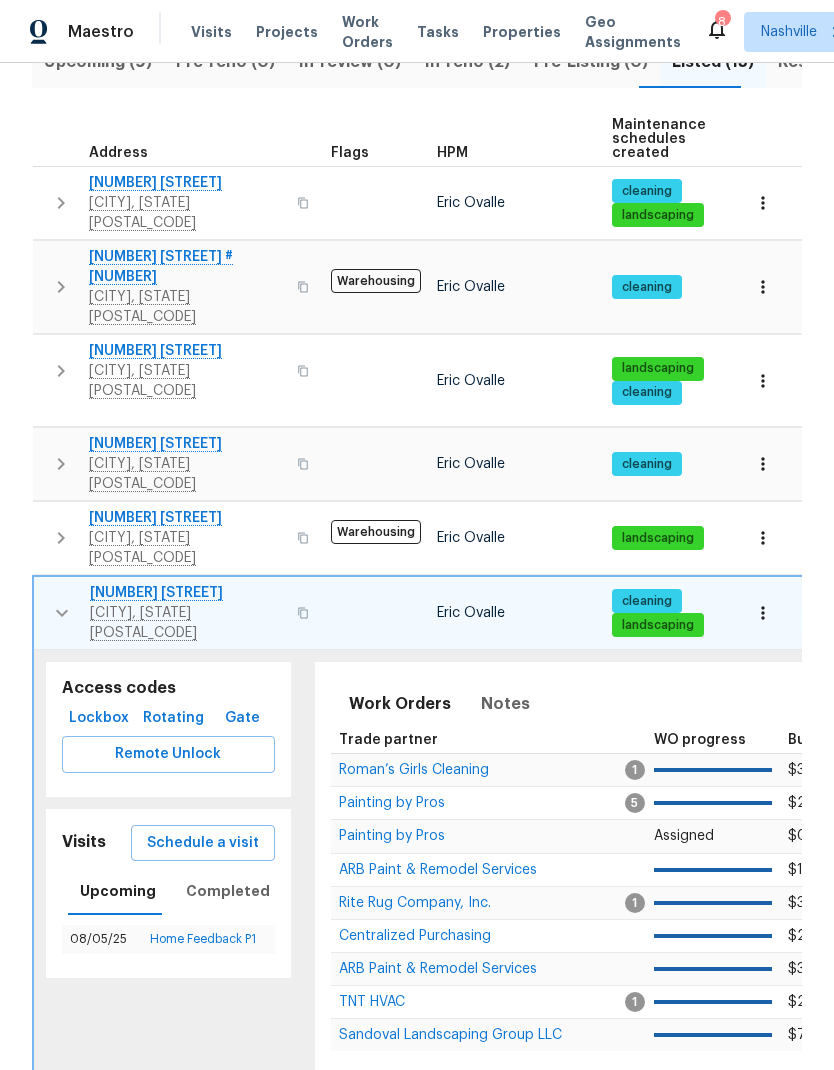 click on "Roman’s Girls Cleaning" at bounding box center [414, 770] 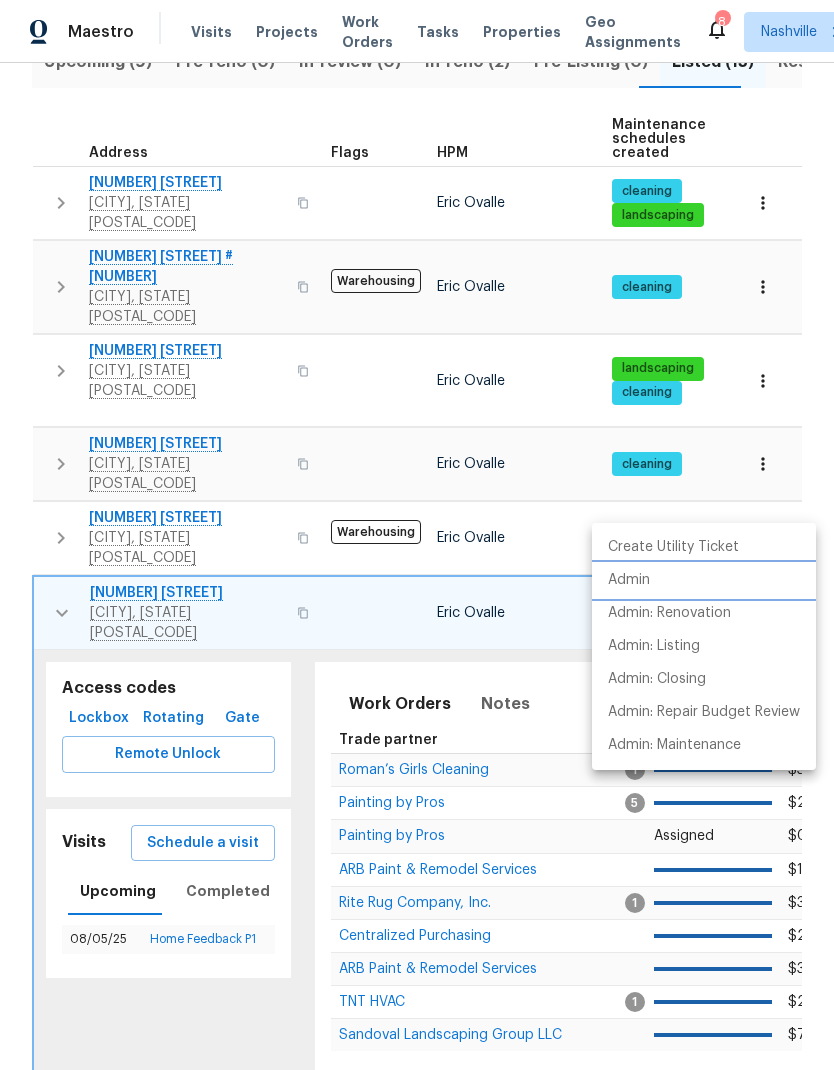 click on "Admin" at bounding box center [629, 580] 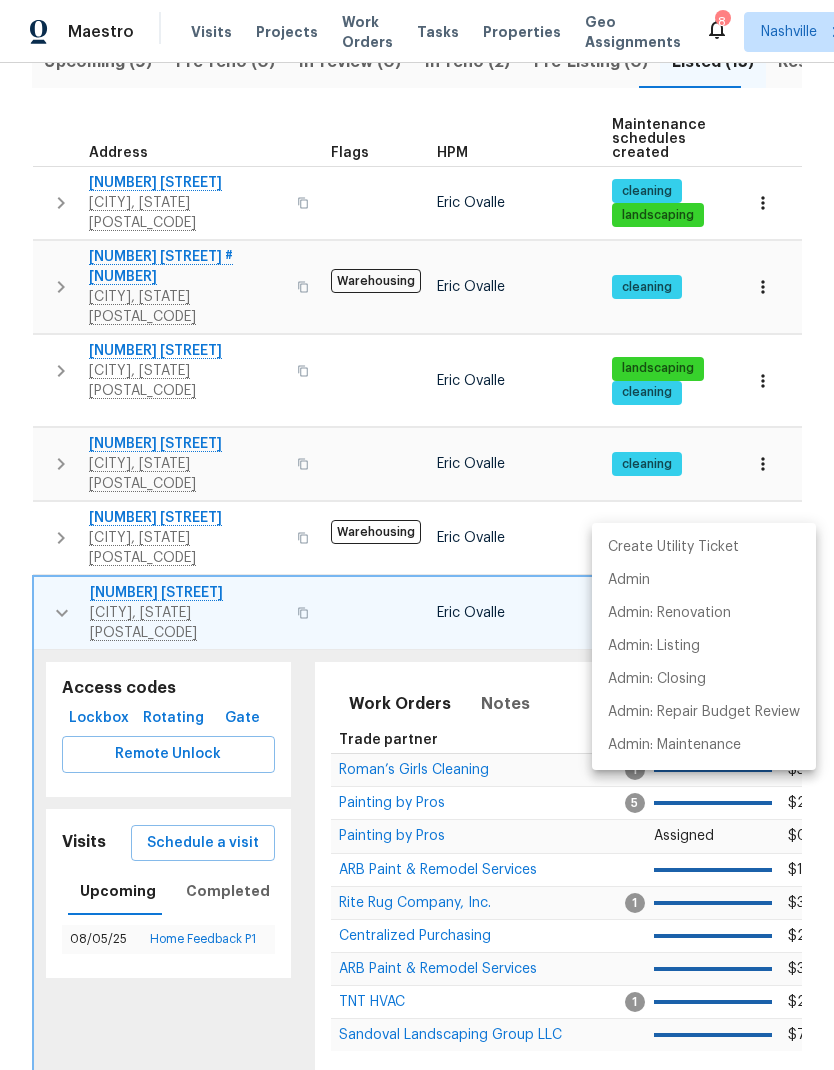 click at bounding box center [417, 535] 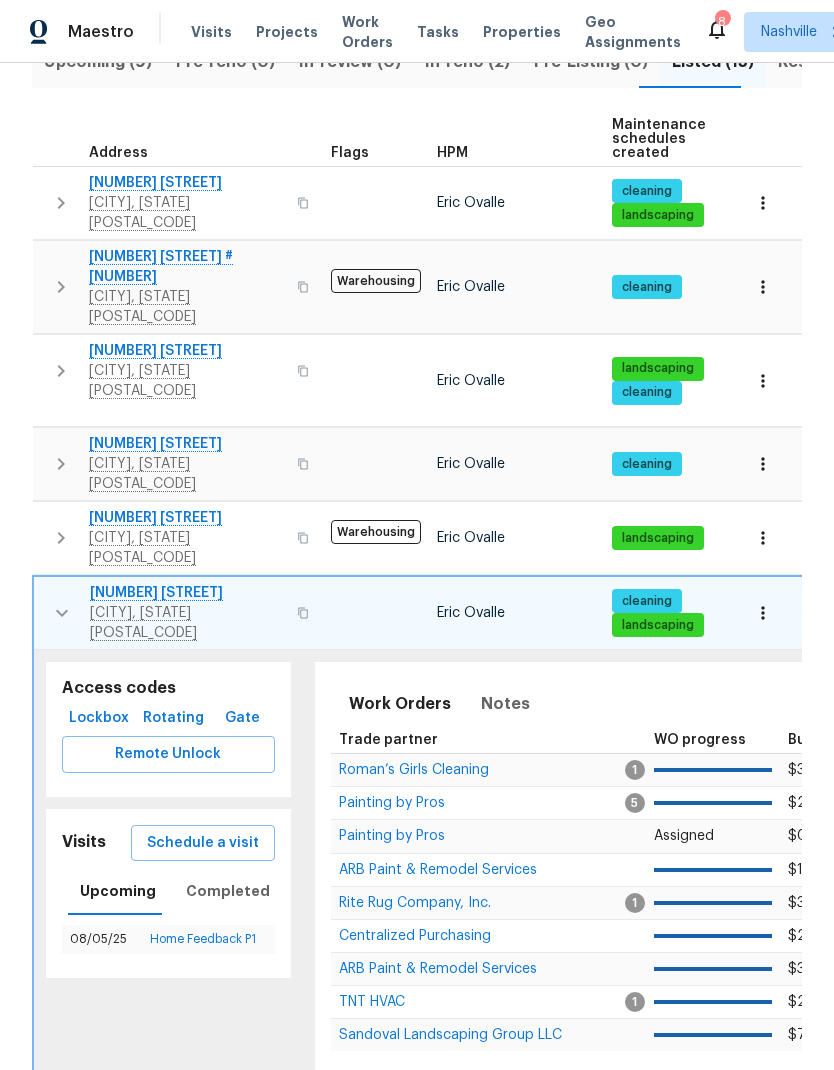 click on "Painting by Pros" at bounding box center [392, 836] 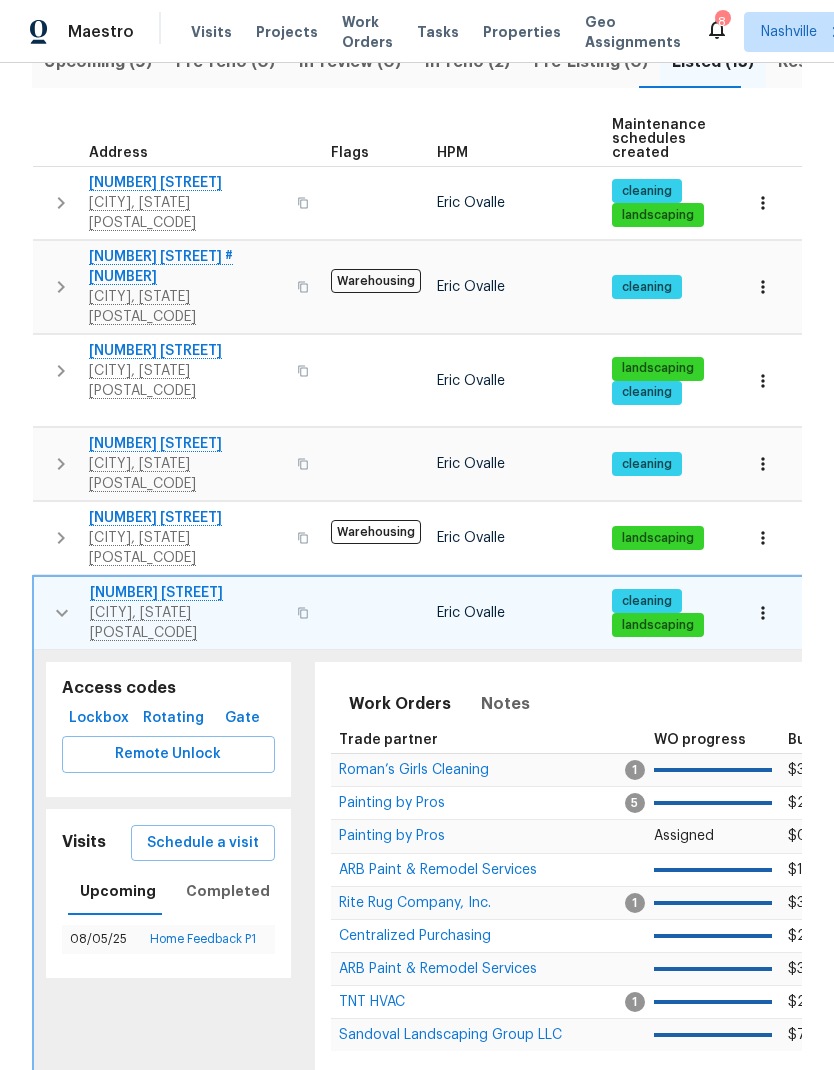 click on "Painting by Pros" at bounding box center [392, 836] 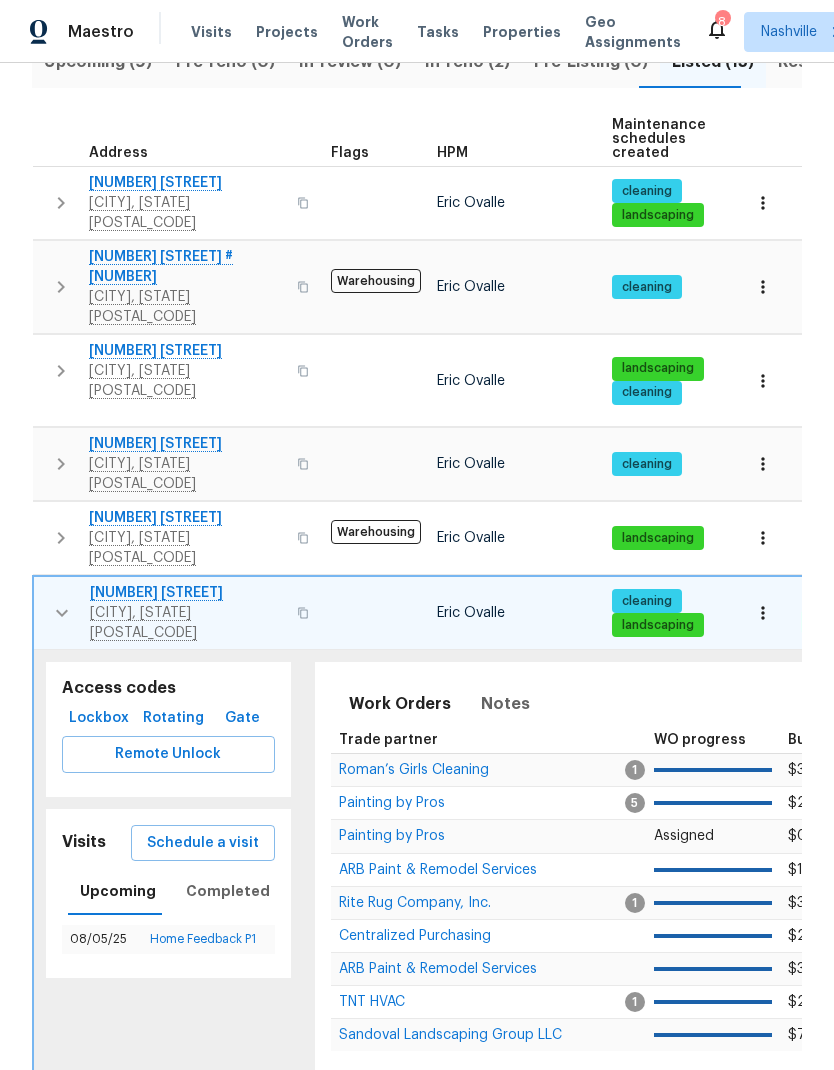 scroll, scrollTop: 0, scrollLeft: 0, axis: both 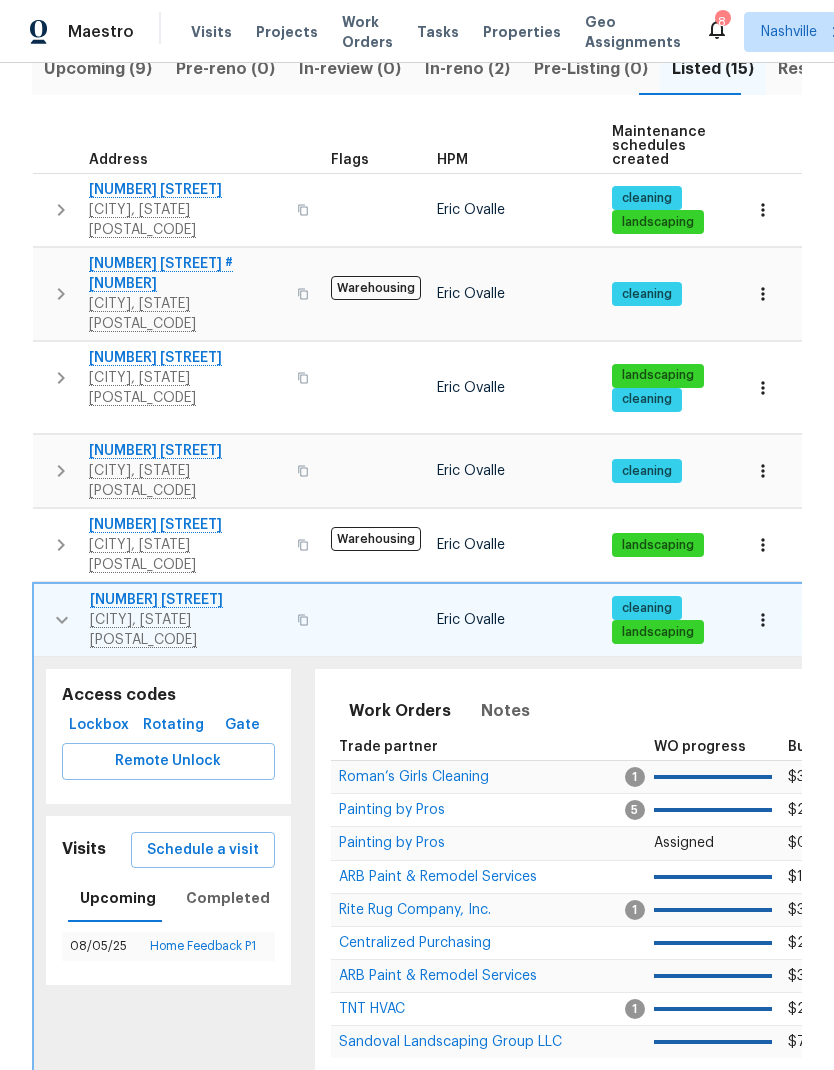 click at bounding box center (62, 620) 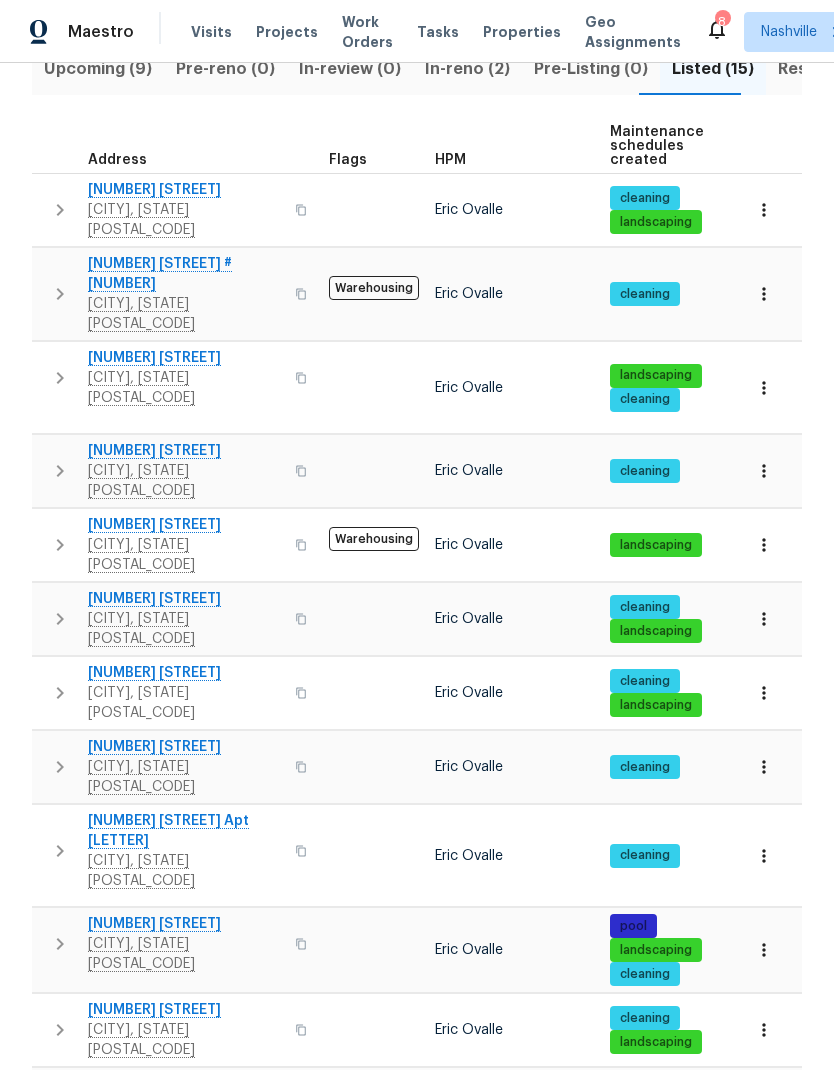 click 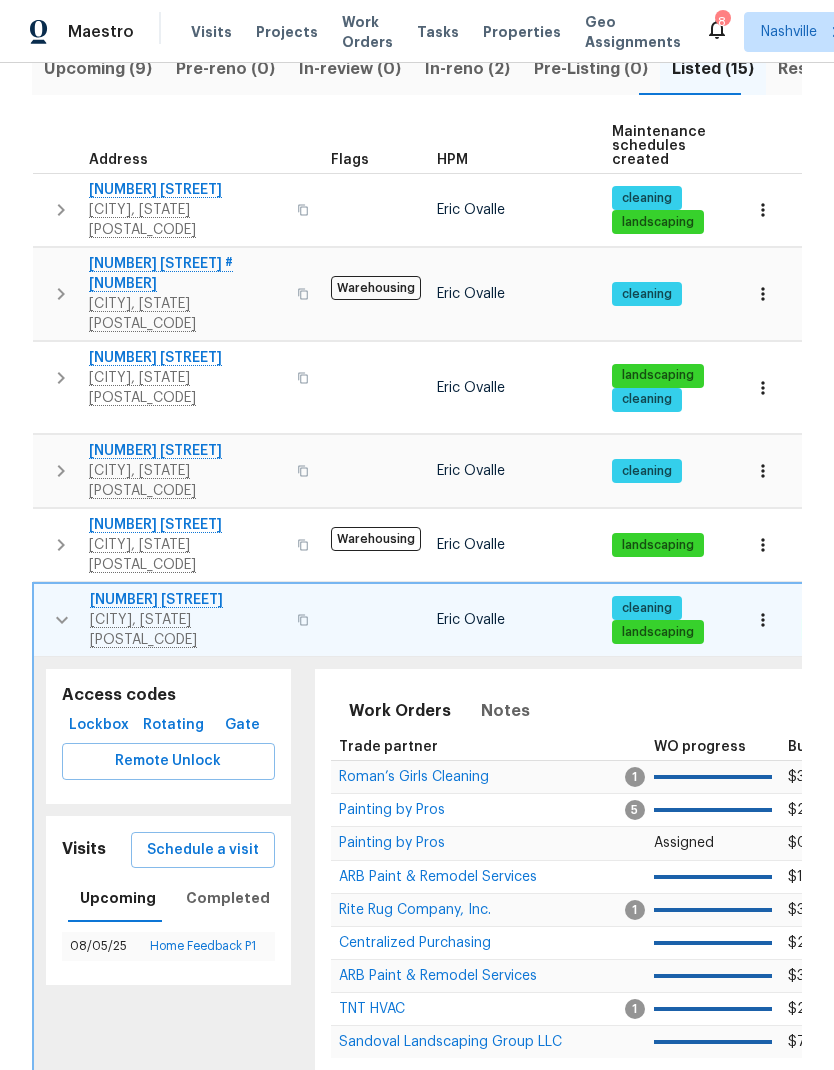 click on "ARB Paint & Remodel Services" at bounding box center (438, 877) 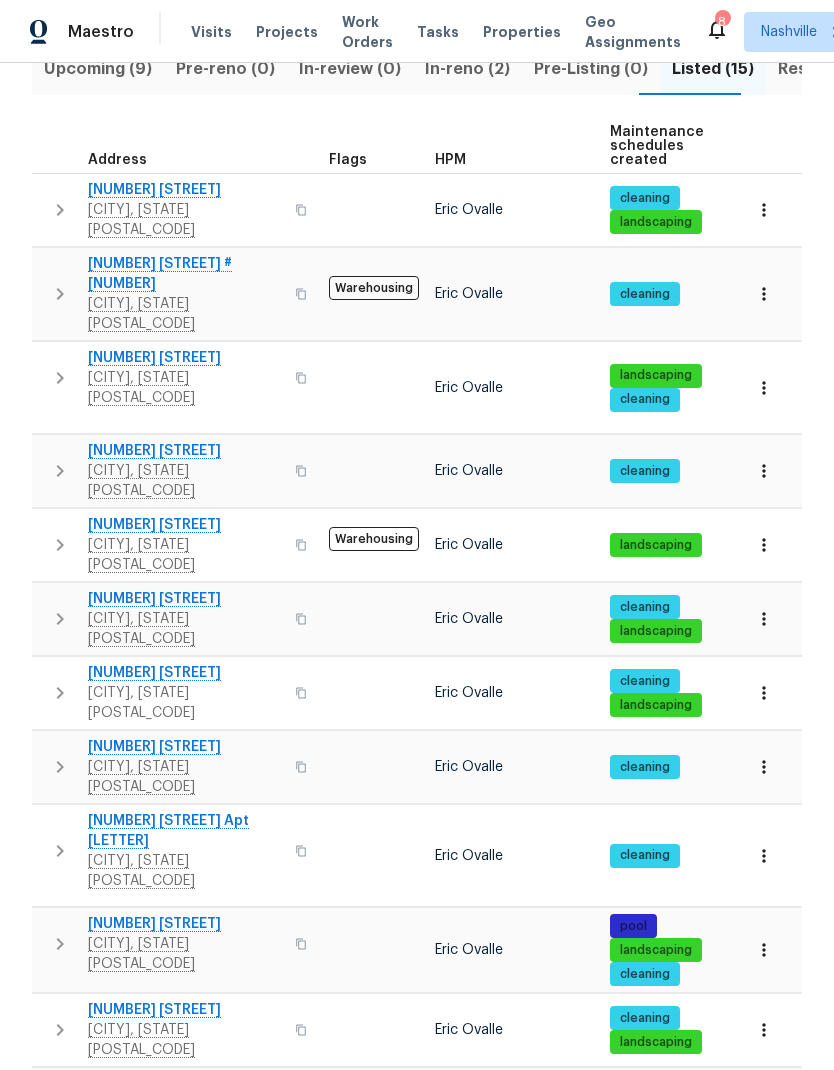 click on "In-reno (2)" at bounding box center (467, 69) 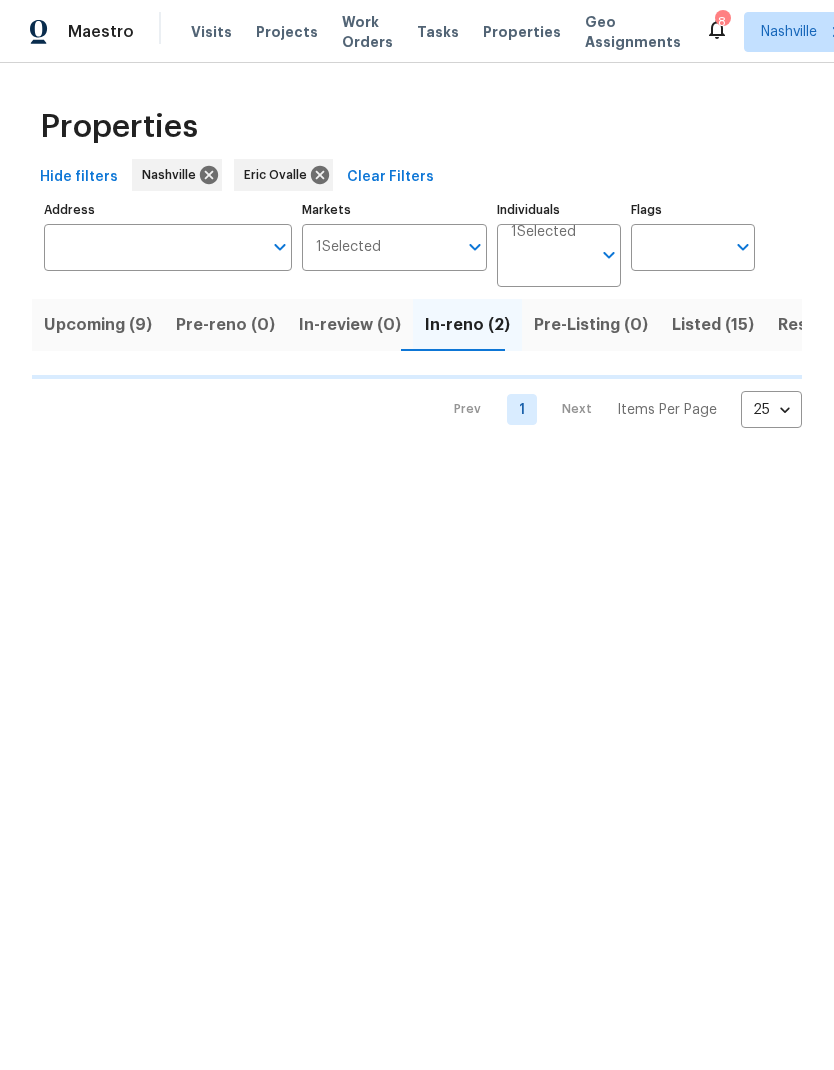 scroll, scrollTop: 0, scrollLeft: 0, axis: both 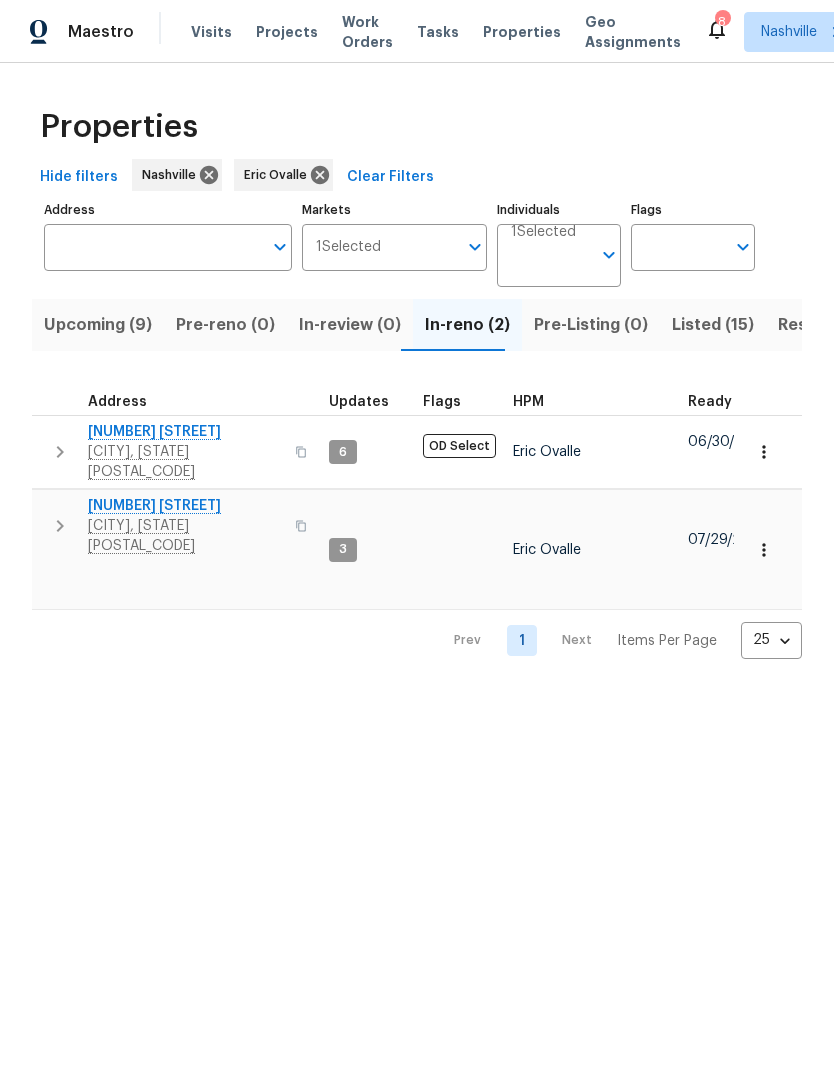 click 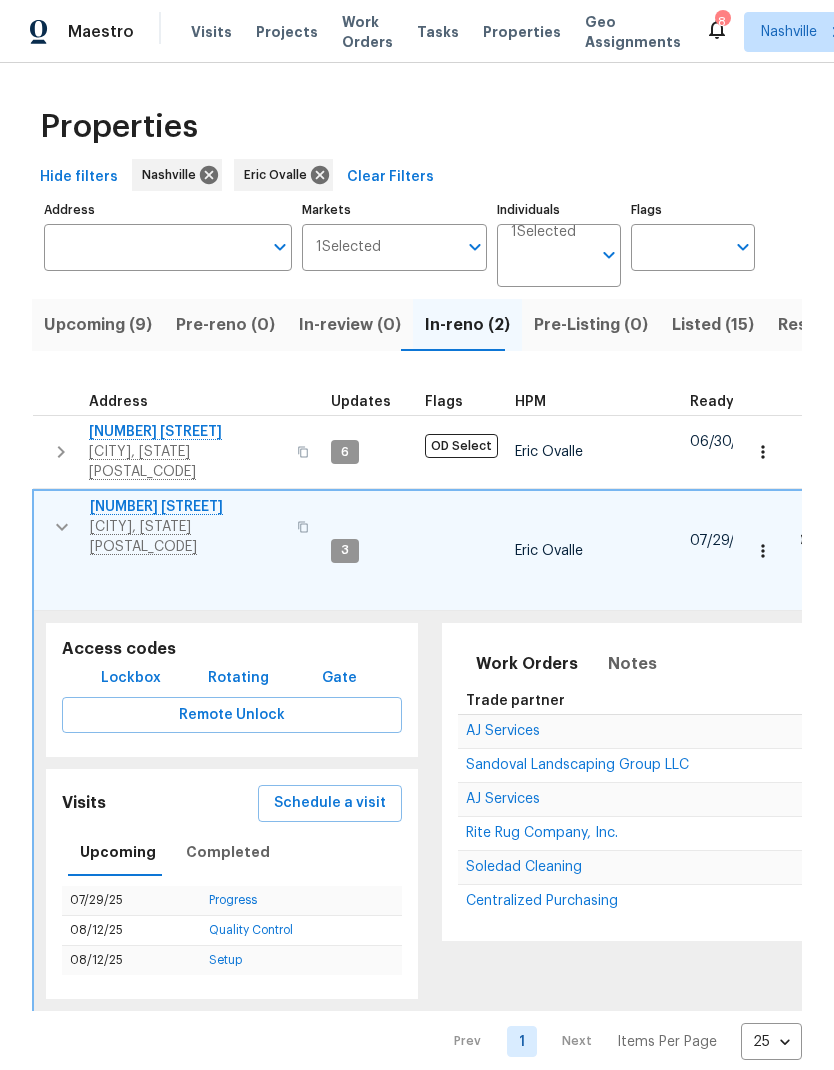 click on "AJ Services" at bounding box center [503, 731] 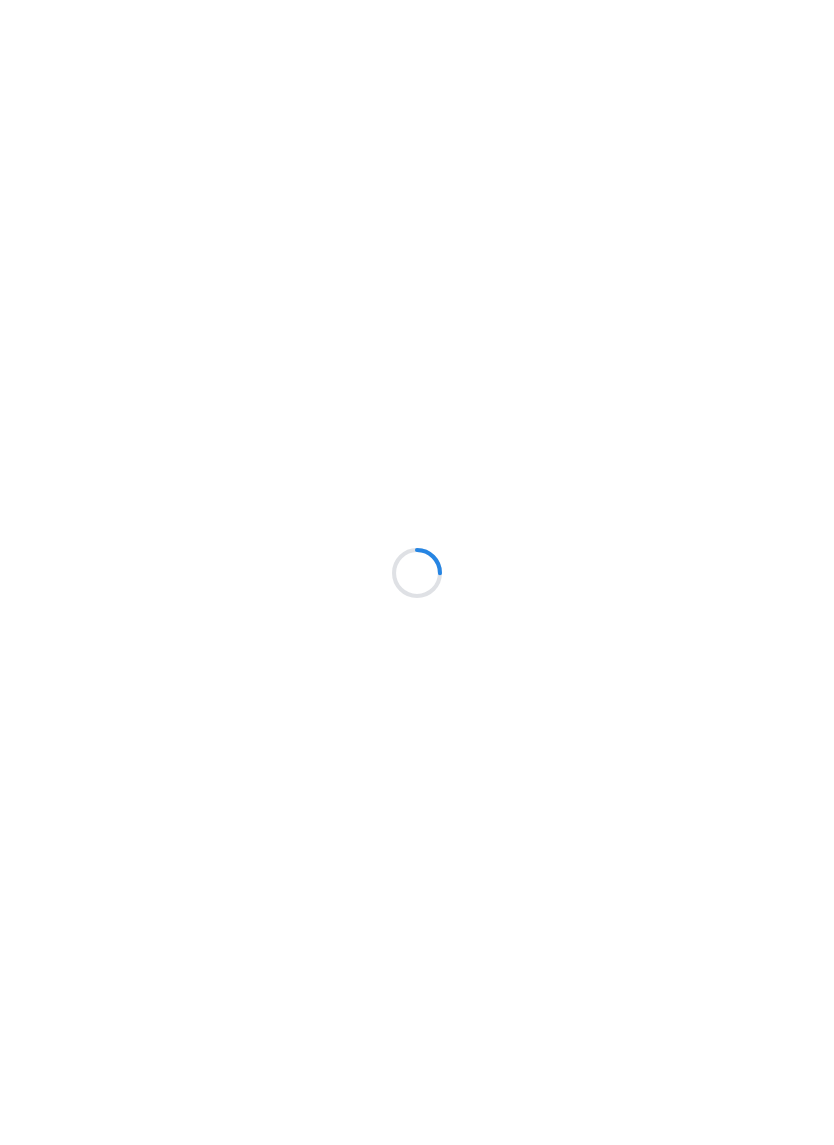 scroll, scrollTop: 0, scrollLeft: 0, axis: both 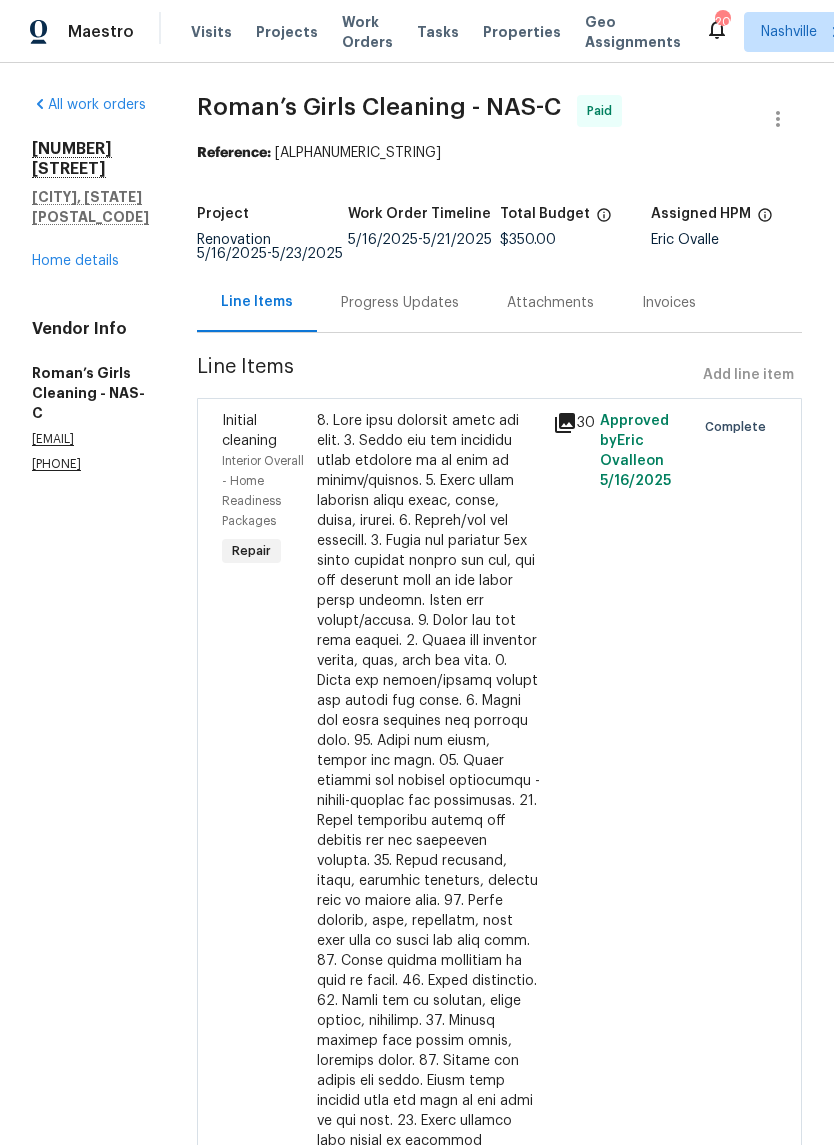 click on "[NUMBER] [STREET] [CITY], [STATE] [POSTAL_CODE] [WORD] [WORD]" at bounding box center [90, 205] 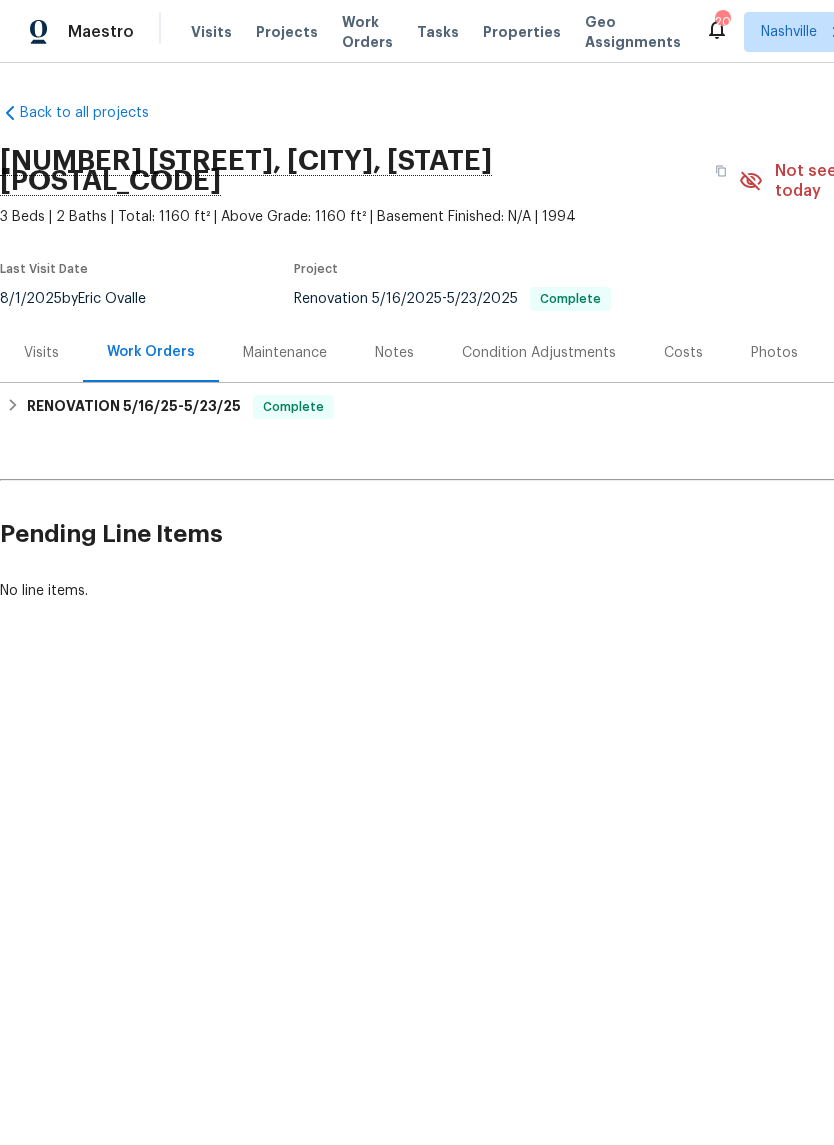 click on "Photos" at bounding box center [774, 353] 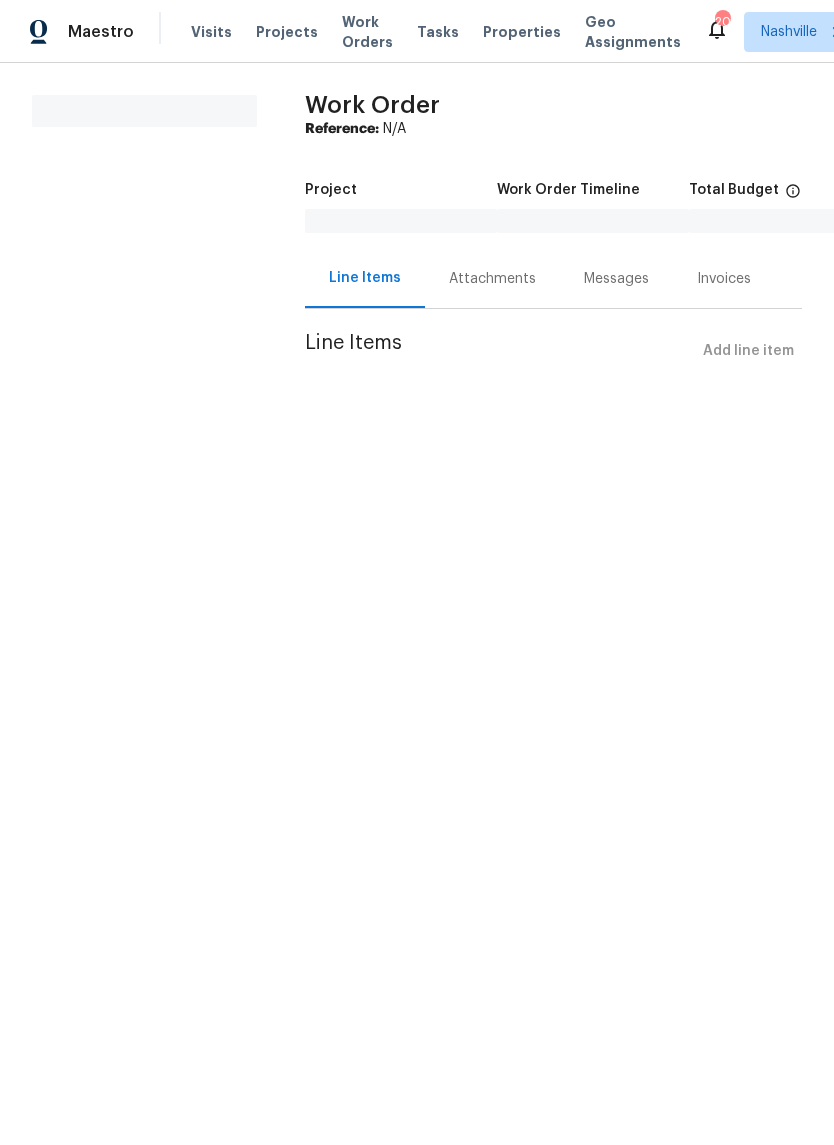 scroll, scrollTop: 0, scrollLeft: 0, axis: both 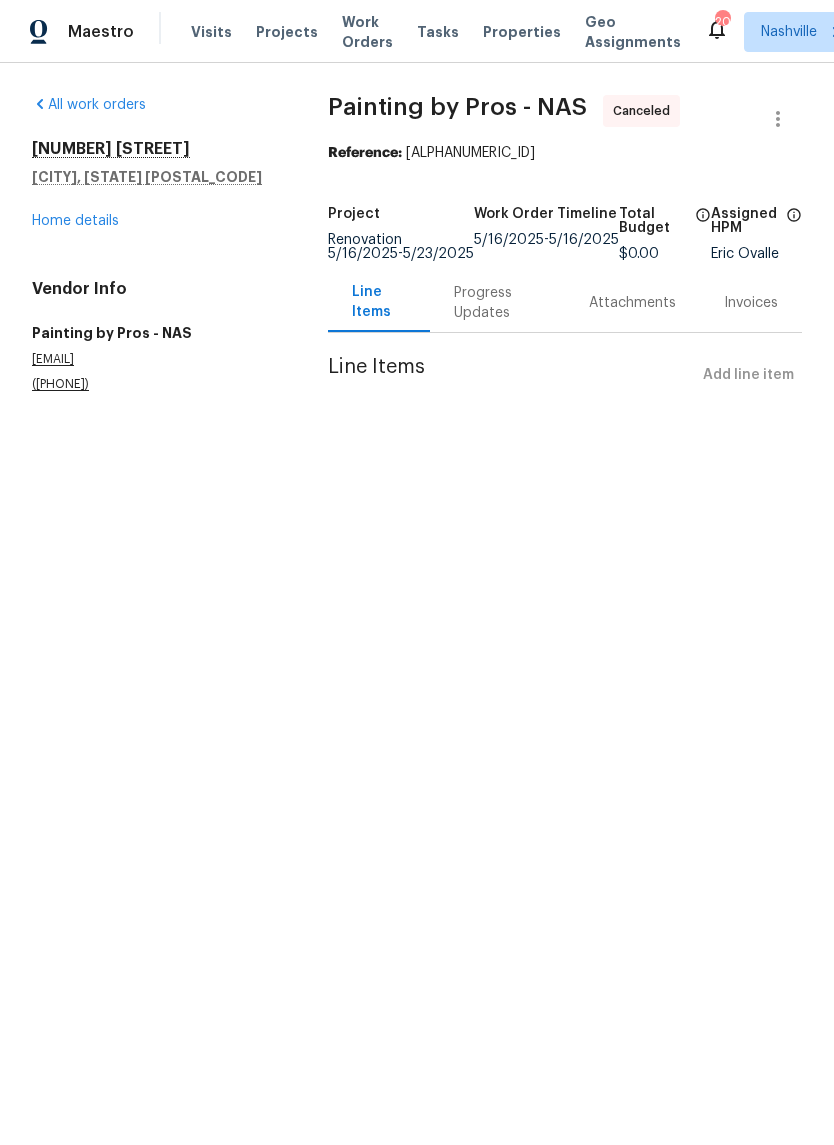 click on "Home details" at bounding box center (75, 221) 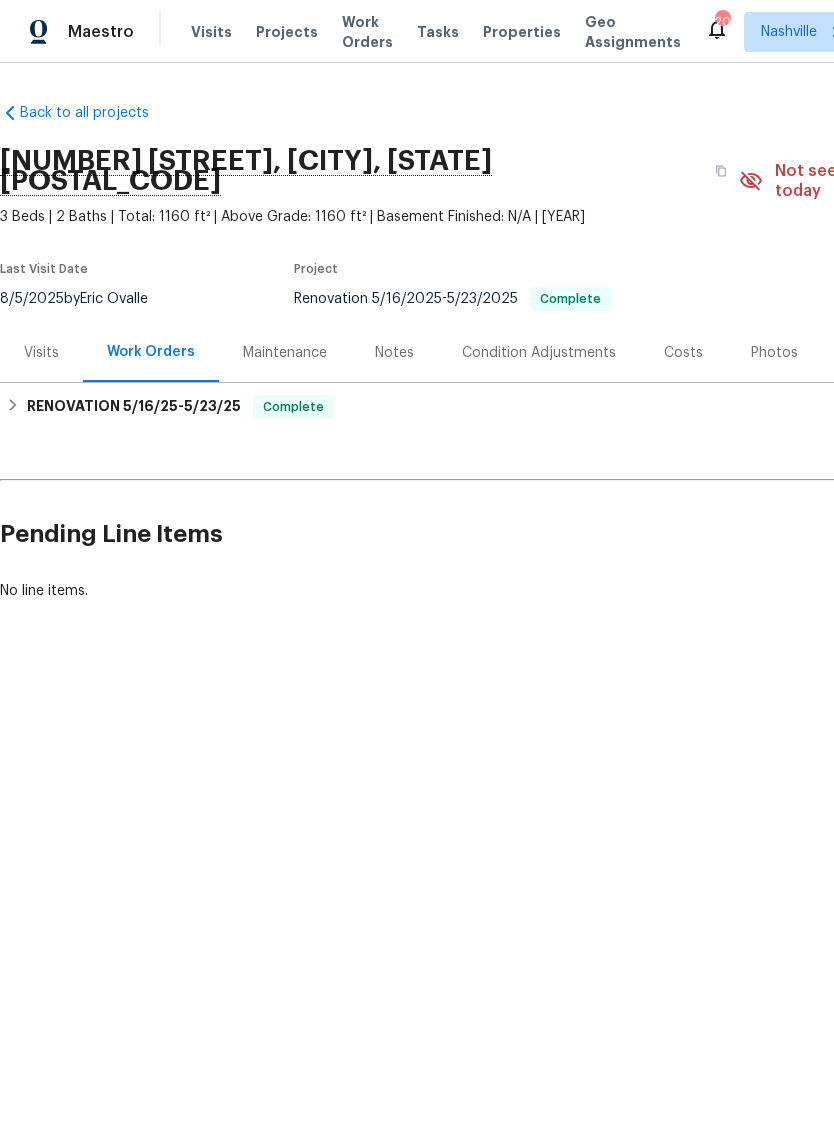 click on "Costs" at bounding box center [683, 353] 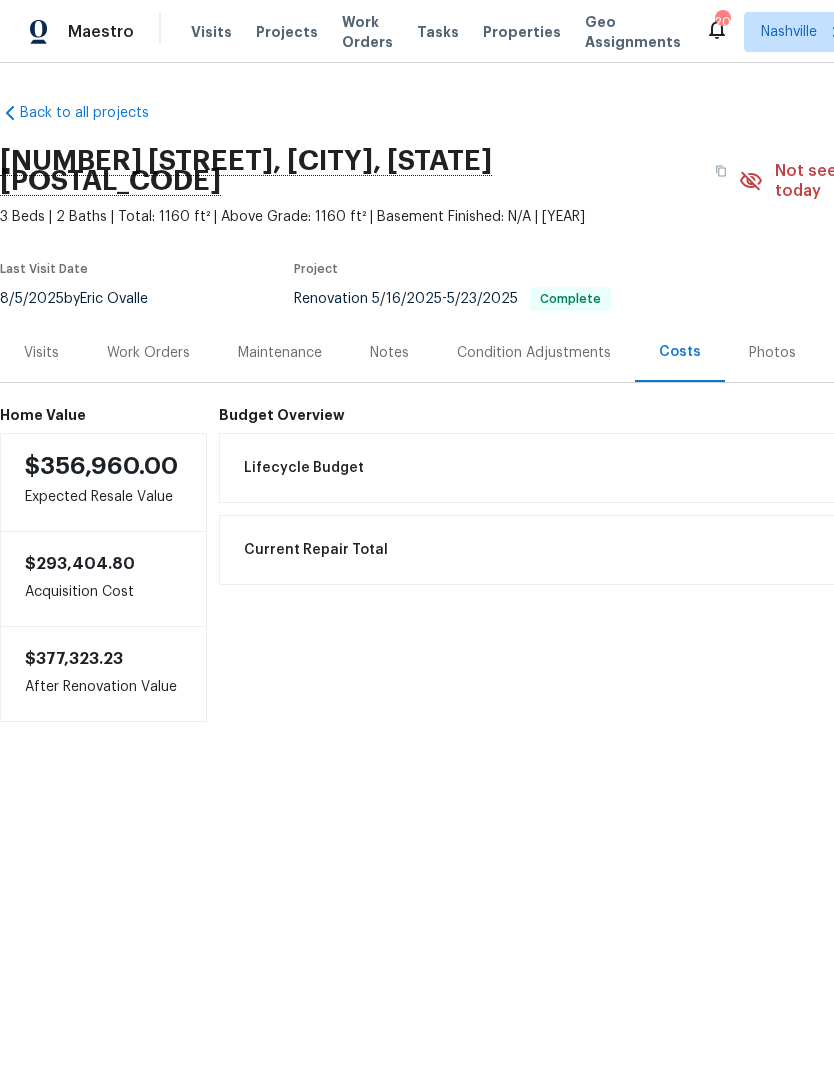 scroll, scrollTop: 0, scrollLeft: 0, axis: both 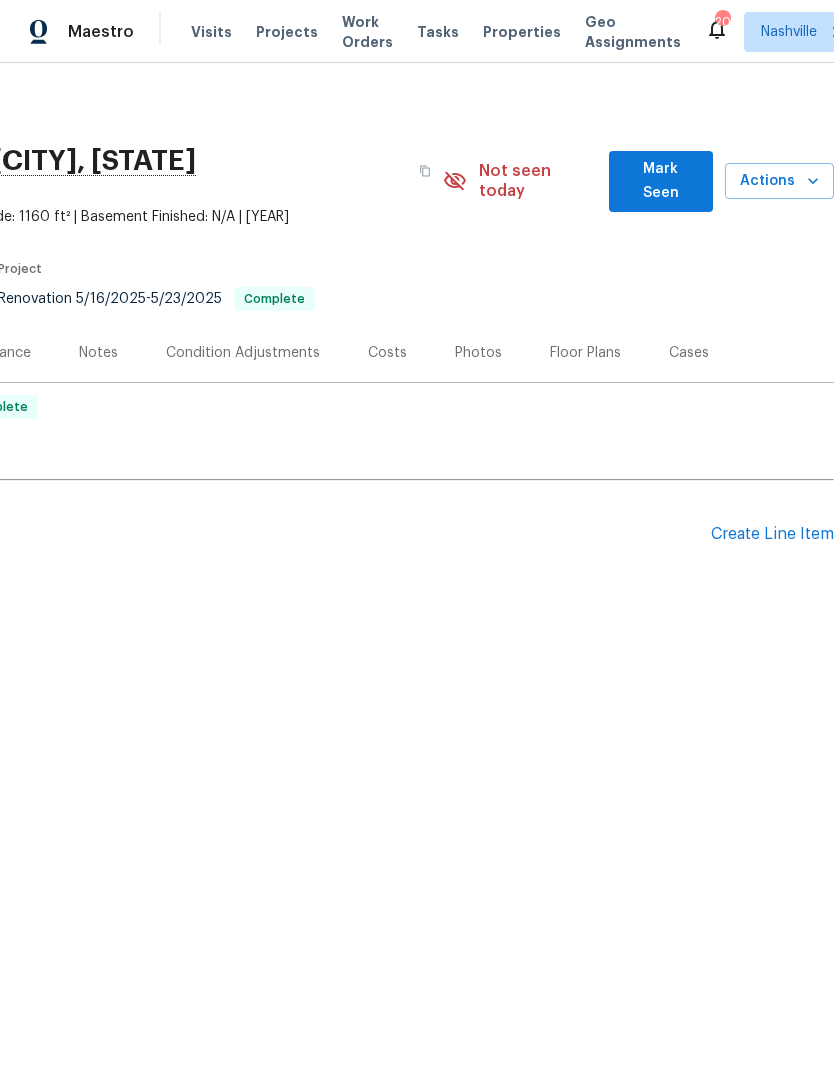 click on "Photos" at bounding box center [478, 352] 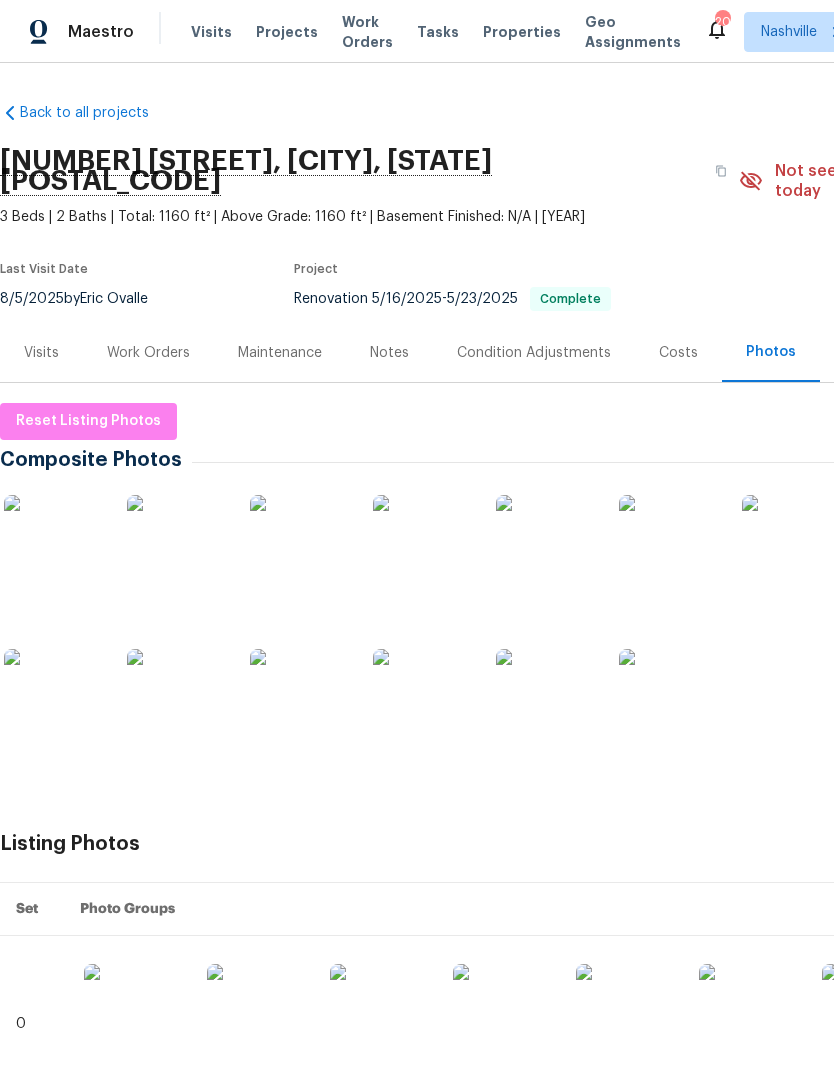 scroll, scrollTop: 0, scrollLeft: 0, axis: both 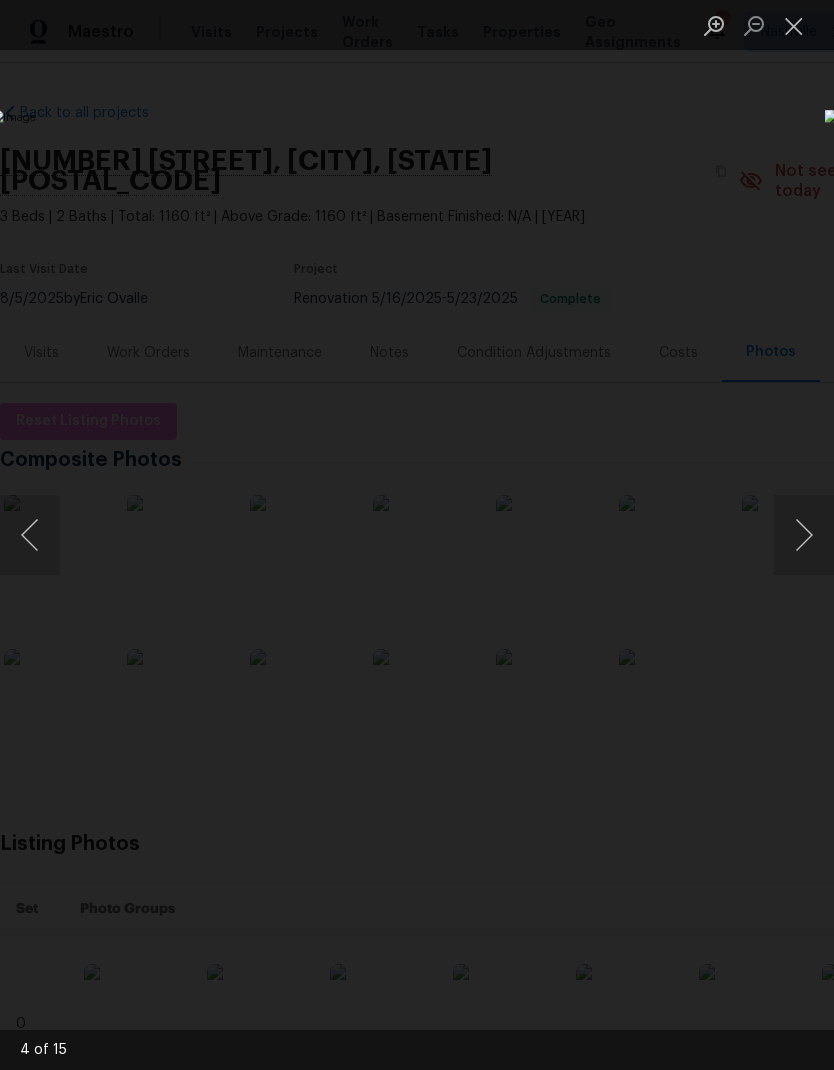 click at bounding box center (794, 25) 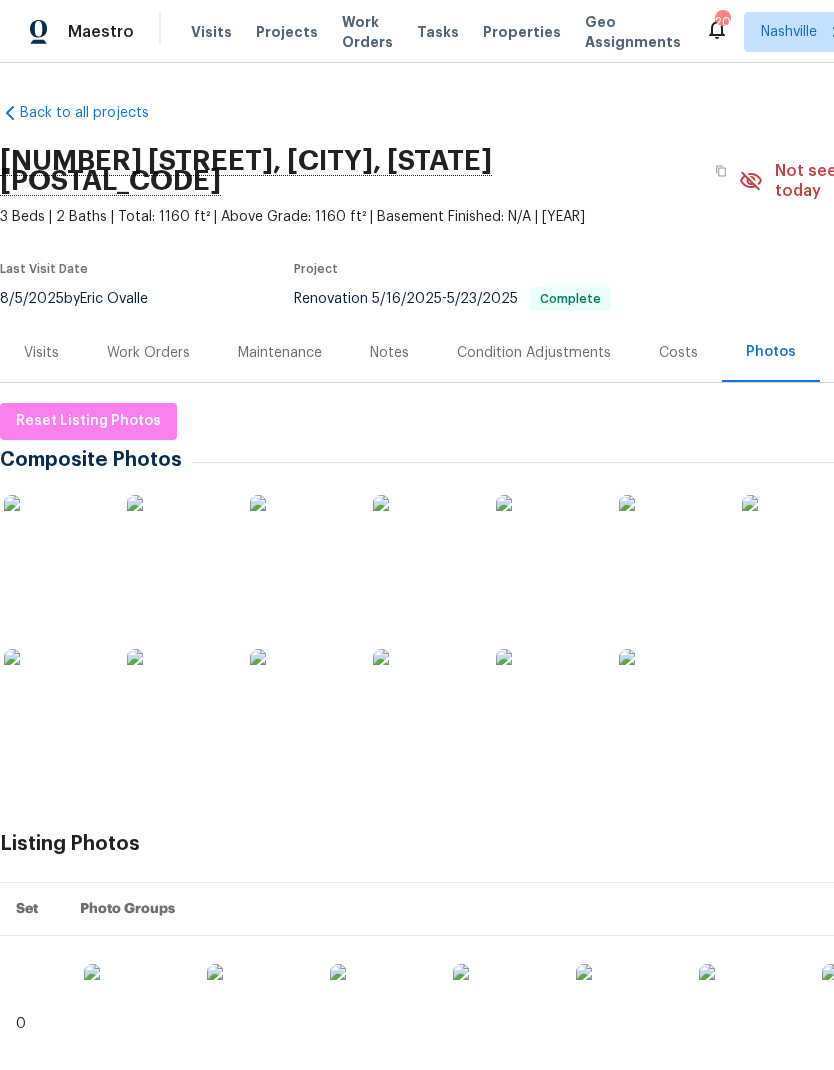 click at bounding box center [300, 699] 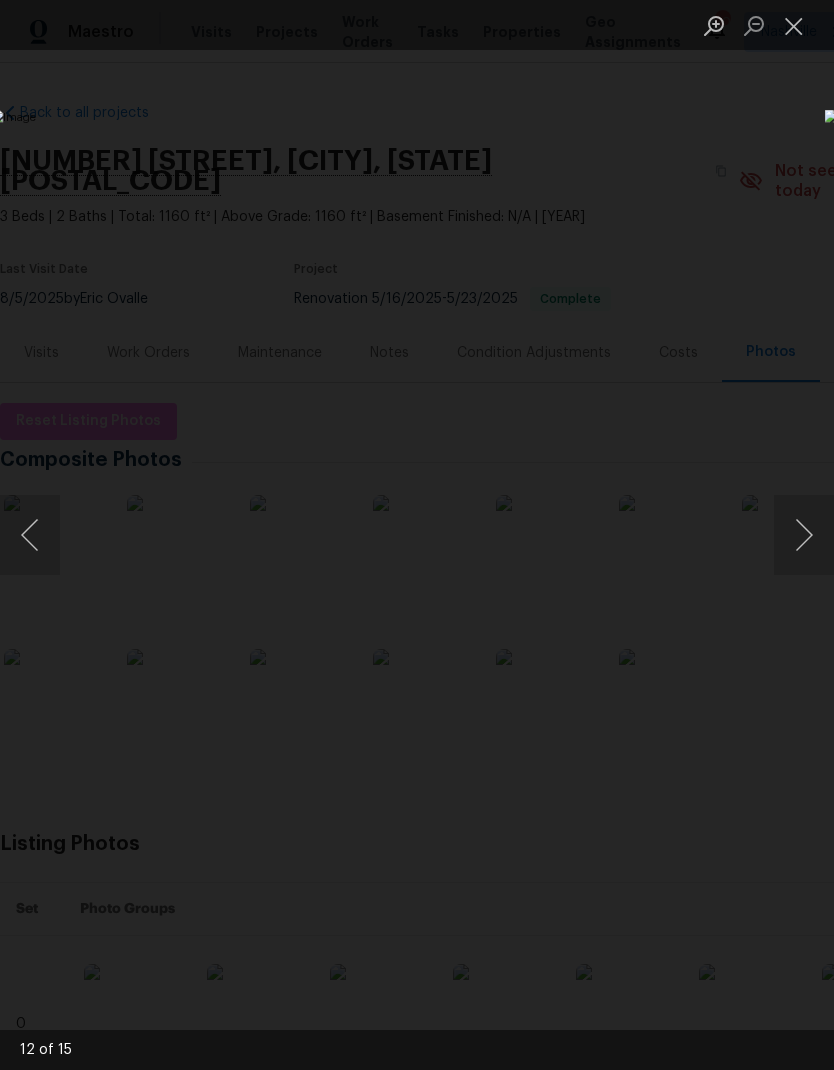 click at bounding box center (30, 535) 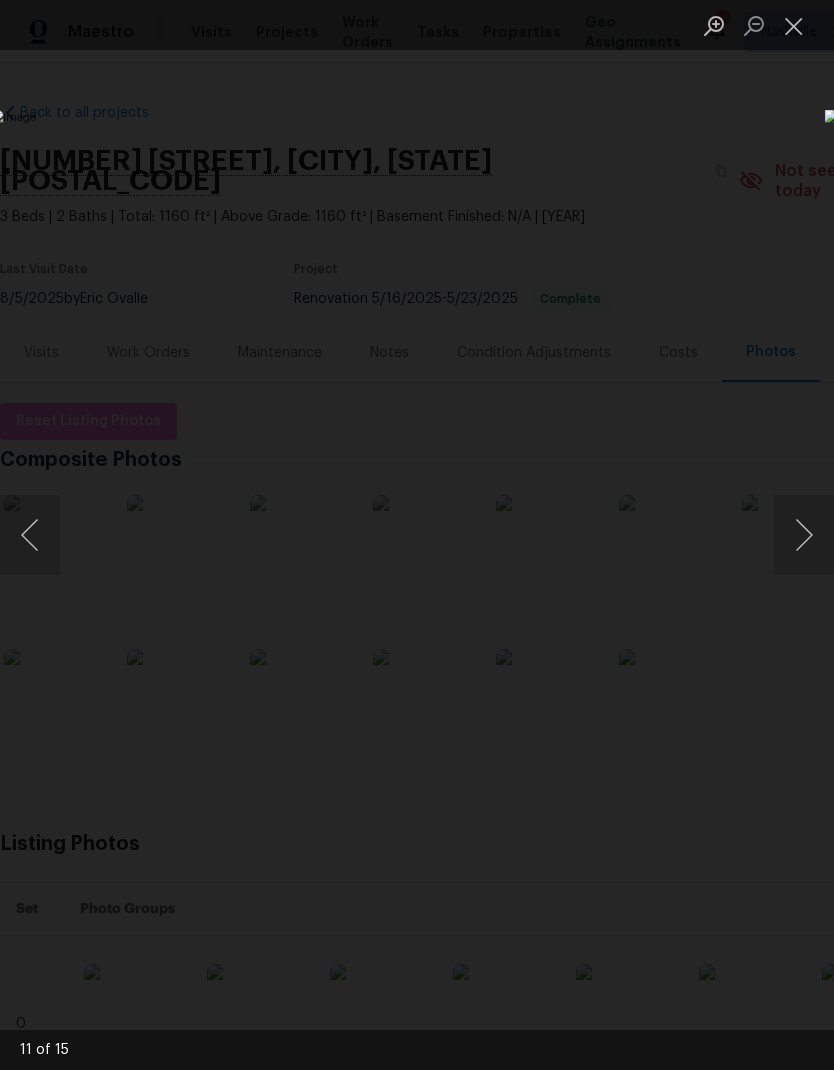 click at bounding box center (794, 25) 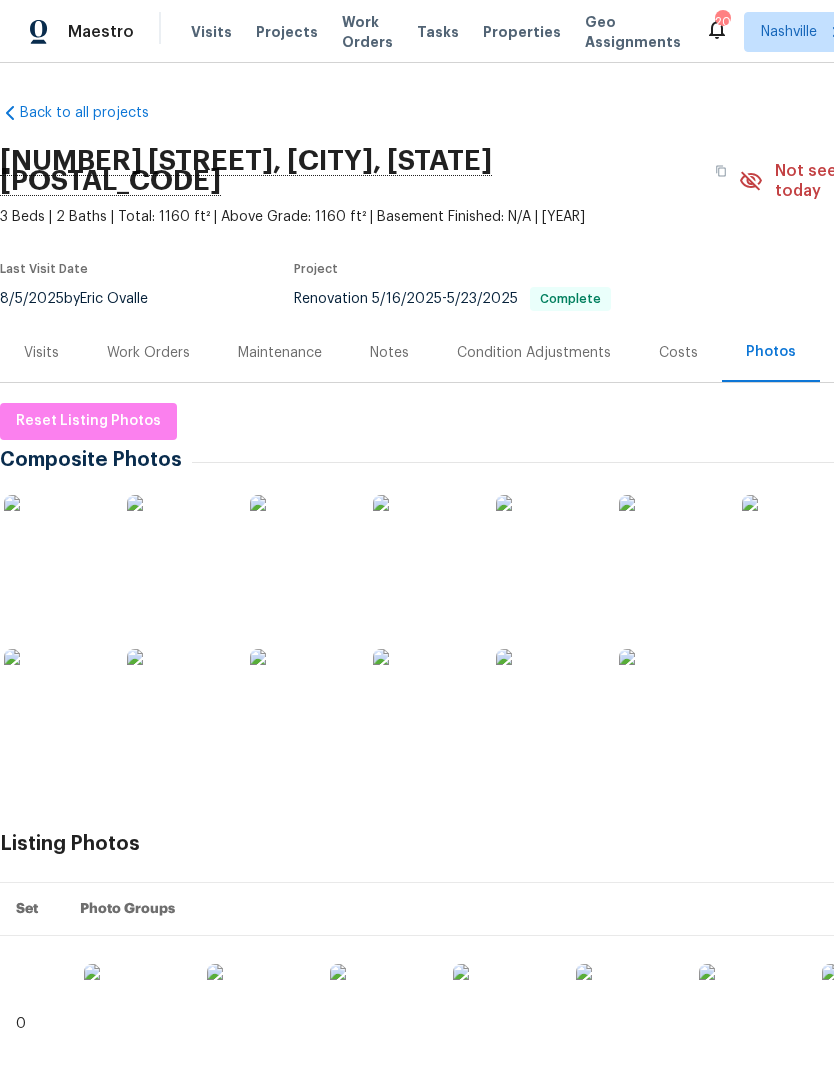 click on "Work Orders" at bounding box center [148, 353] 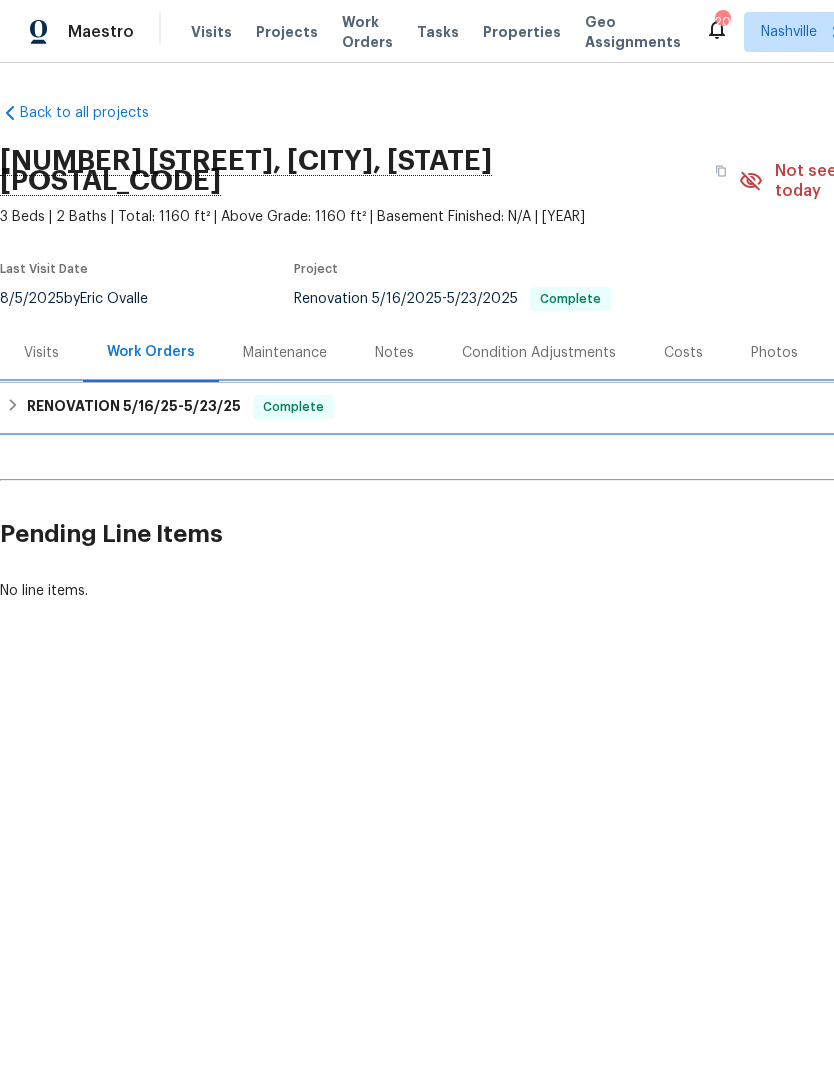 click on "RENOVATION   5/16/25  -  5/23/25" at bounding box center (134, 407) 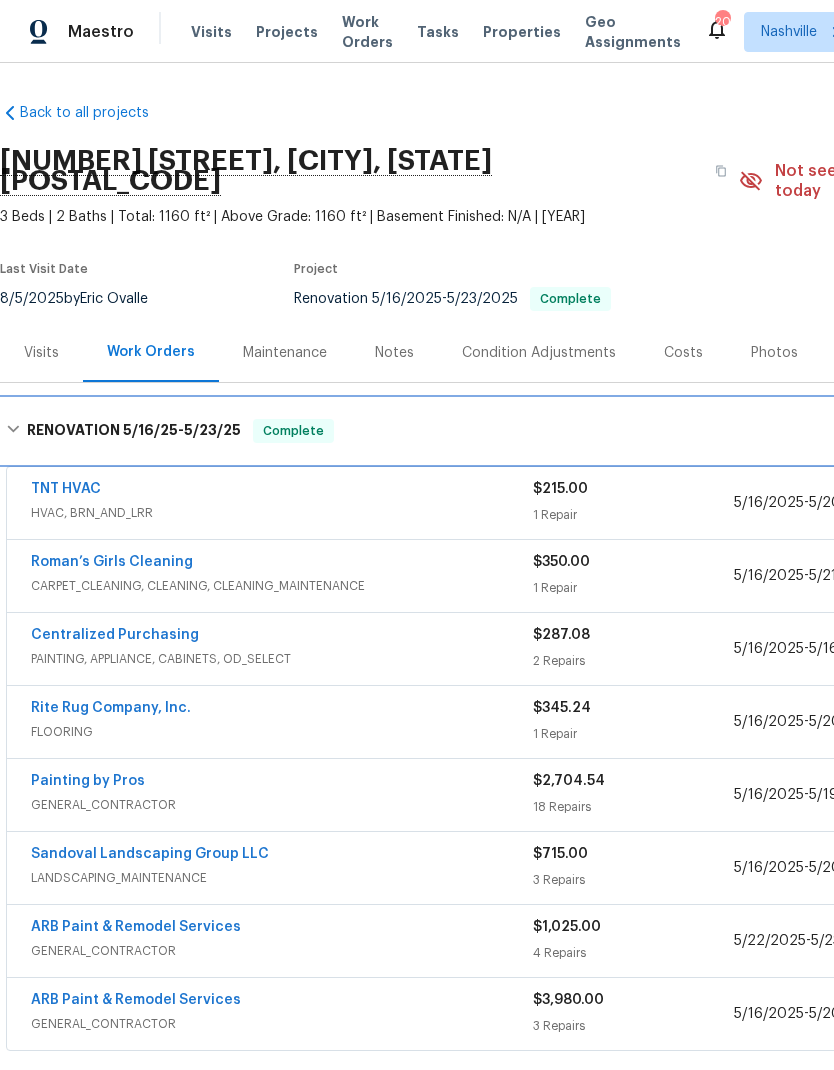 click on "RENOVATION   5/16/25  -  5/23/25" at bounding box center [134, 431] 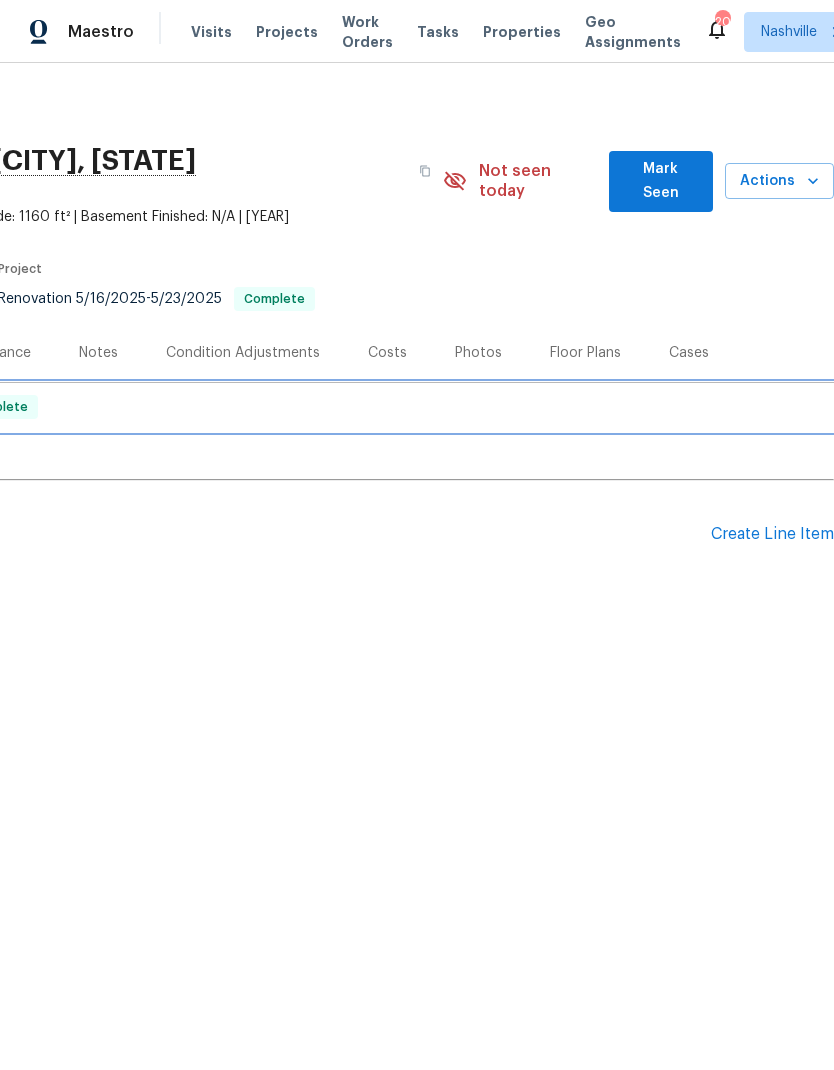 scroll, scrollTop: 0, scrollLeft: 296, axis: horizontal 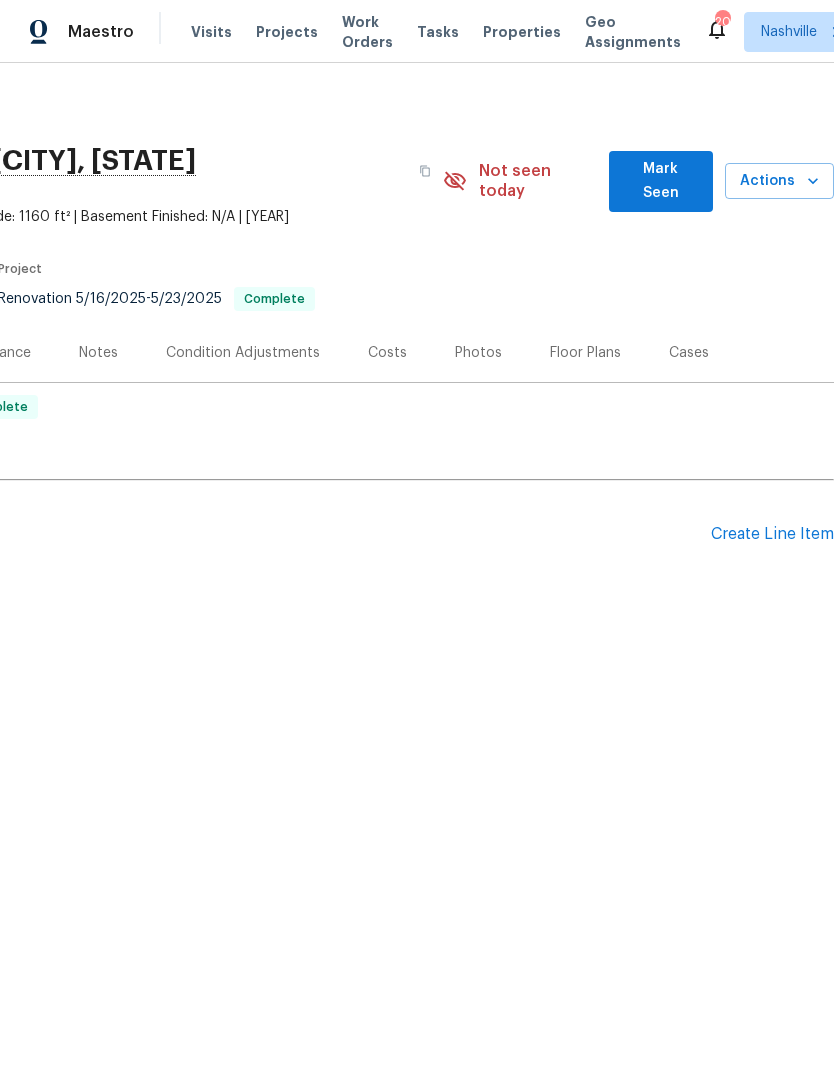 click on "Create Line Item" at bounding box center (772, 534) 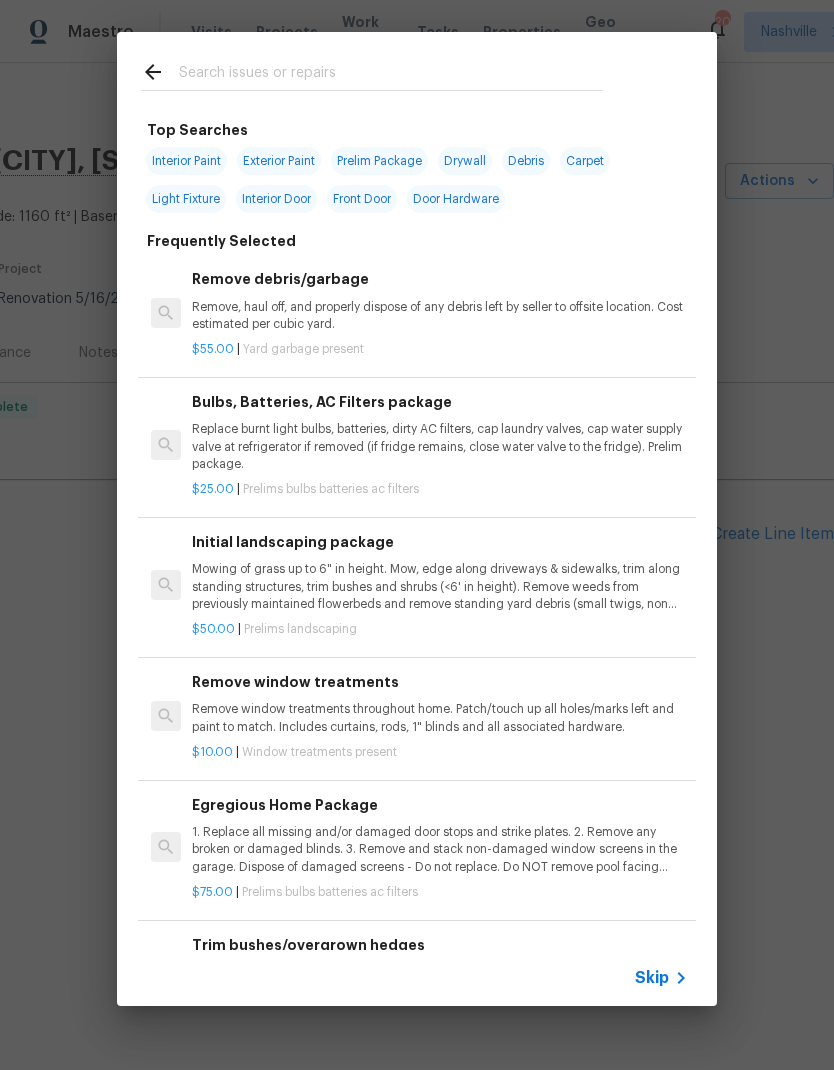 click at bounding box center (372, 71) 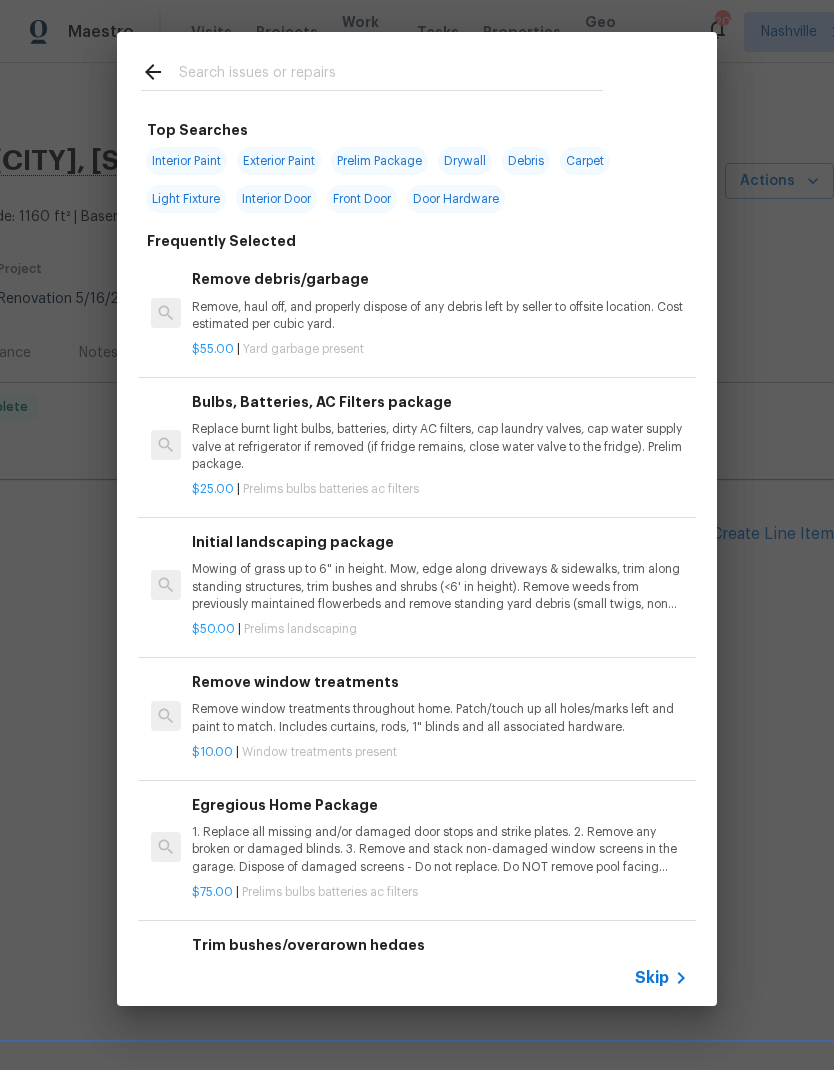 click 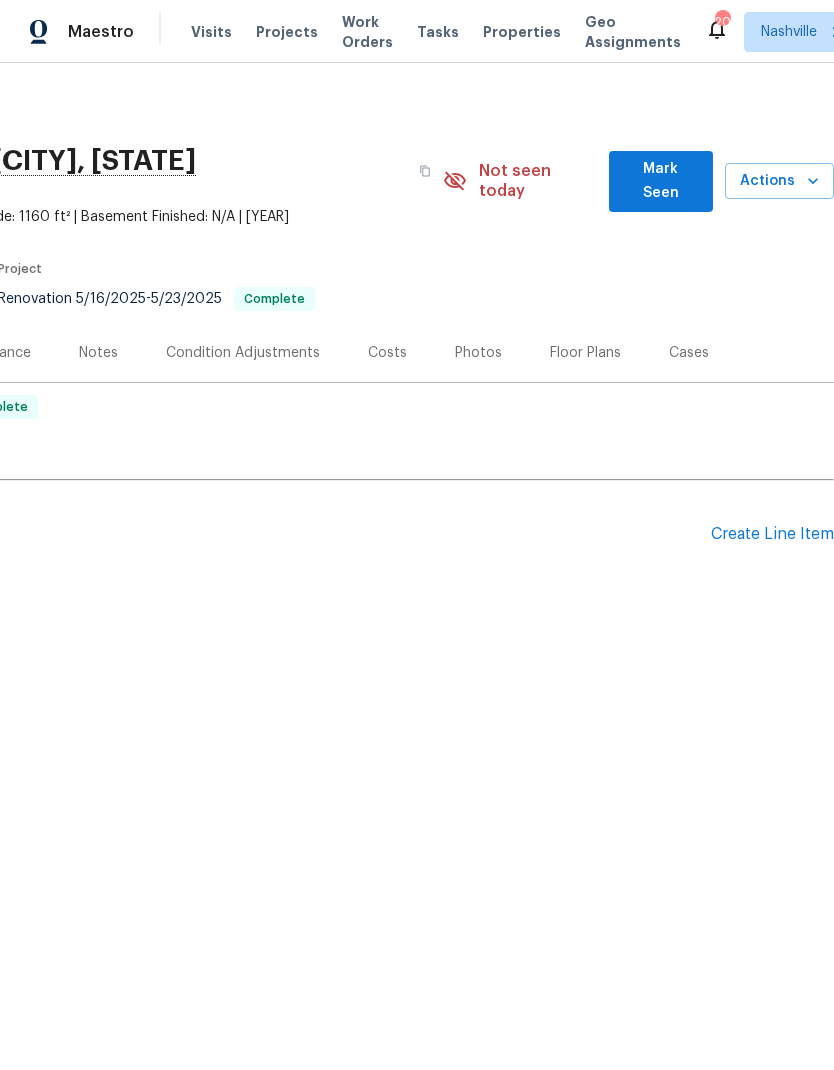 click on "Create Line Item" at bounding box center [772, 534] 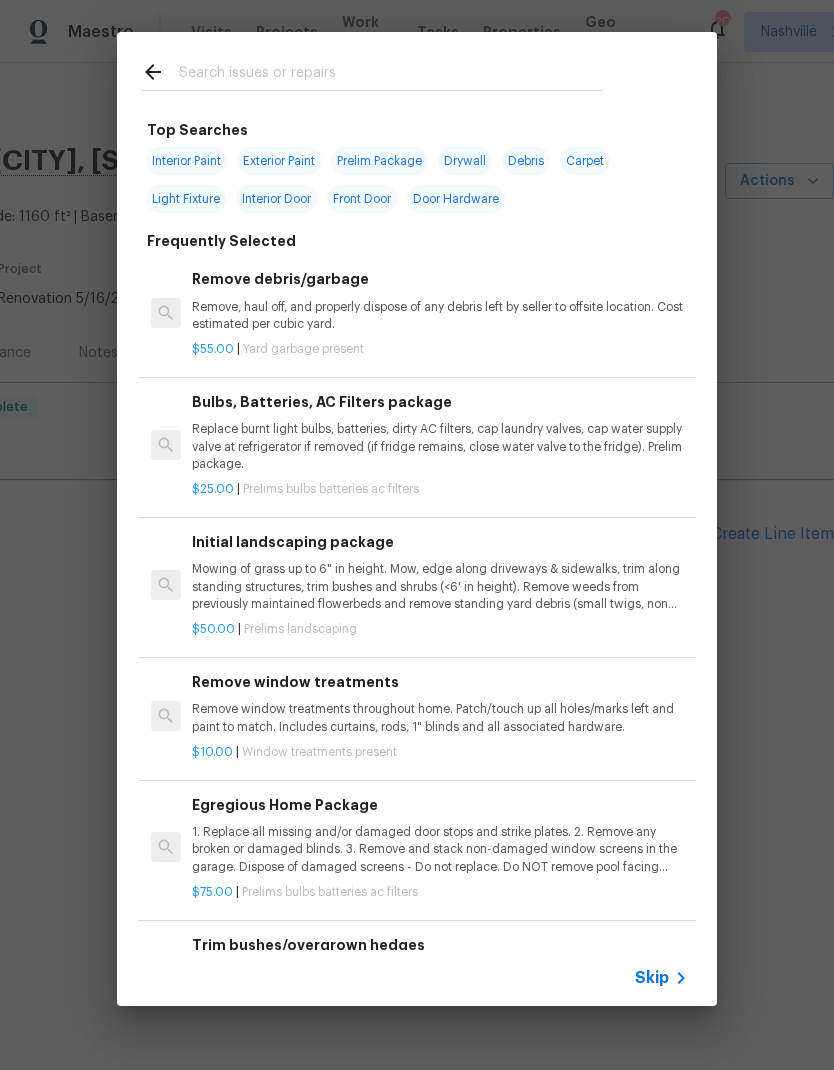 click at bounding box center (372, 71) 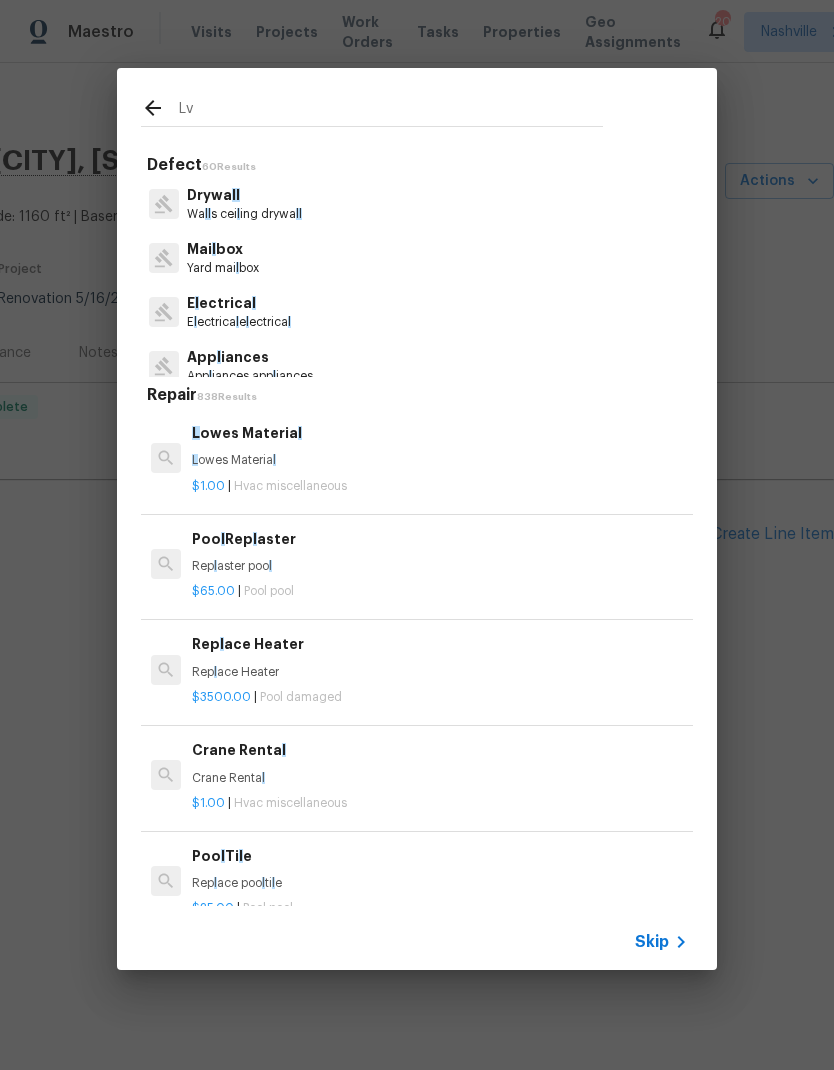 type on "Lvp" 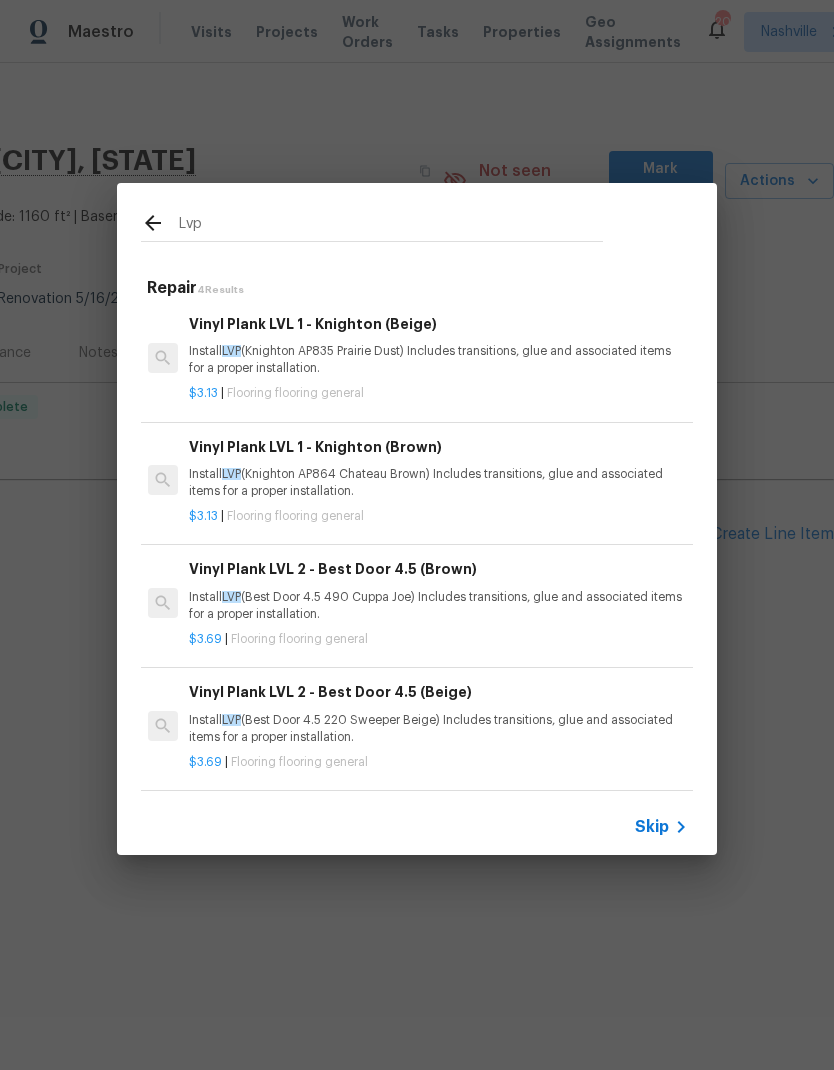 scroll, scrollTop: 3, scrollLeft: 3, axis: both 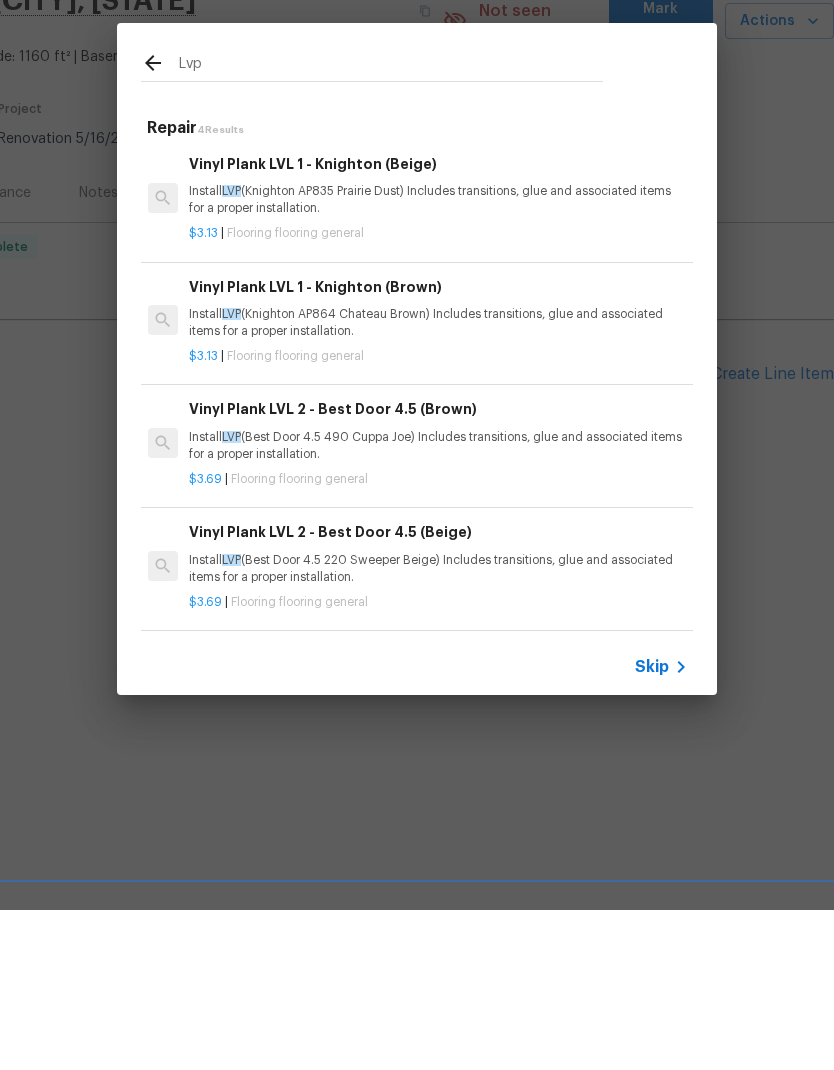 click on "Install  LVP  (Best Door 4.5 220 Sweeper Beige) Includes transitions, glue and associated items for a proper installation." at bounding box center [437, 729] 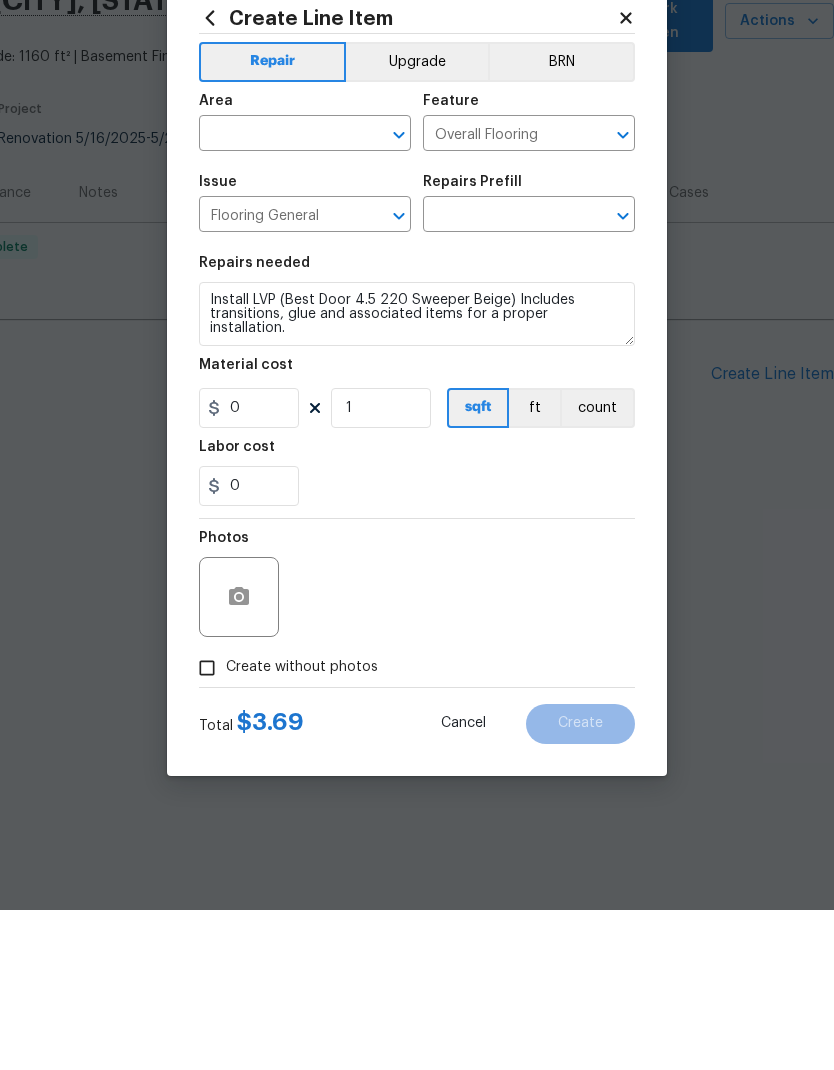 type on "Vinyl Plank LVL 2 - Best Door 4.5 (Beige) $3.69" 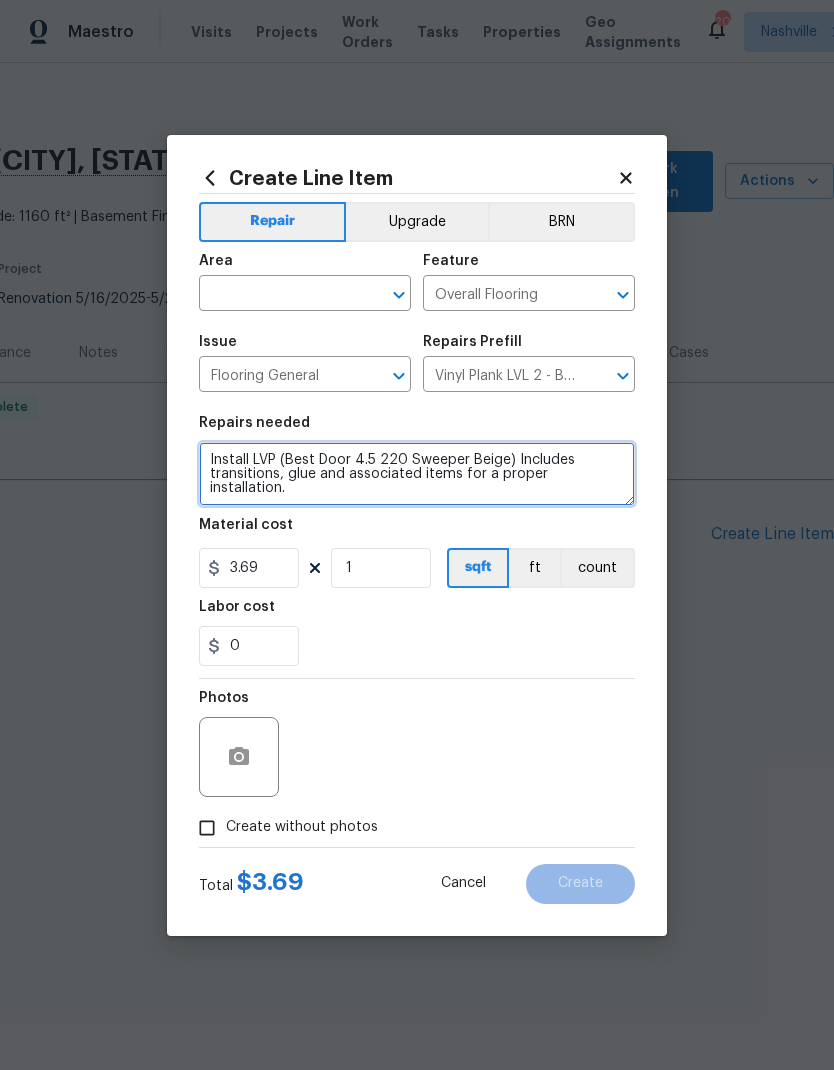 click on "Install LVP (Best Door 4.5 220 Sweeper Beige) Includes transitions, glue and associated items for a proper installation." at bounding box center [417, 474] 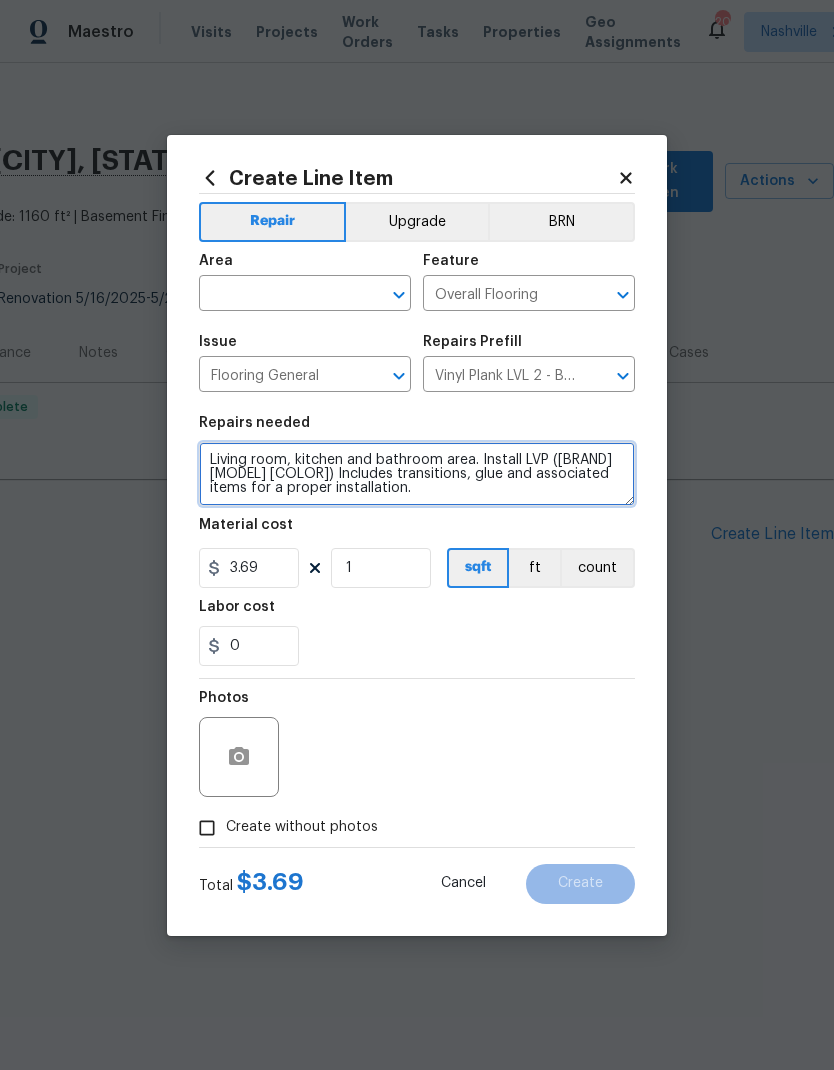 type on "Living room, kitchen and bathroom area. Install LVP ([BRAND] [NUMBER] [COLOR]) Includes transitions, glue and associated items for a proper installation." 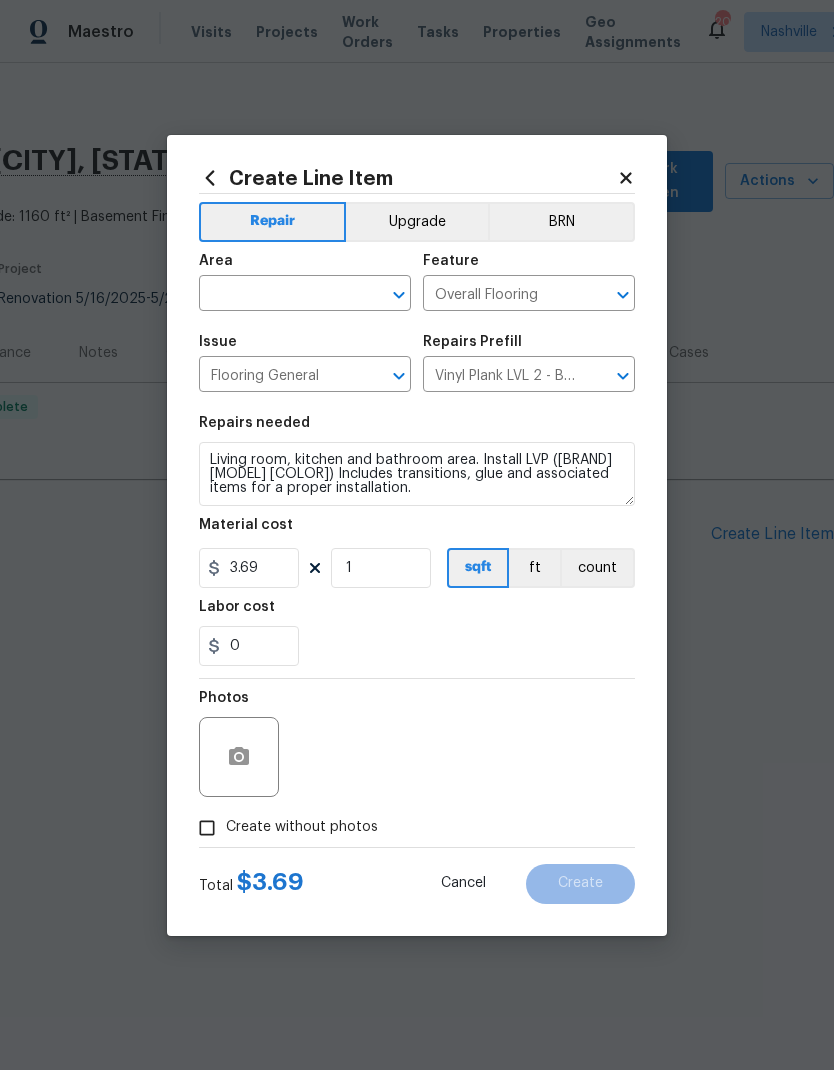 click on "0" at bounding box center [417, 646] 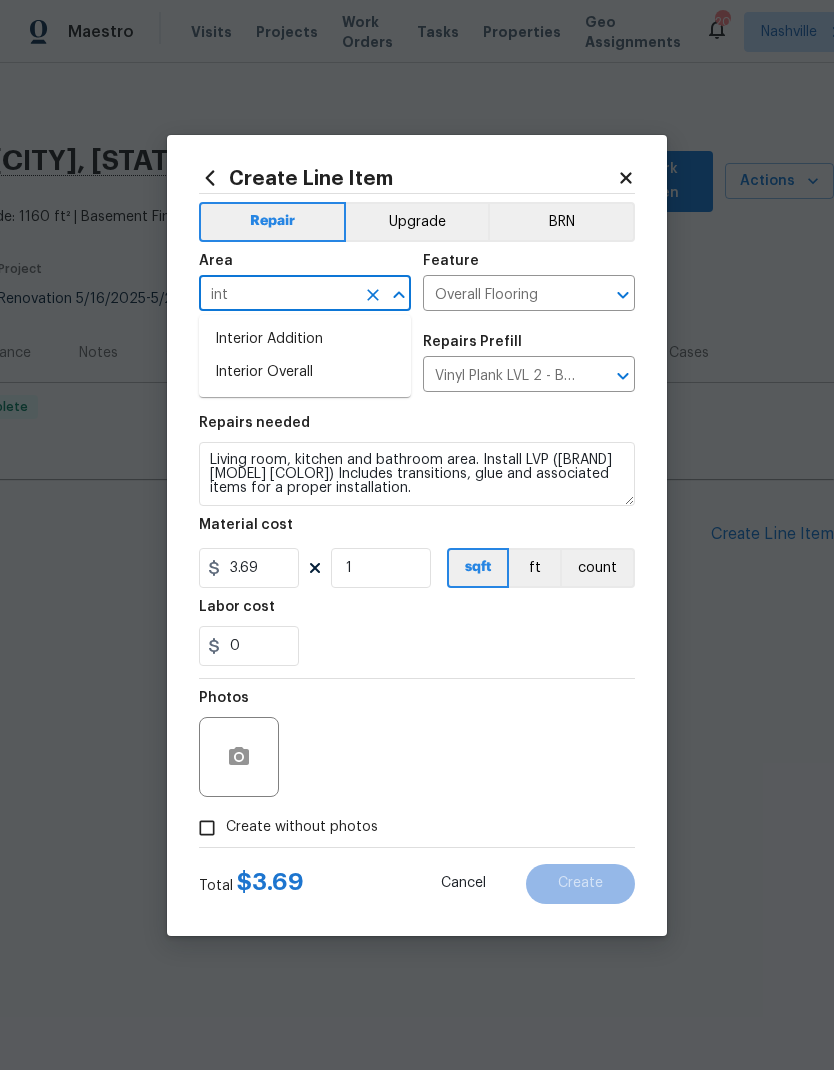 click on "Interior Overall" at bounding box center (305, 372) 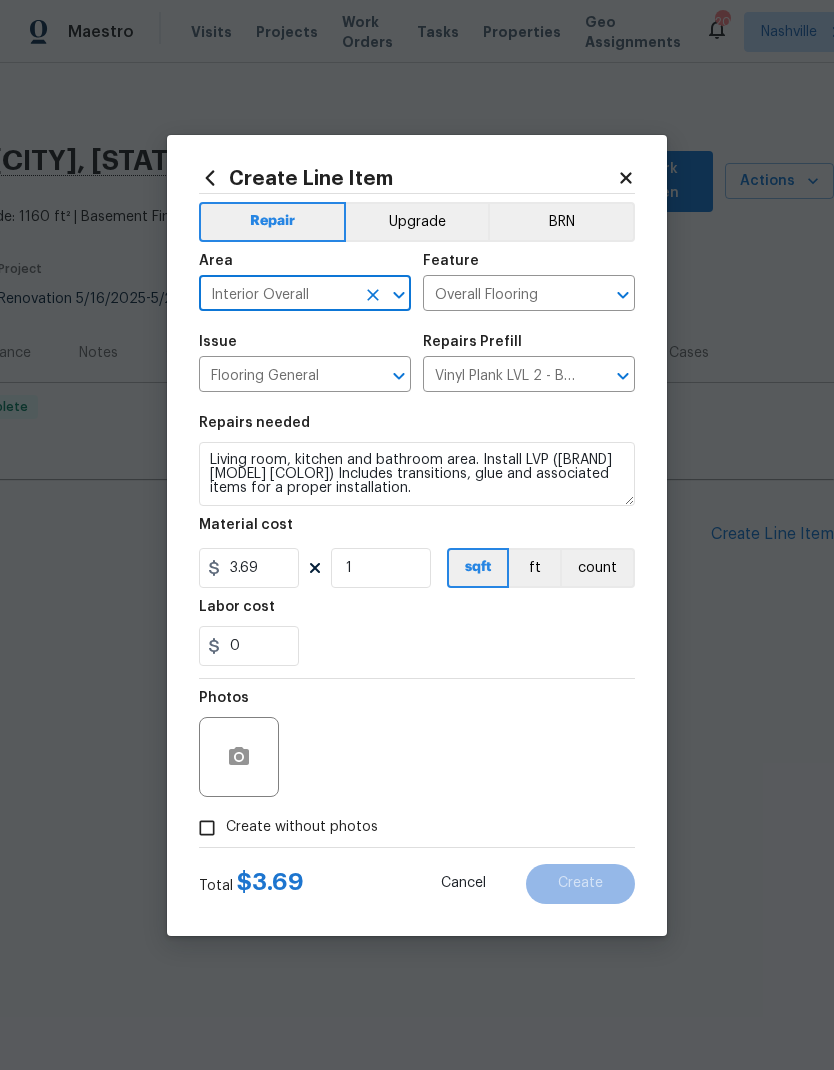 click on "0" at bounding box center [417, 646] 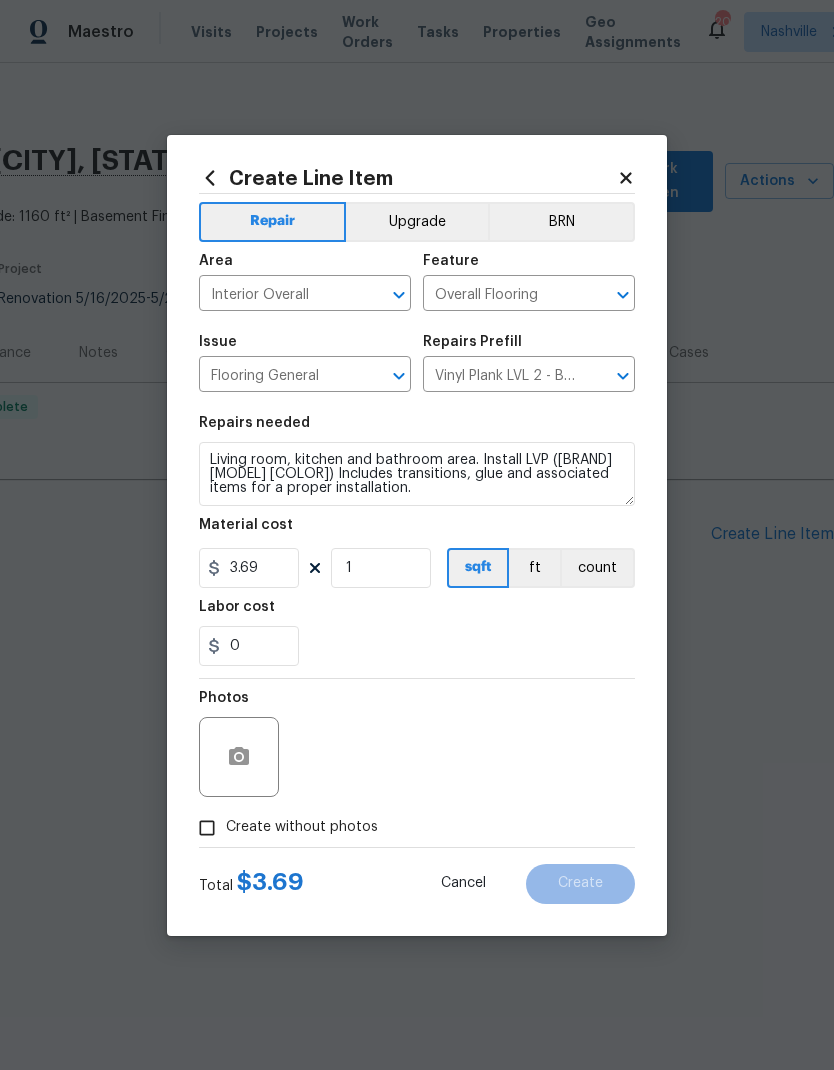 click on "Create without photos" at bounding box center [207, 828] 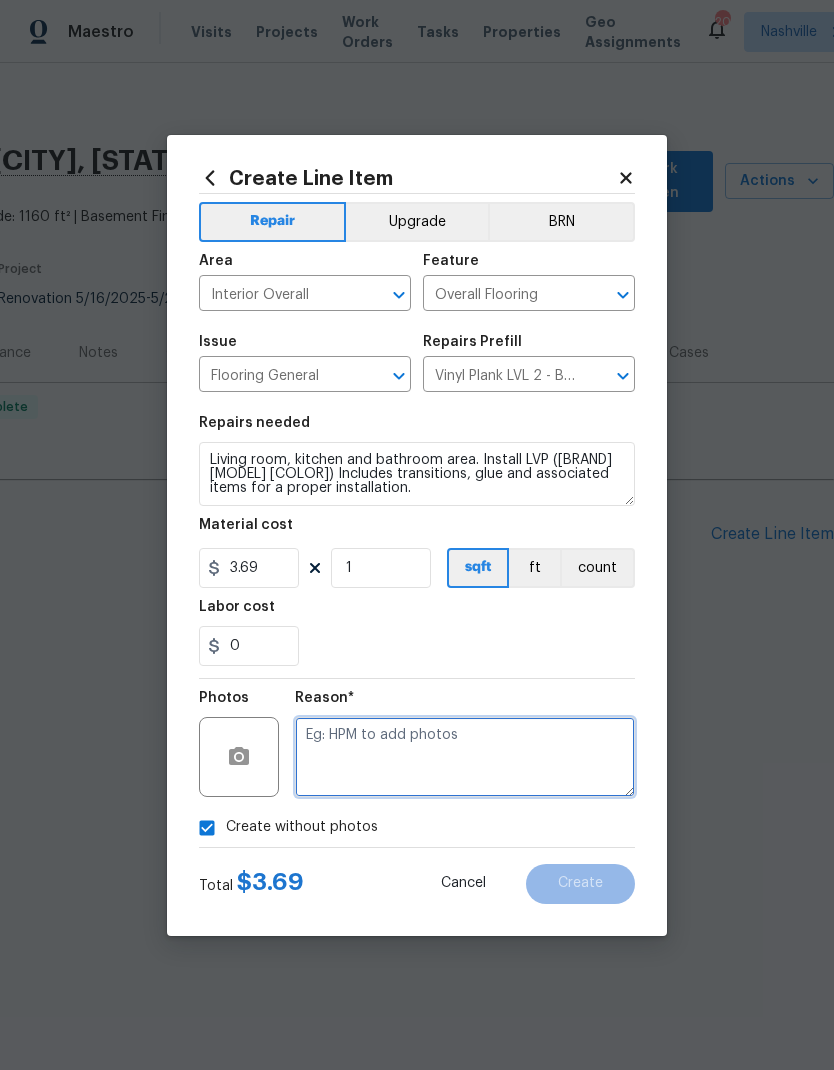 click at bounding box center [465, 757] 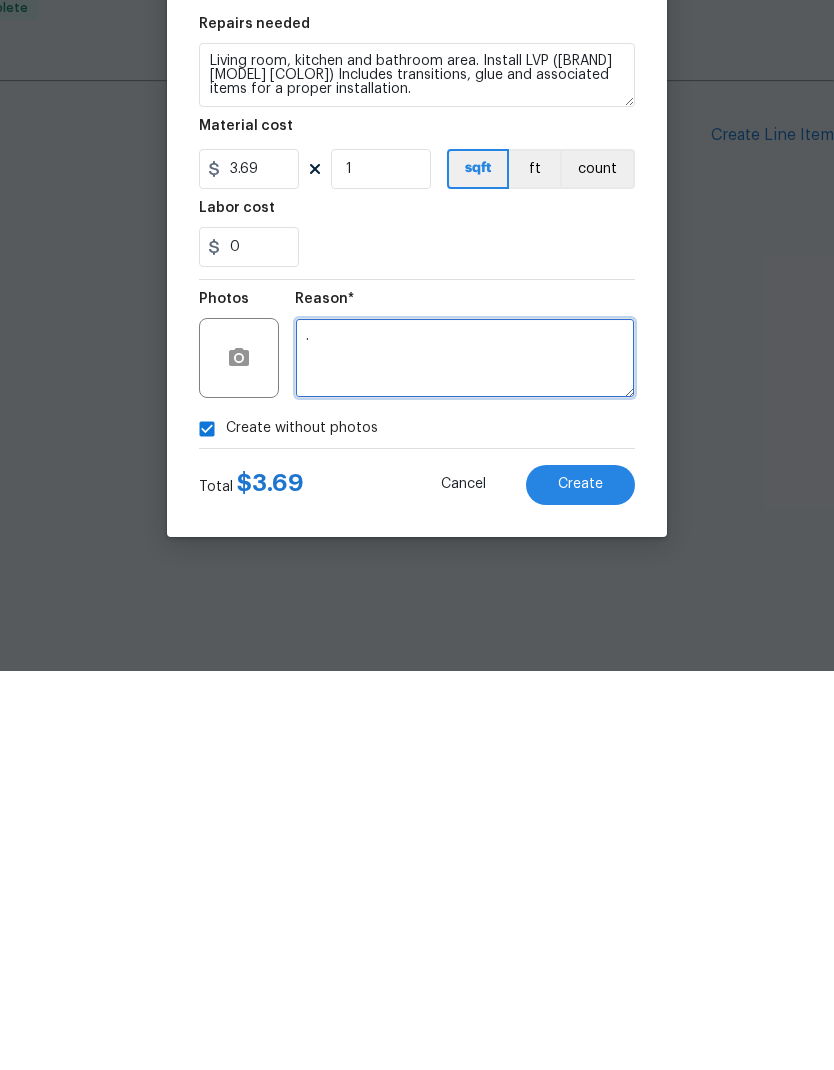 type on "." 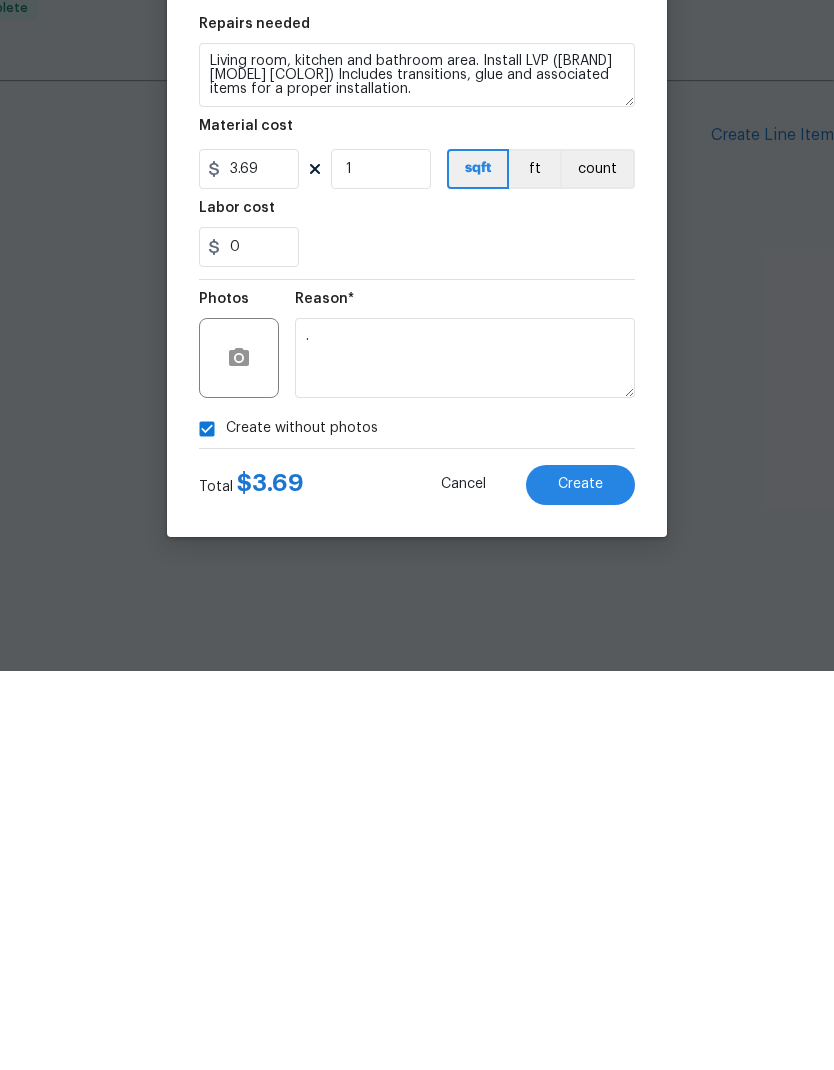 click on "Create" at bounding box center [580, 884] 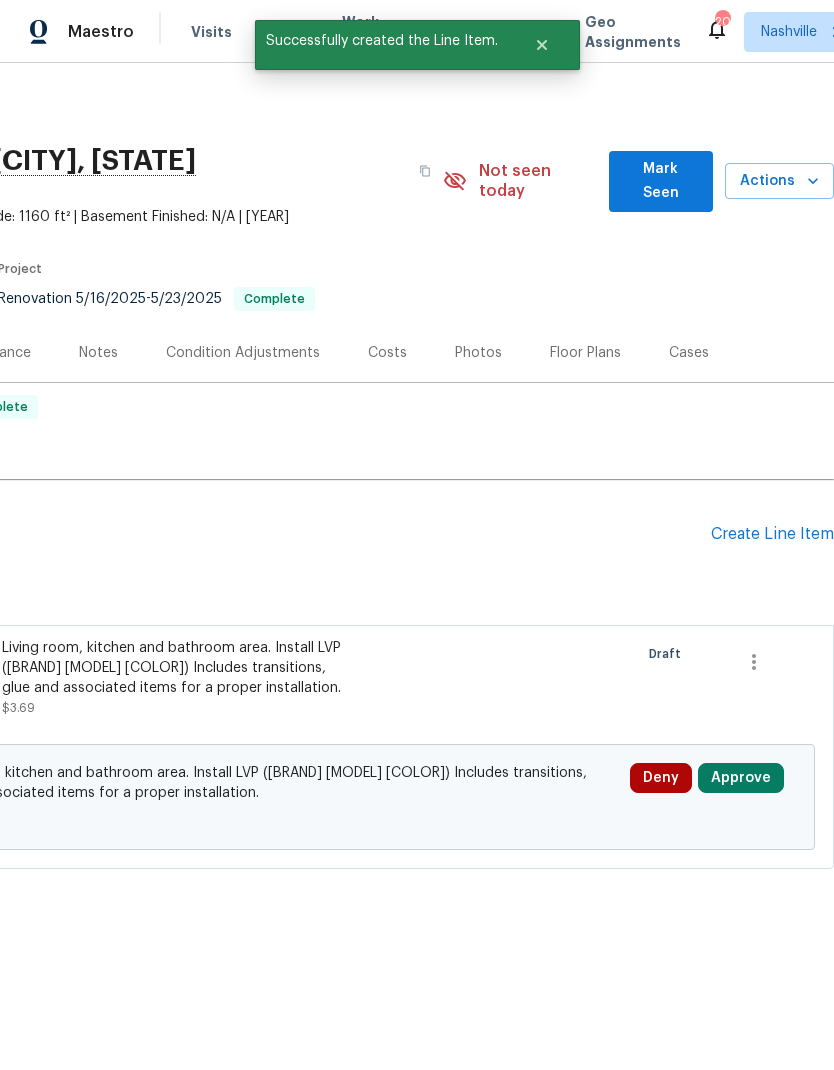 click on "Create Line Item" at bounding box center [772, 534] 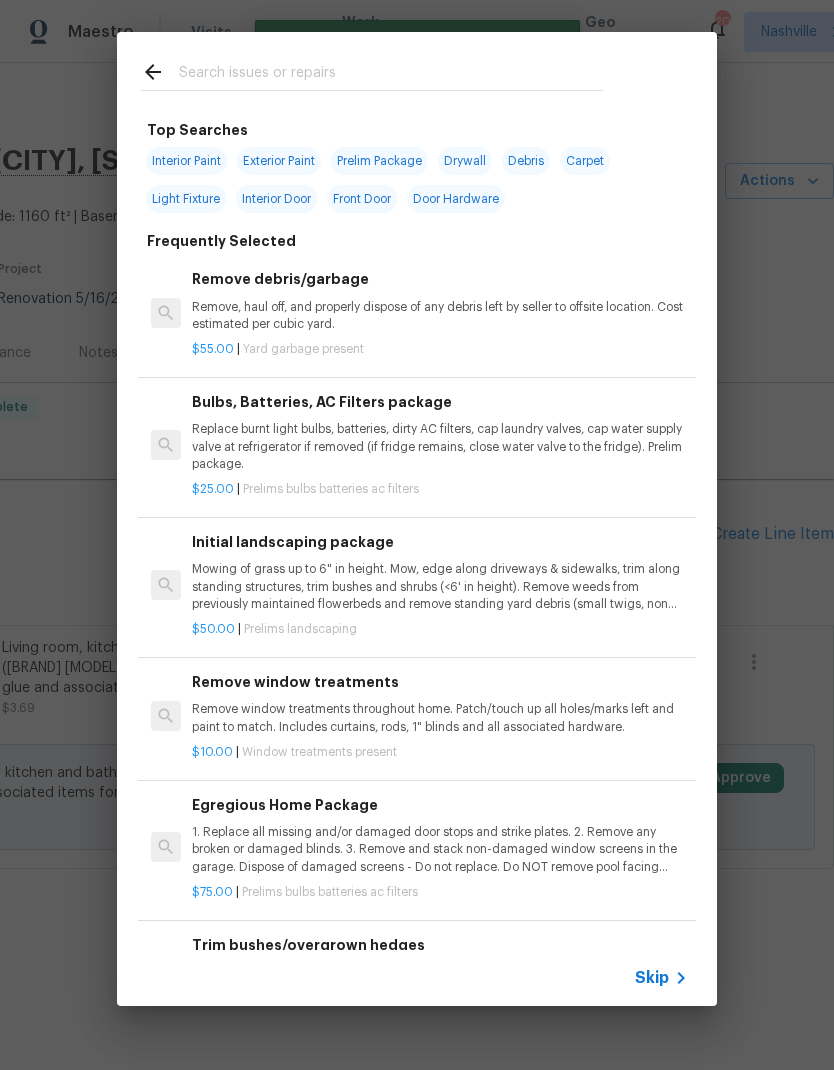 click at bounding box center [391, 75] 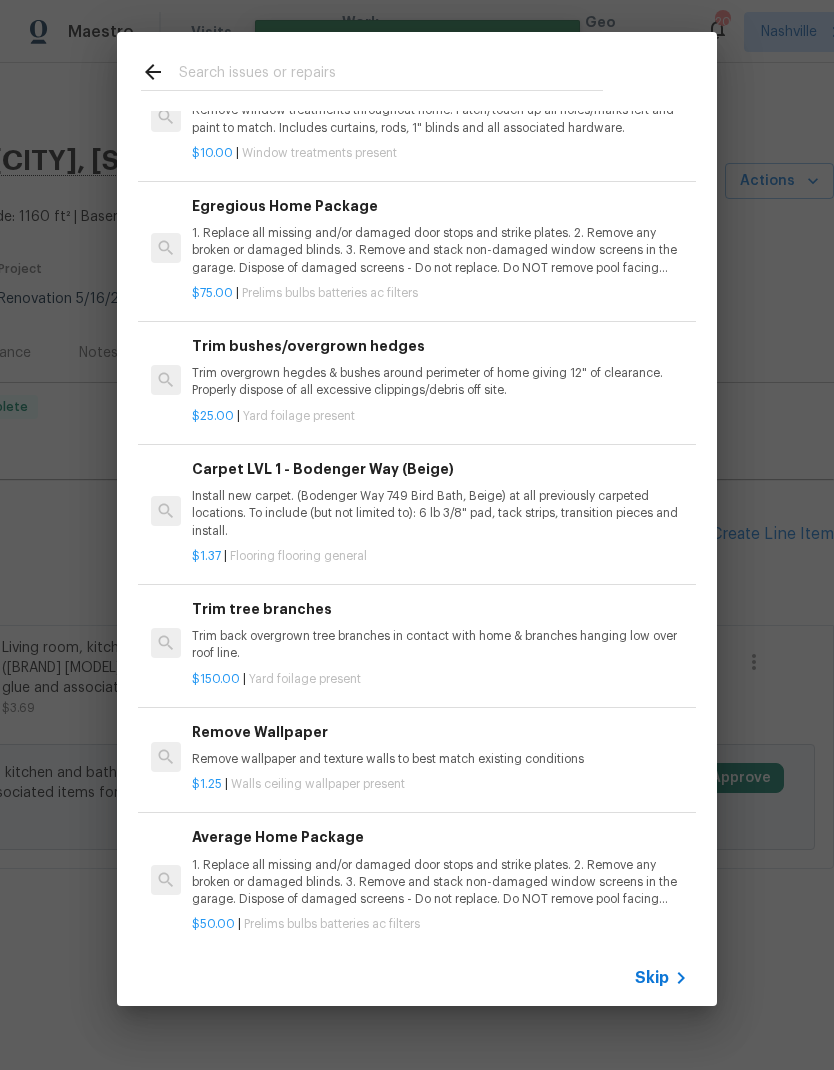 scroll, scrollTop: 598, scrollLeft: 0, axis: vertical 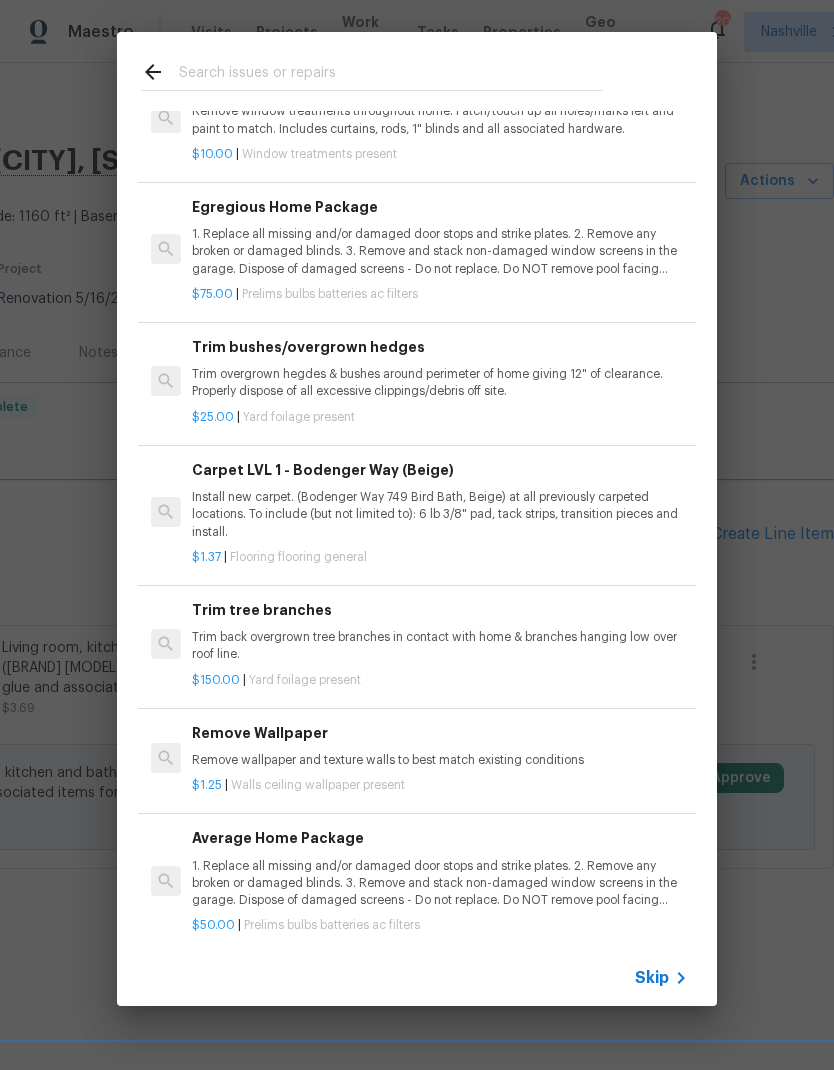 click on "Install new carpet. (Bodenger Way 749 Bird Bath, Beige) at all previously carpeted locations. To include (but not limited to): 6 lb 3/8" pad, tack strips, transition pieces and install." at bounding box center [440, 514] 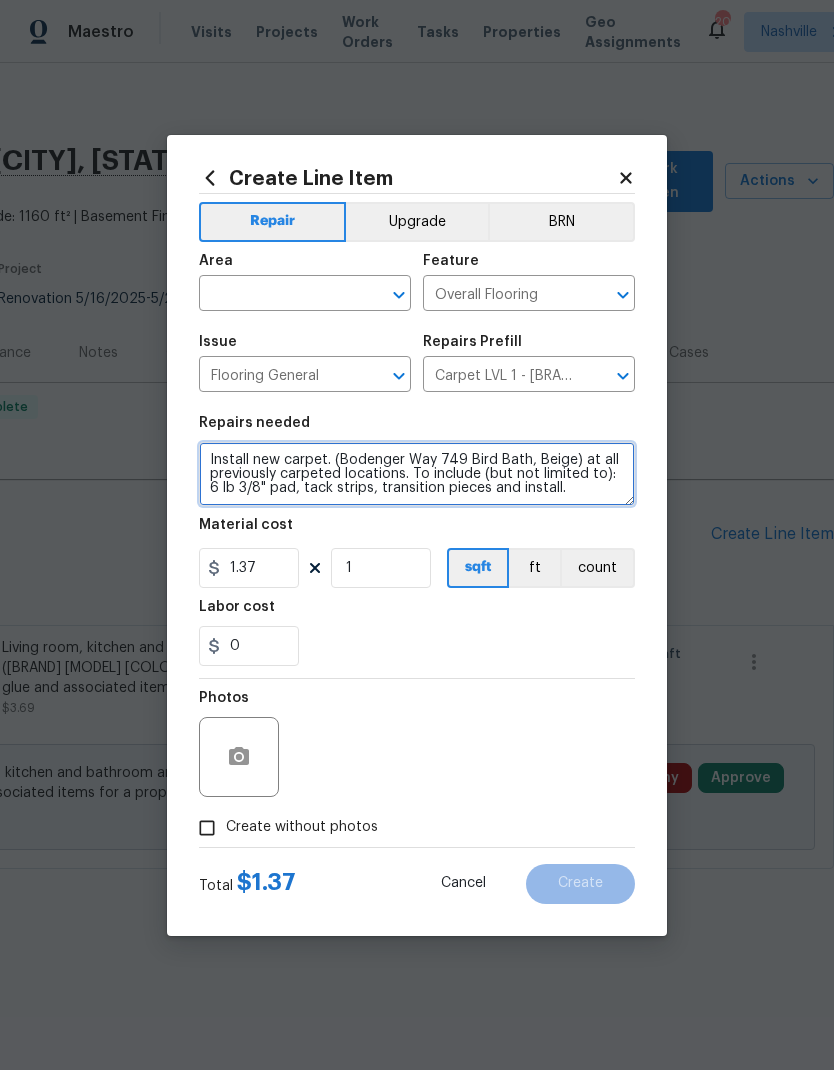 click on "Install new carpet. (Bodenger Way 749 Bird Bath, Beige) at all previously carpeted locations. To include (but not limited to): 6 lb 3/8" pad, tack strips, transition pieces and install." at bounding box center (417, 474) 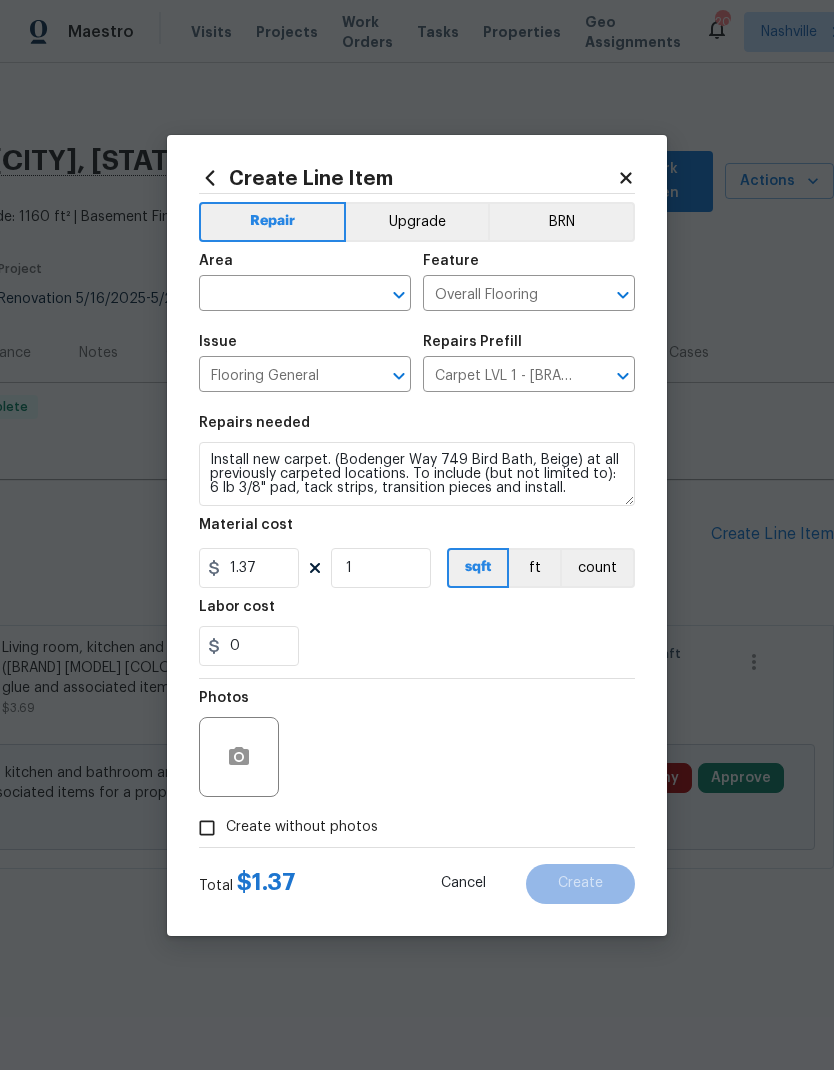 click at bounding box center [277, 295] 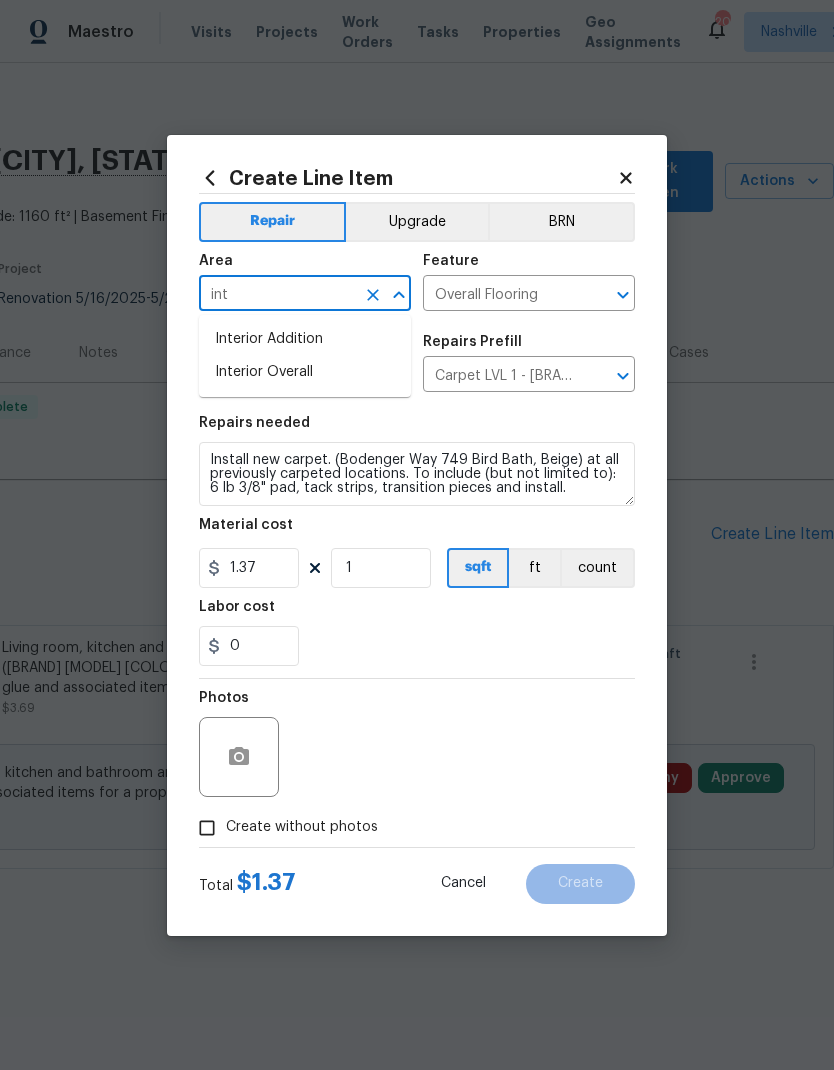 click on "Interior Overall" at bounding box center [305, 372] 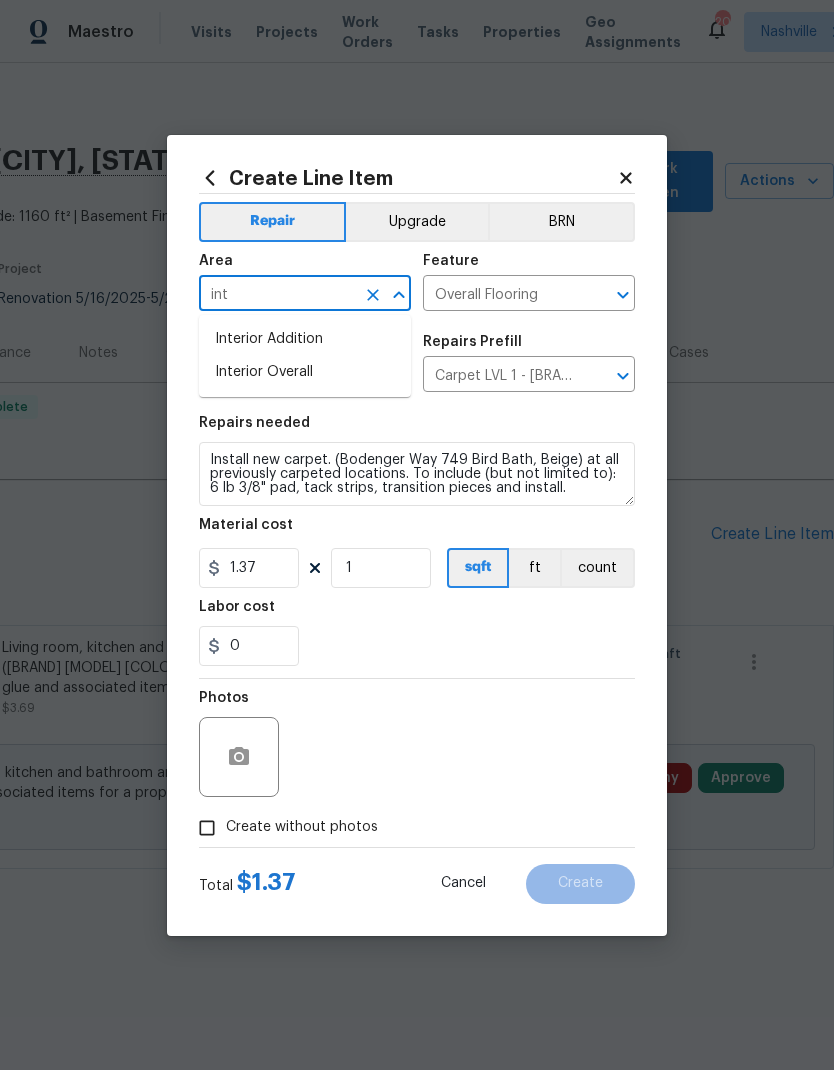 type on "Interior Overall" 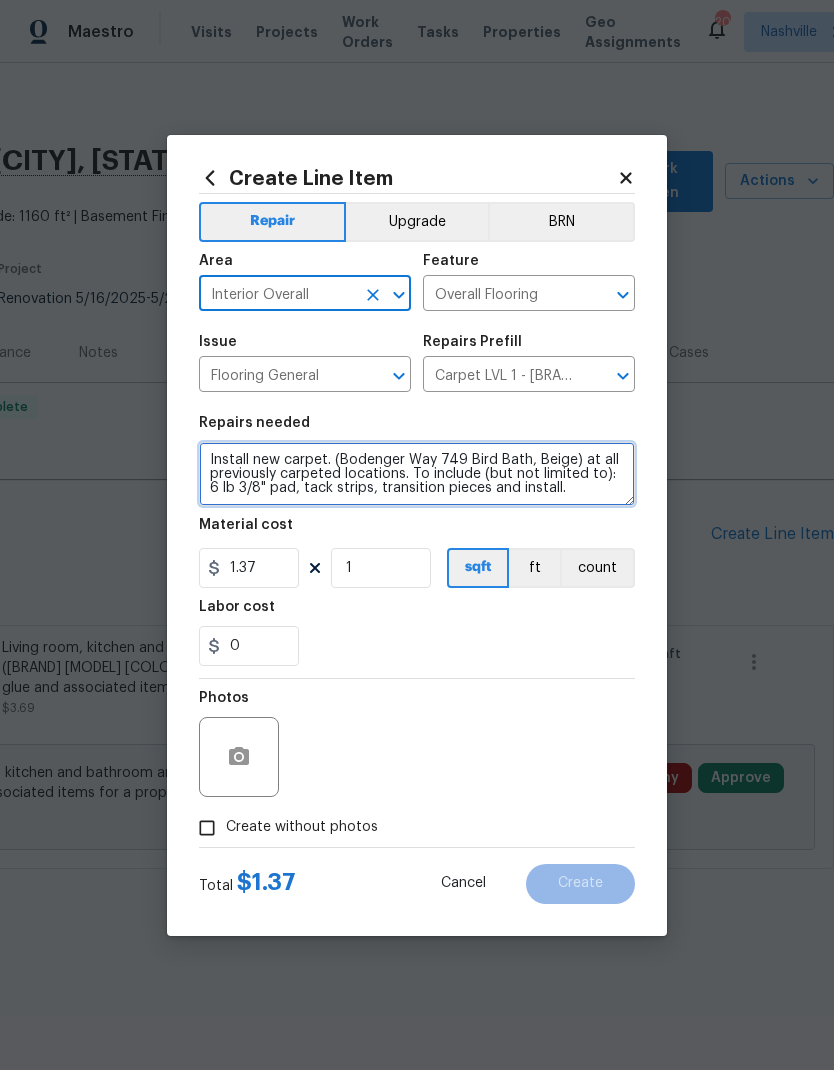 click on "Install new carpet. (Bodenger Way 749 Bird Bath, Beige) at all previously carpeted locations. To include (but not limited to): 6 lb 3/8" pad, tack strips, transition pieces and install." at bounding box center [417, 474] 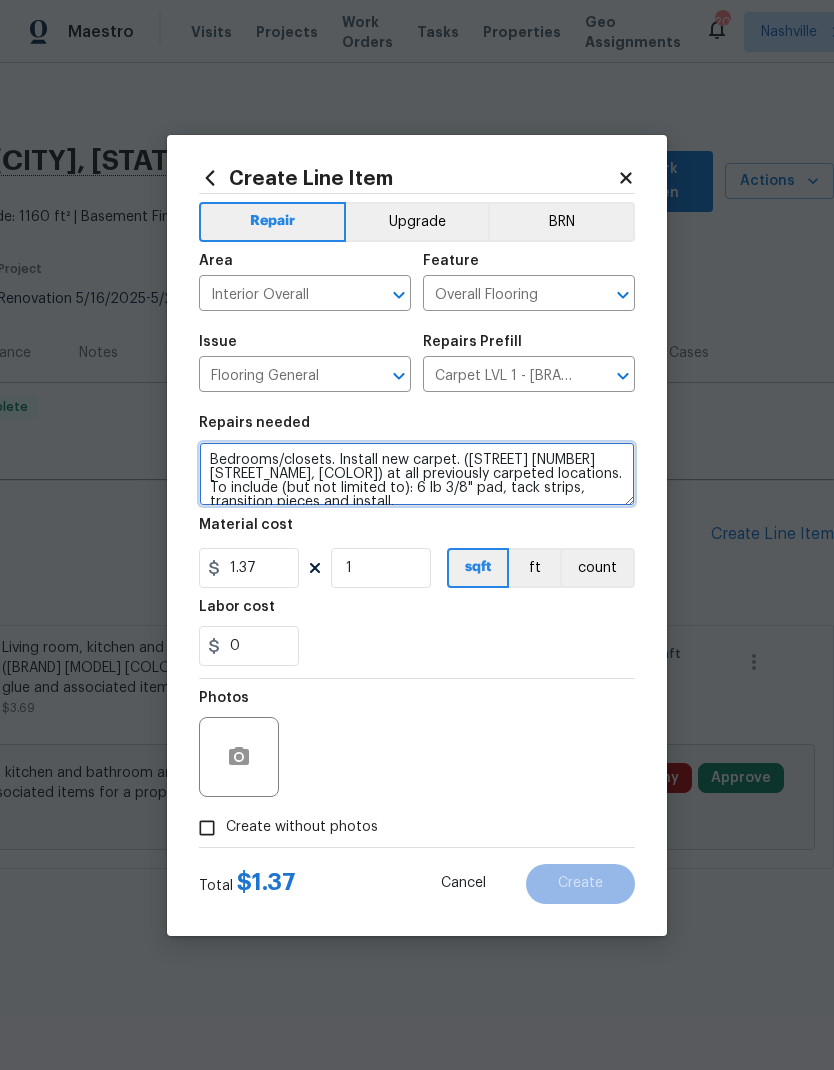 type on "Bedrooms/closets. Install new carpet. (Bodenger Way 749 Bird Bath, Beige) at all previously carpeted locations. To include (but not limited to): 6 lb 3/8" pad, tack strips, transition pieces and install." 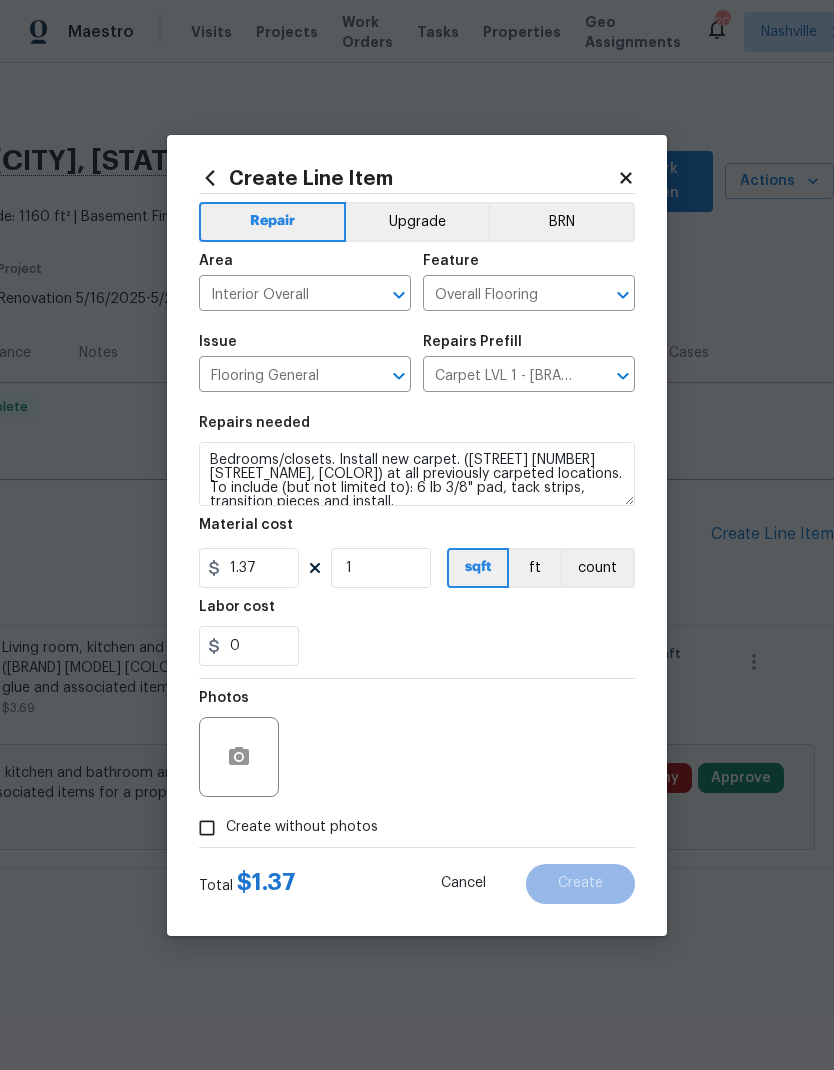 click on "0" at bounding box center [417, 646] 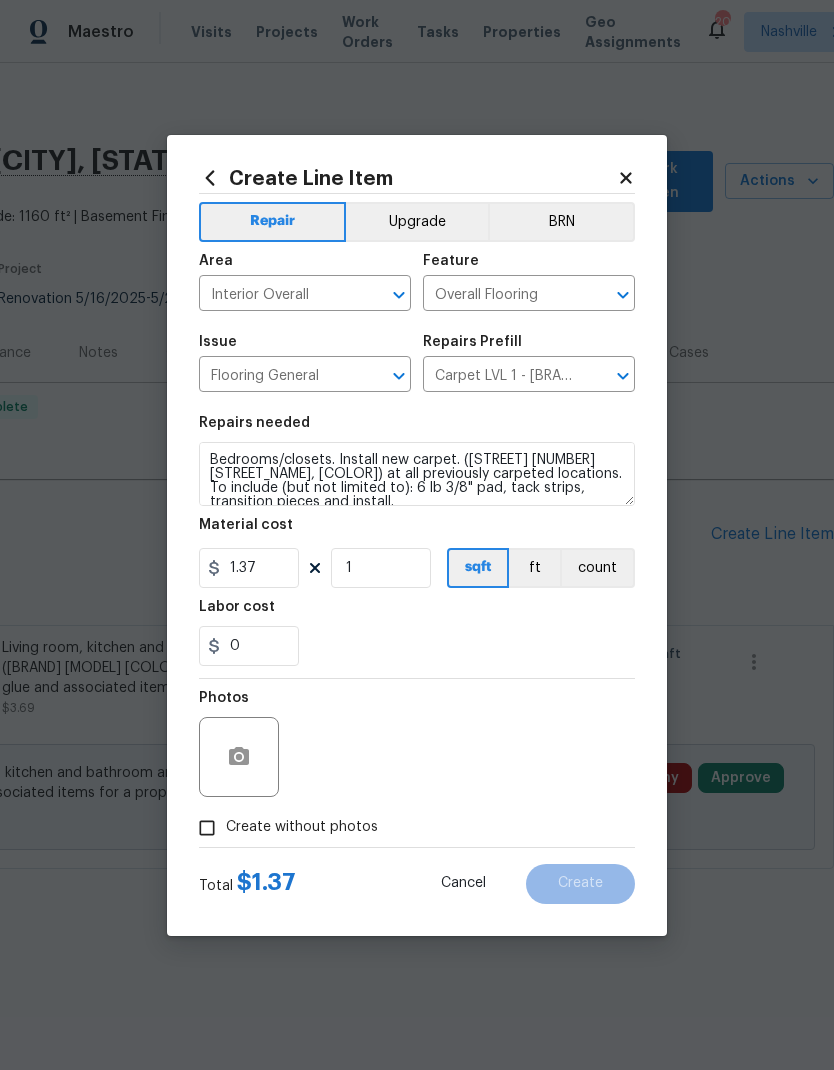 click on "Create without photos" at bounding box center (207, 828) 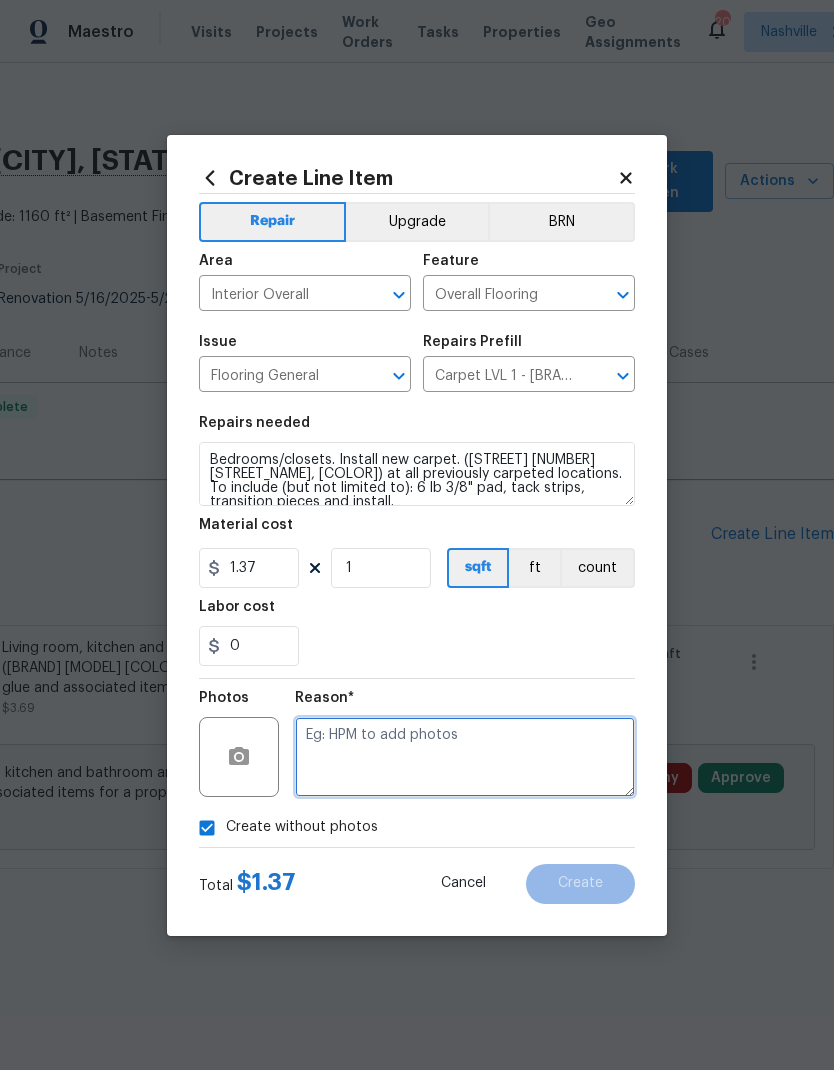 click at bounding box center (465, 757) 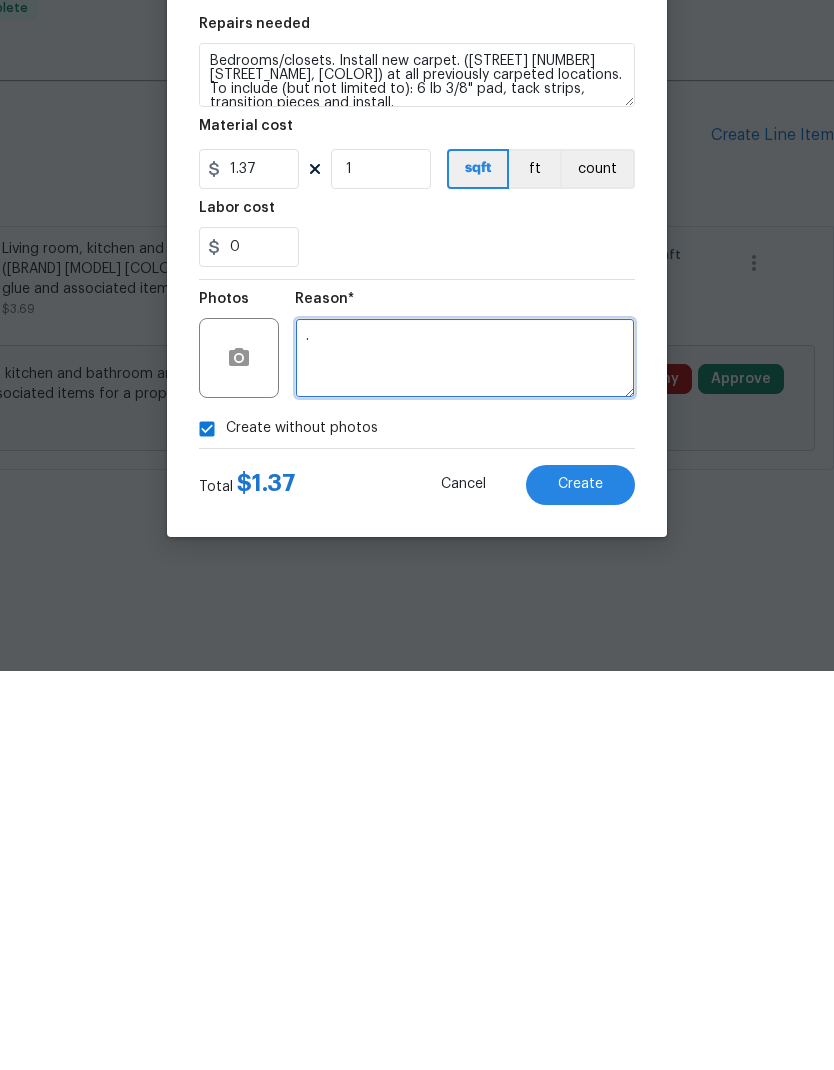 type on "." 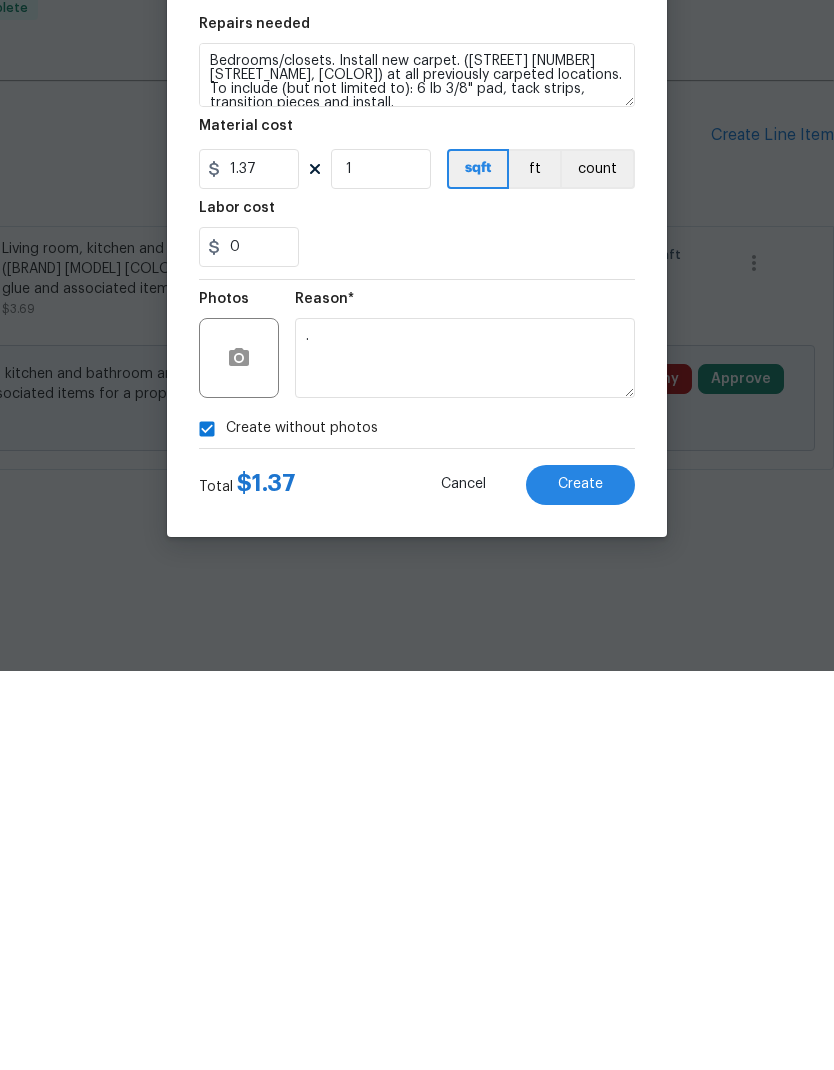 click on "Create" at bounding box center [580, 884] 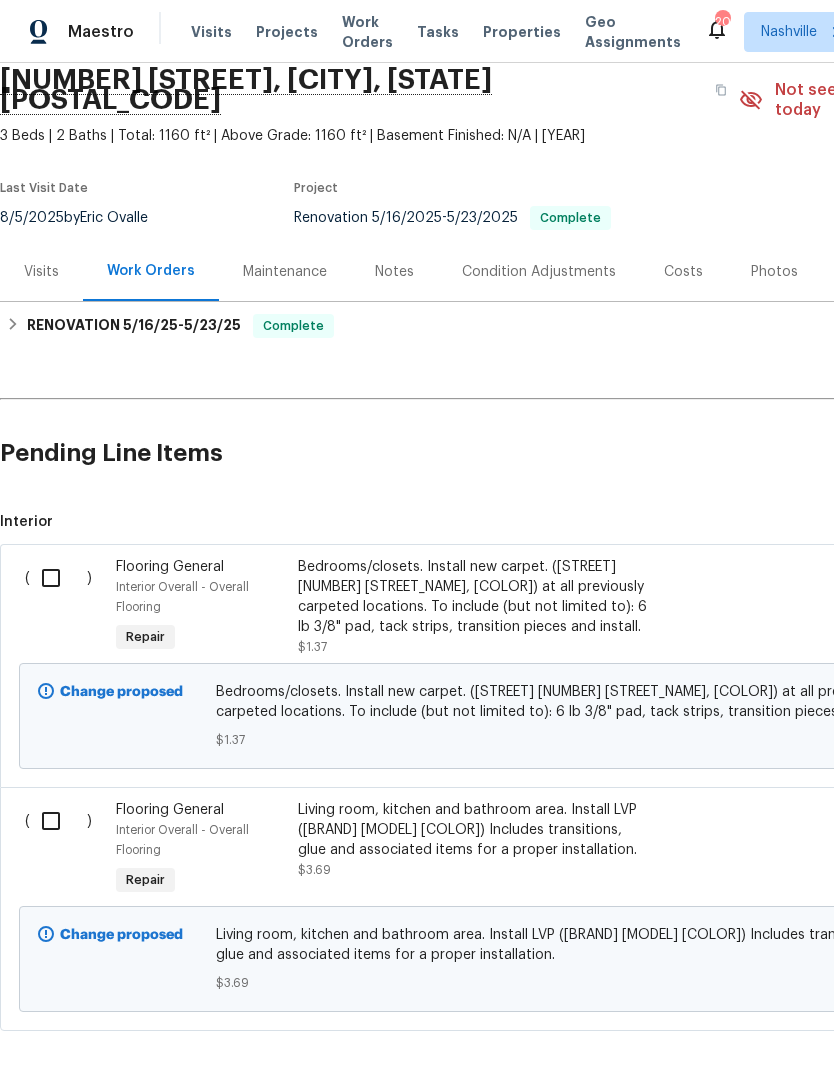 scroll, scrollTop: 81, scrollLeft: 0, axis: vertical 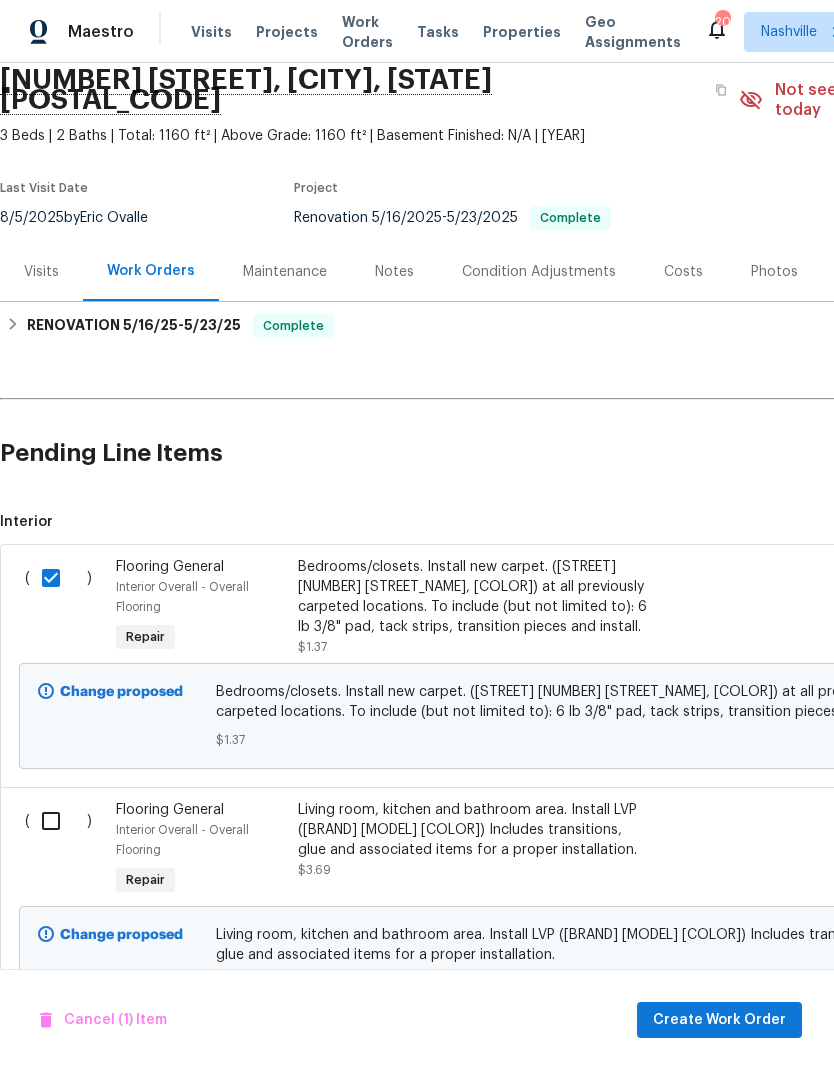click on "( )" at bounding box center (64, 850) 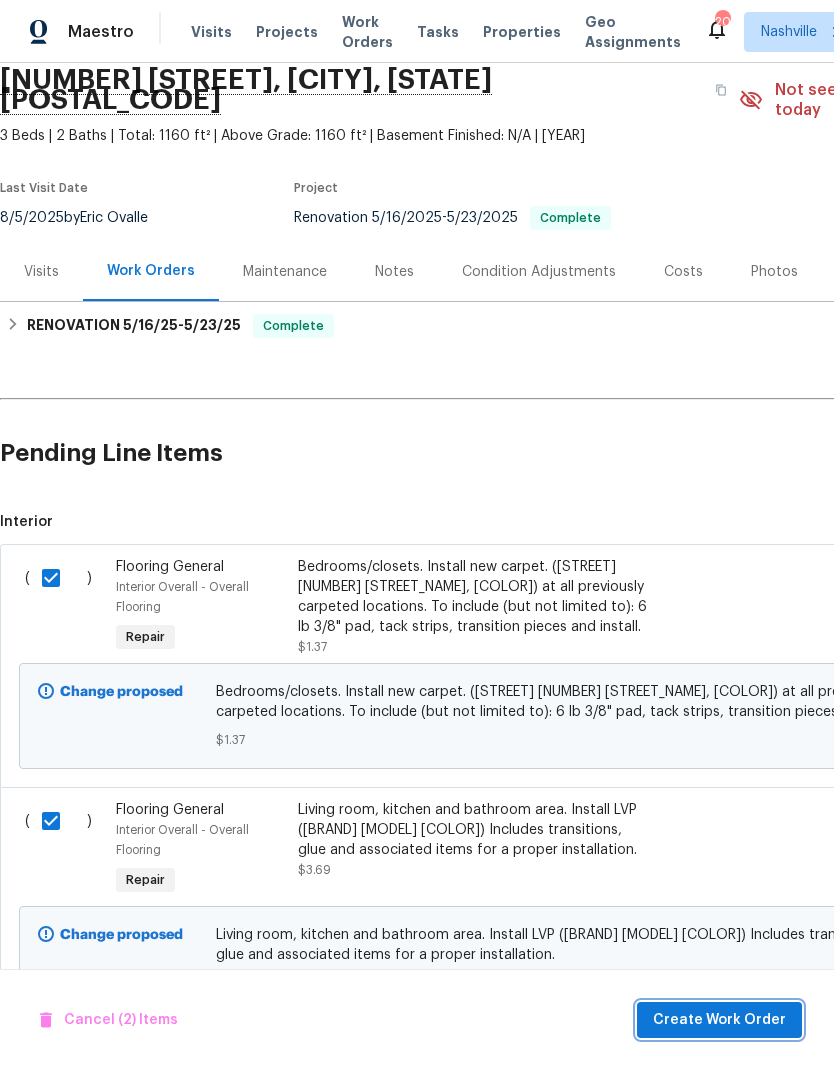 click on "Create Work Order" at bounding box center (719, 1020) 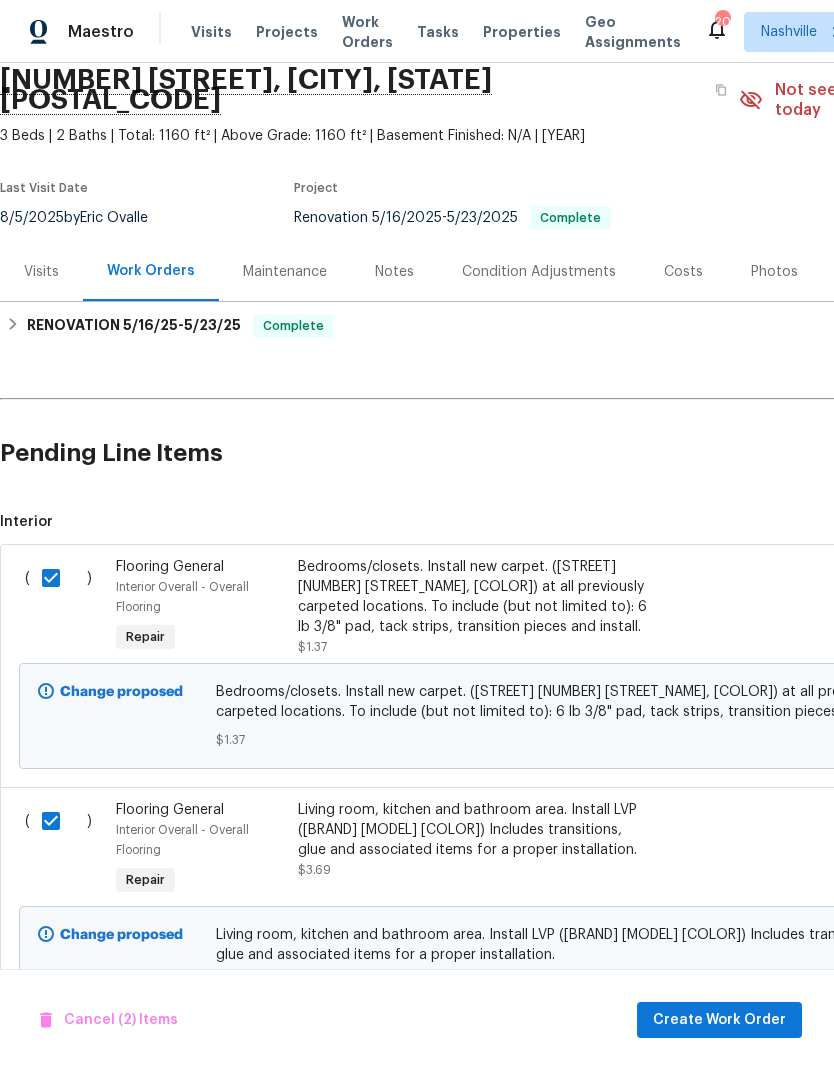 checkbox on "false" 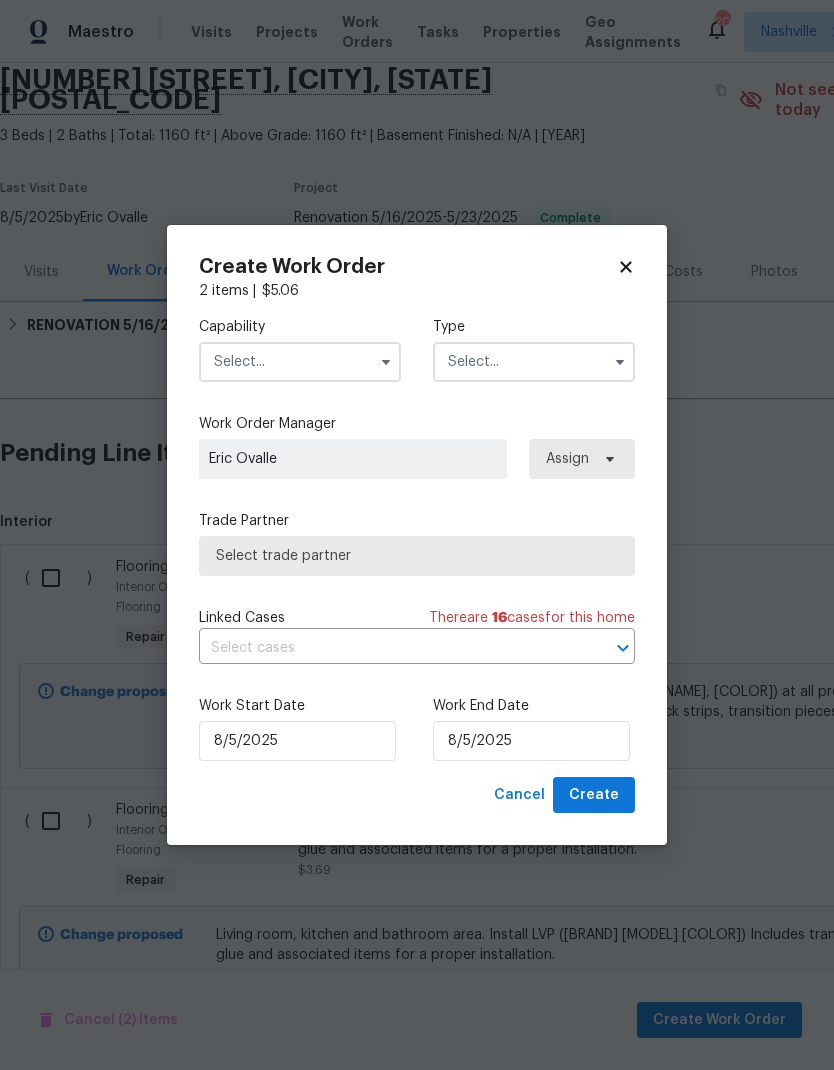 click at bounding box center [300, 362] 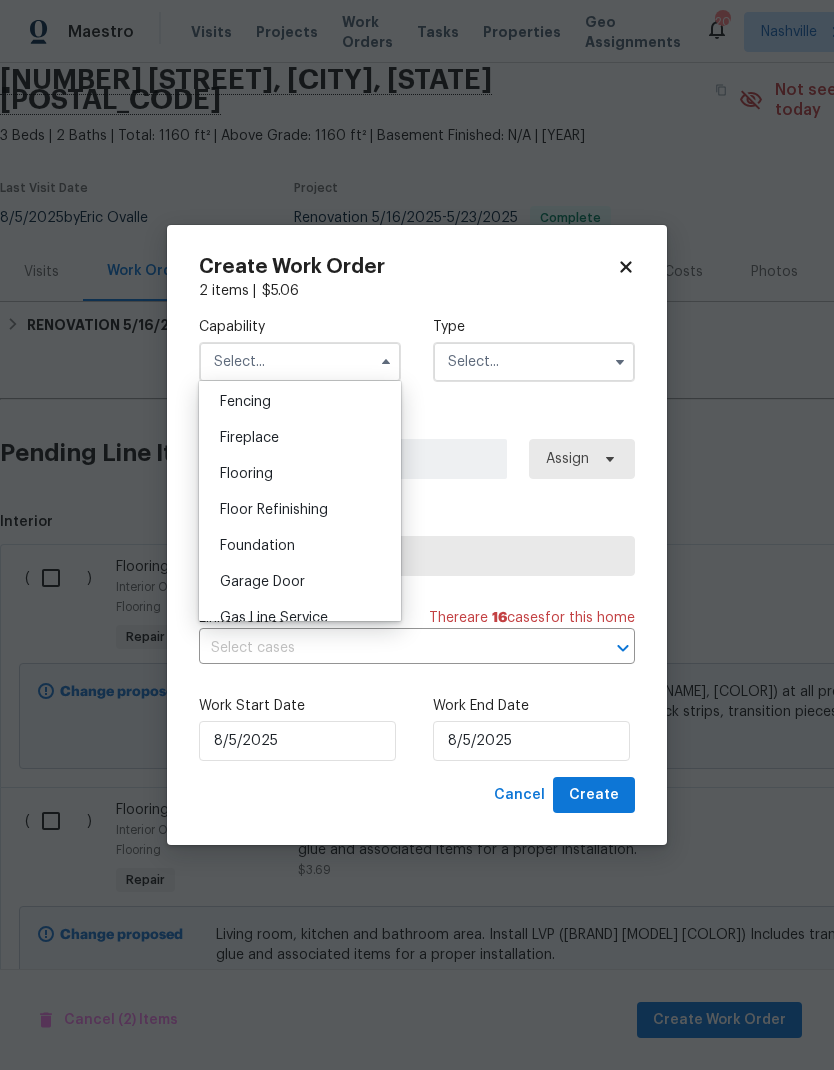scroll, scrollTop: 705, scrollLeft: 0, axis: vertical 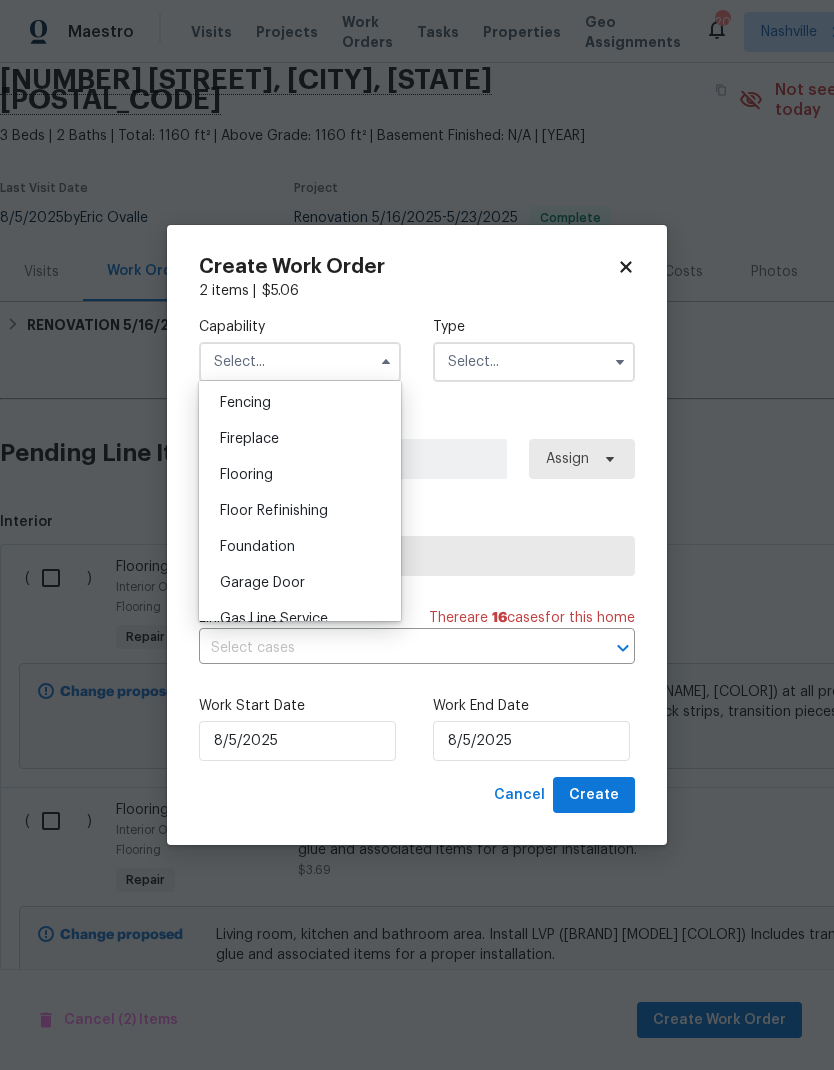 click on "Flooring" at bounding box center [246, 475] 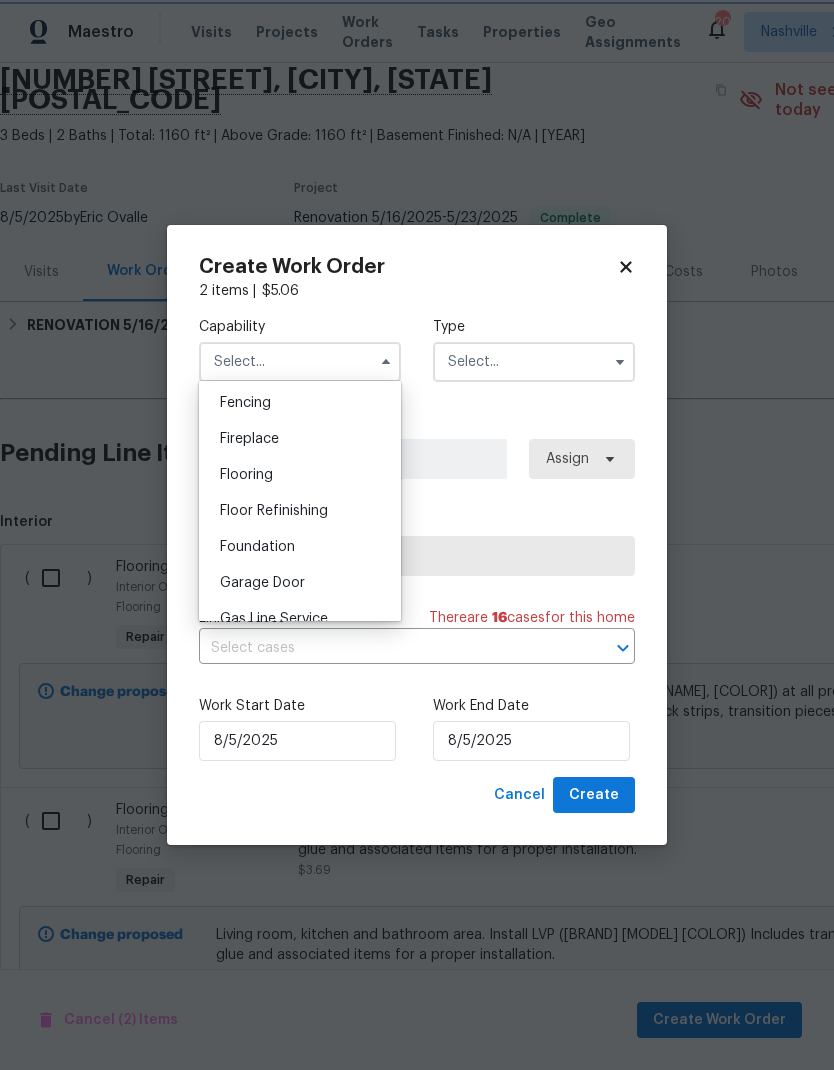 type on "Flooring" 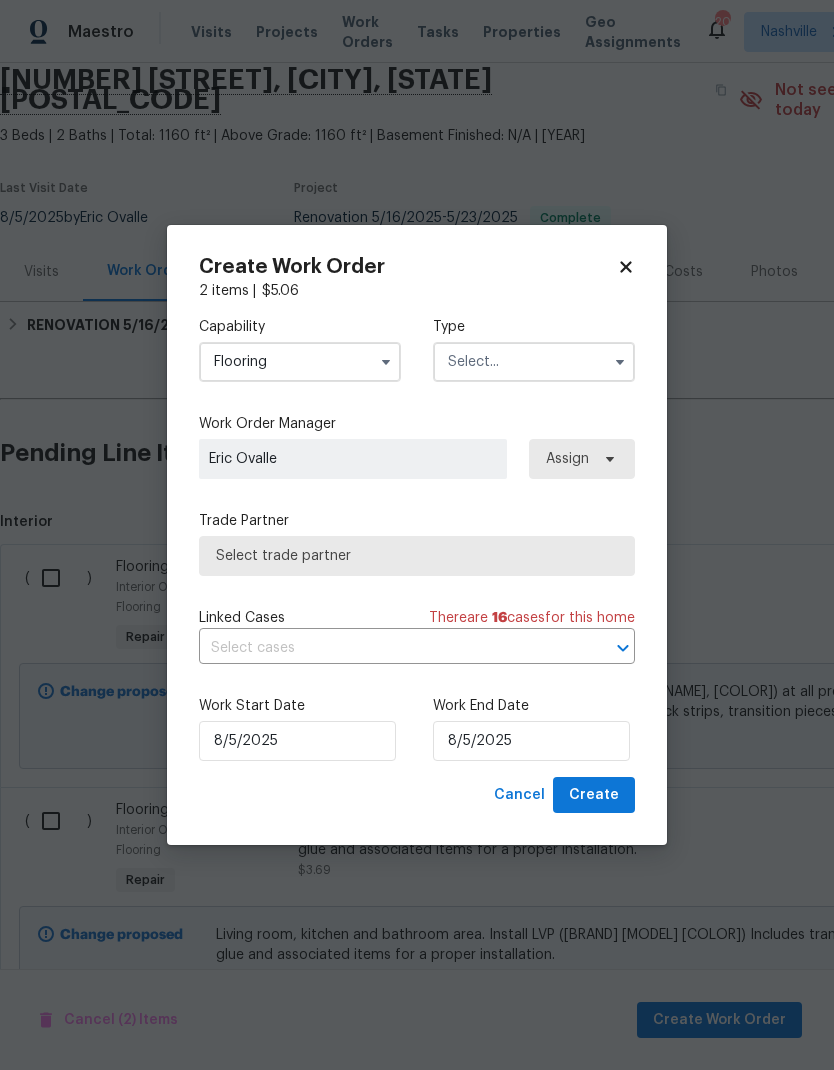 click at bounding box center [534, 362] 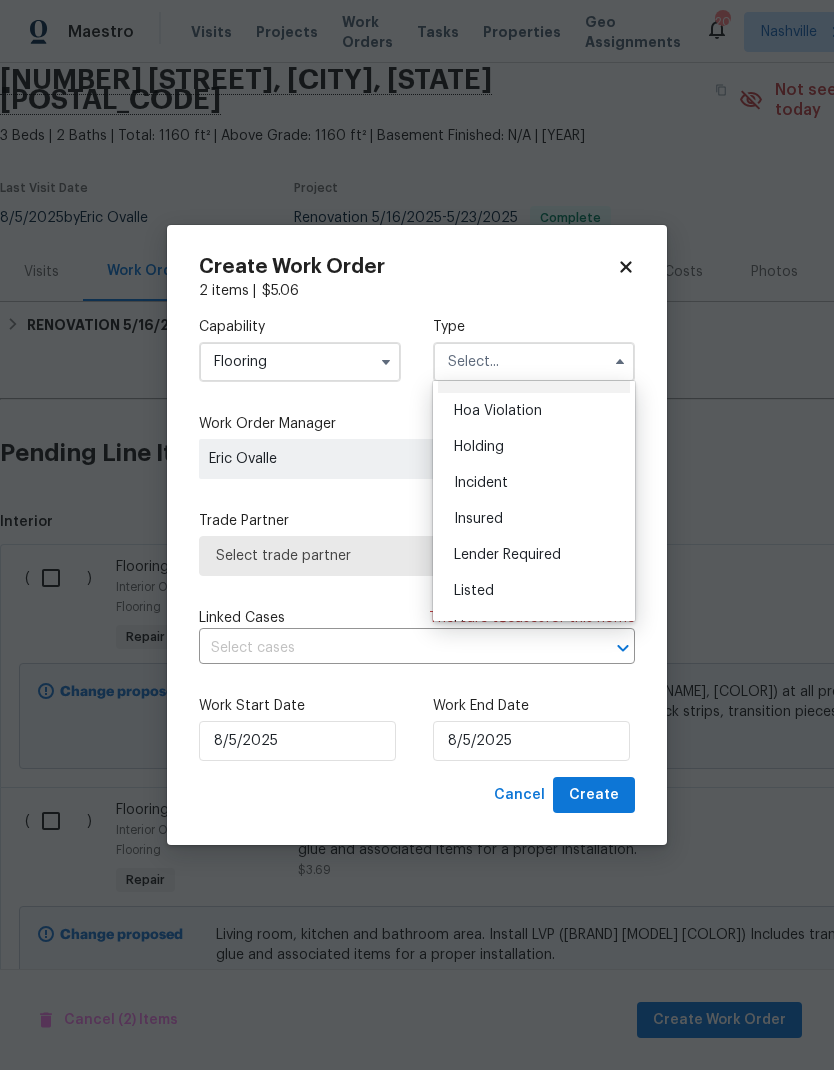 scroll, scrollTop: 49, scrollLeft: 0, axis: vertical 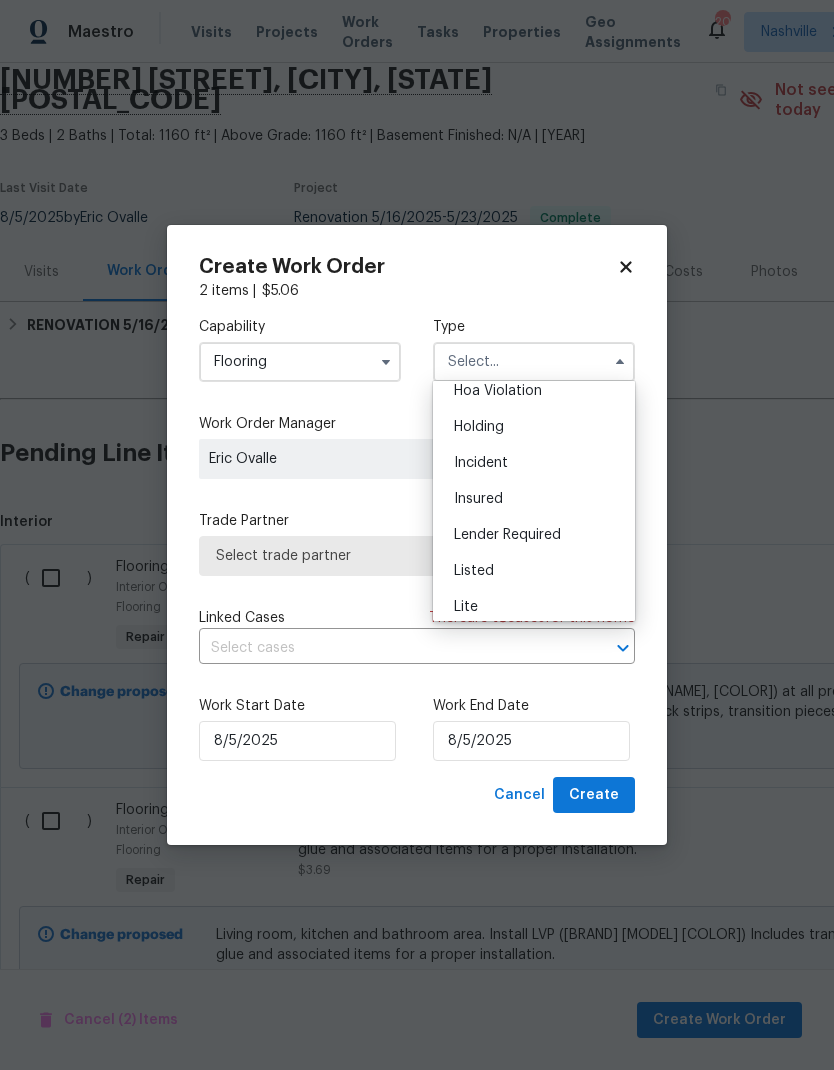click on "Listed" at bounding box center (474, 571) 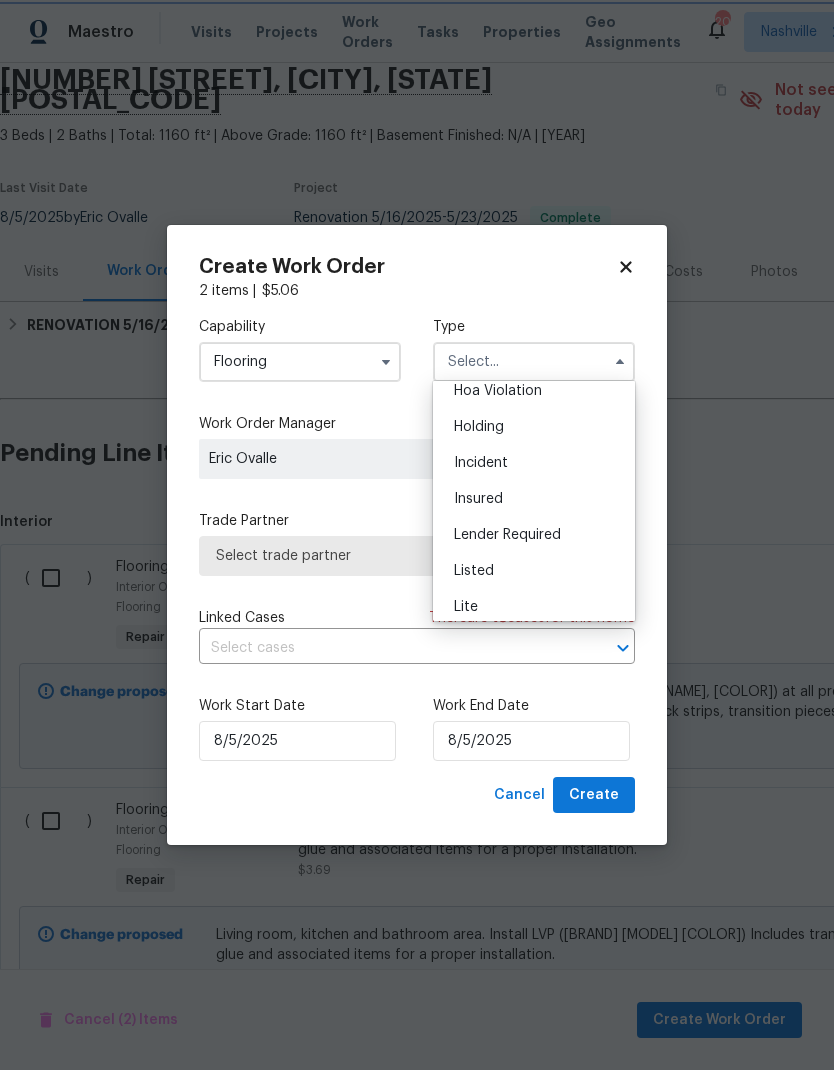type on "Listed" 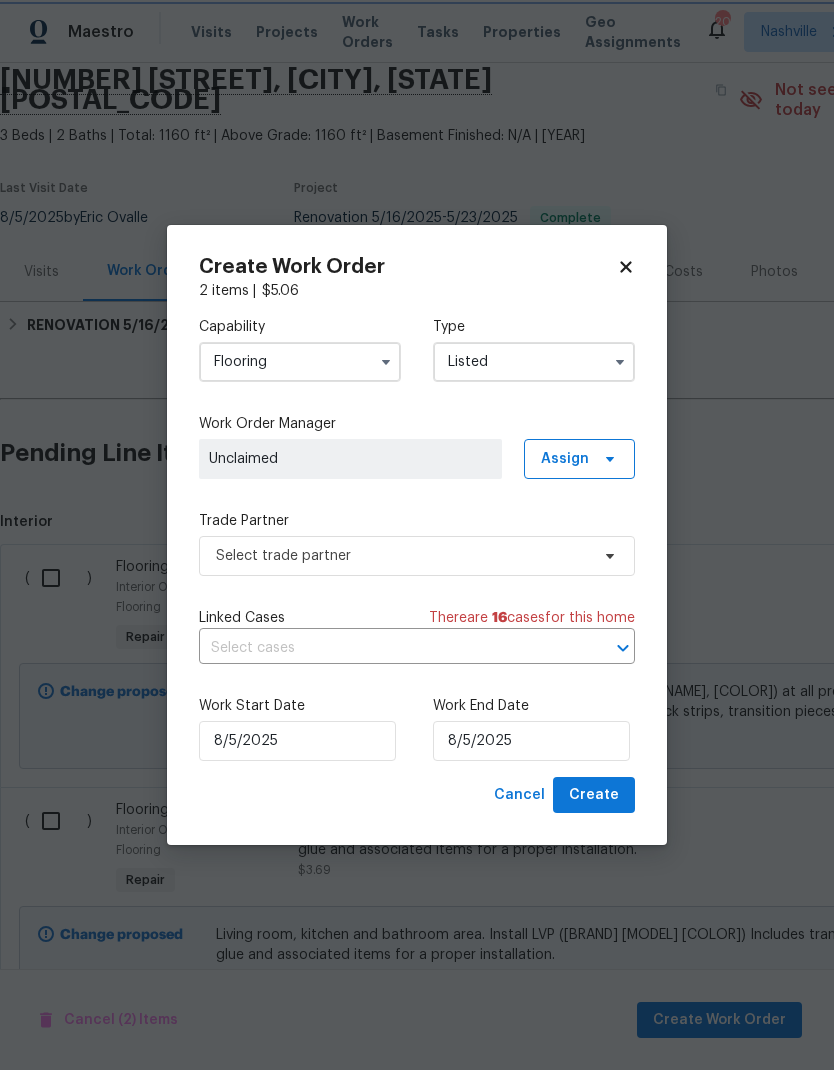 scroll, scrollTop: 0, scrollLeft: 0, axis: both 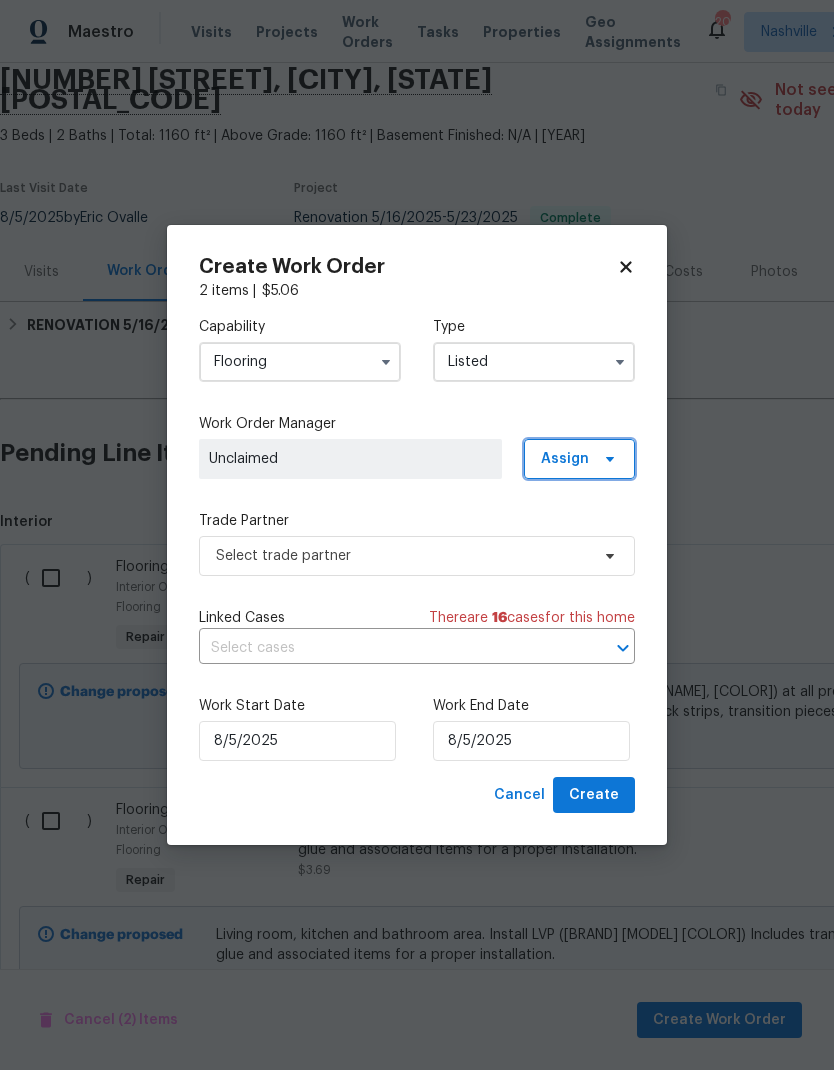 click on "Assign" at bounding box center (579, 459) 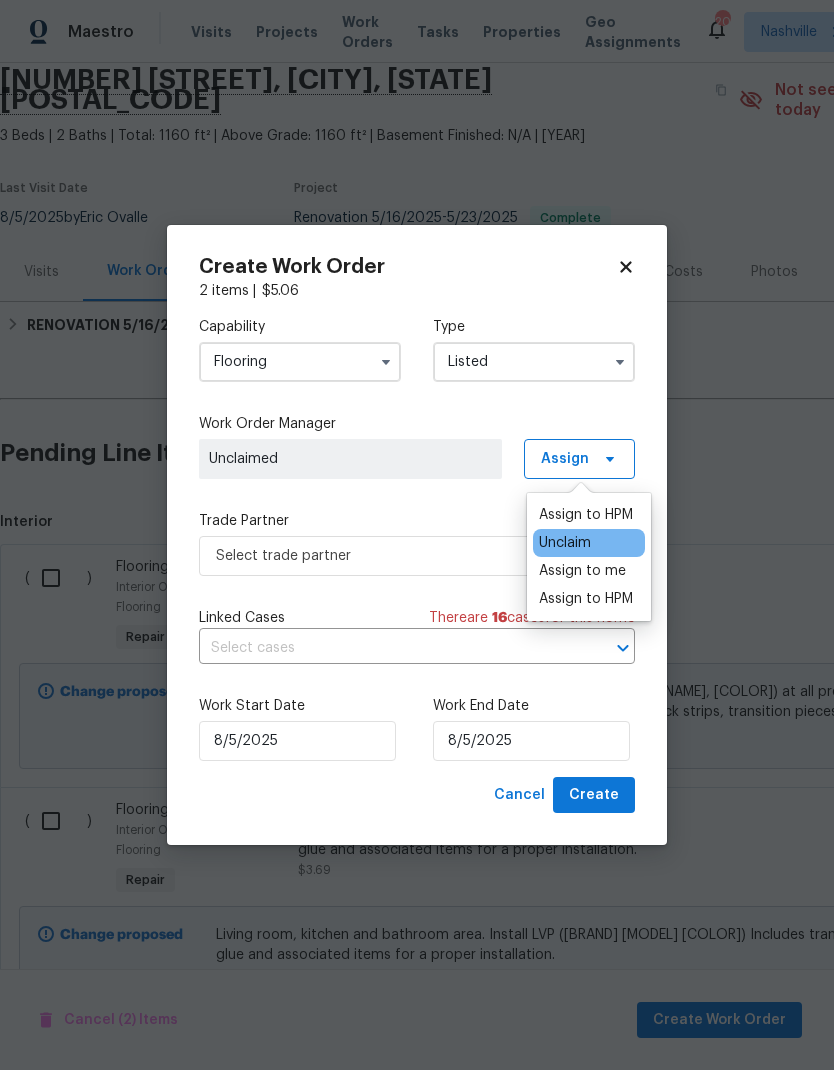 click on "Assign to me" at bounding box center [582, 571] 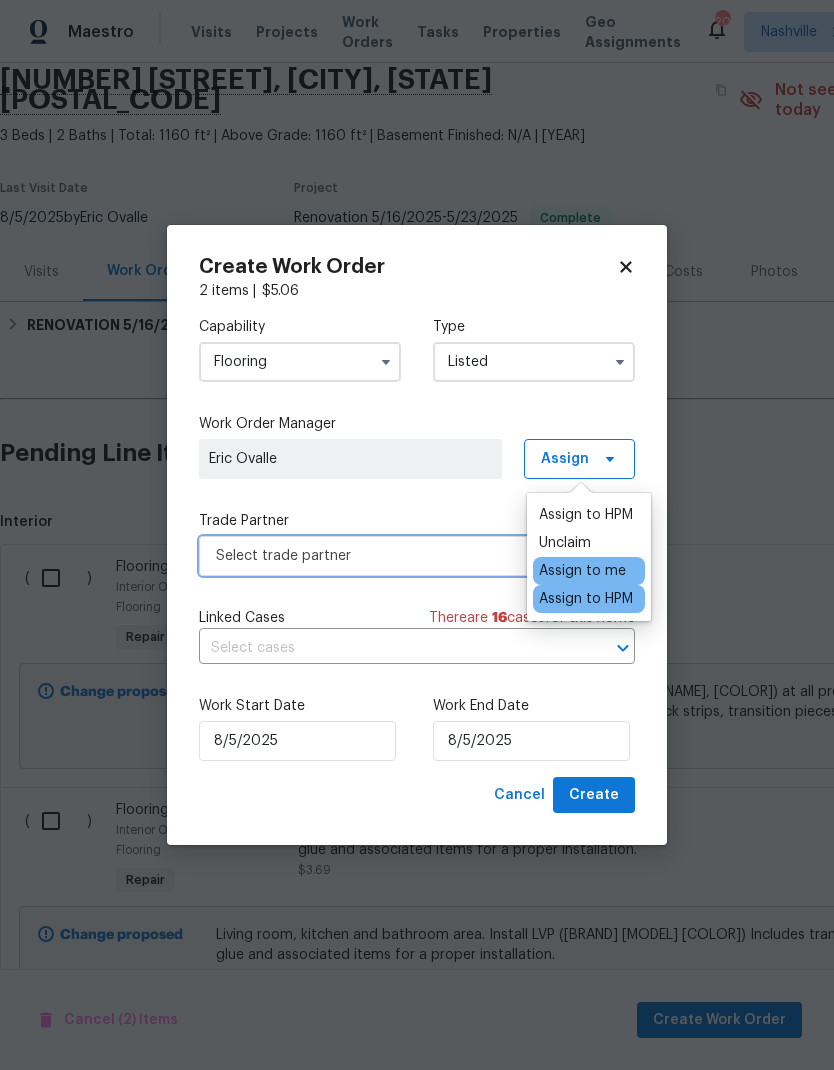 click on "Select trade partner" at bounding box center (402, 556) 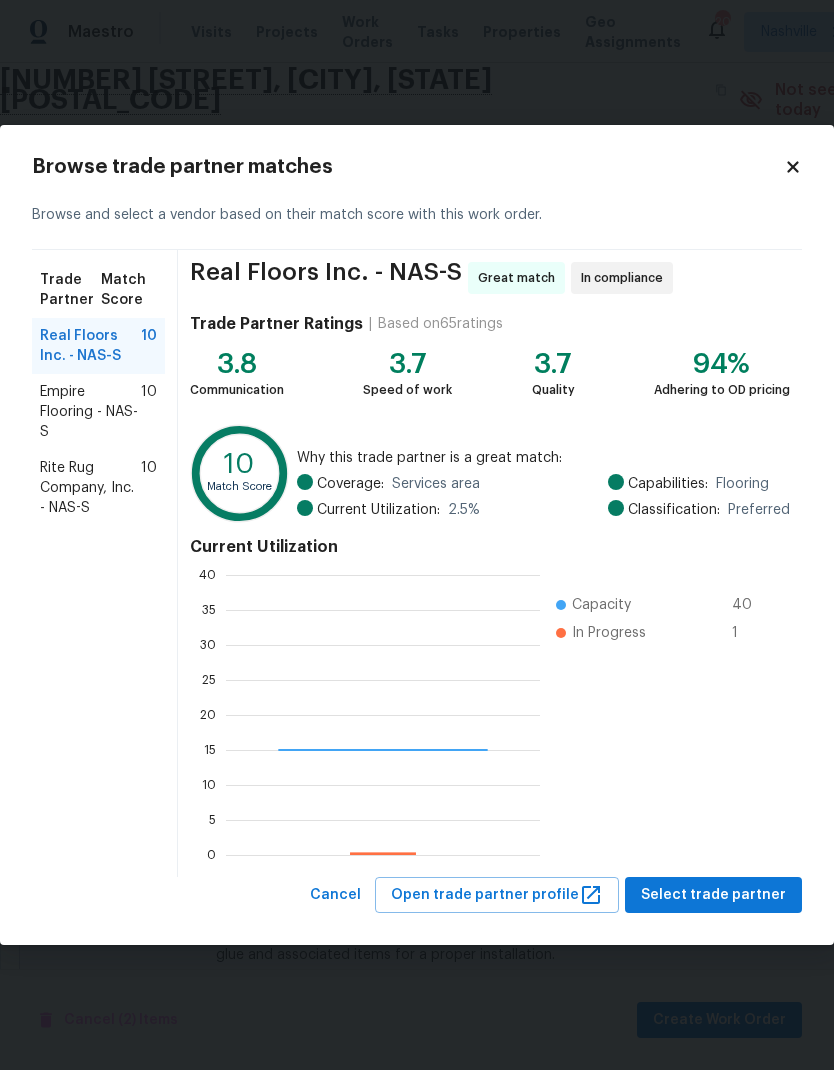 scroll, scrollTop: 2, scrollLeft: 2, axis: both 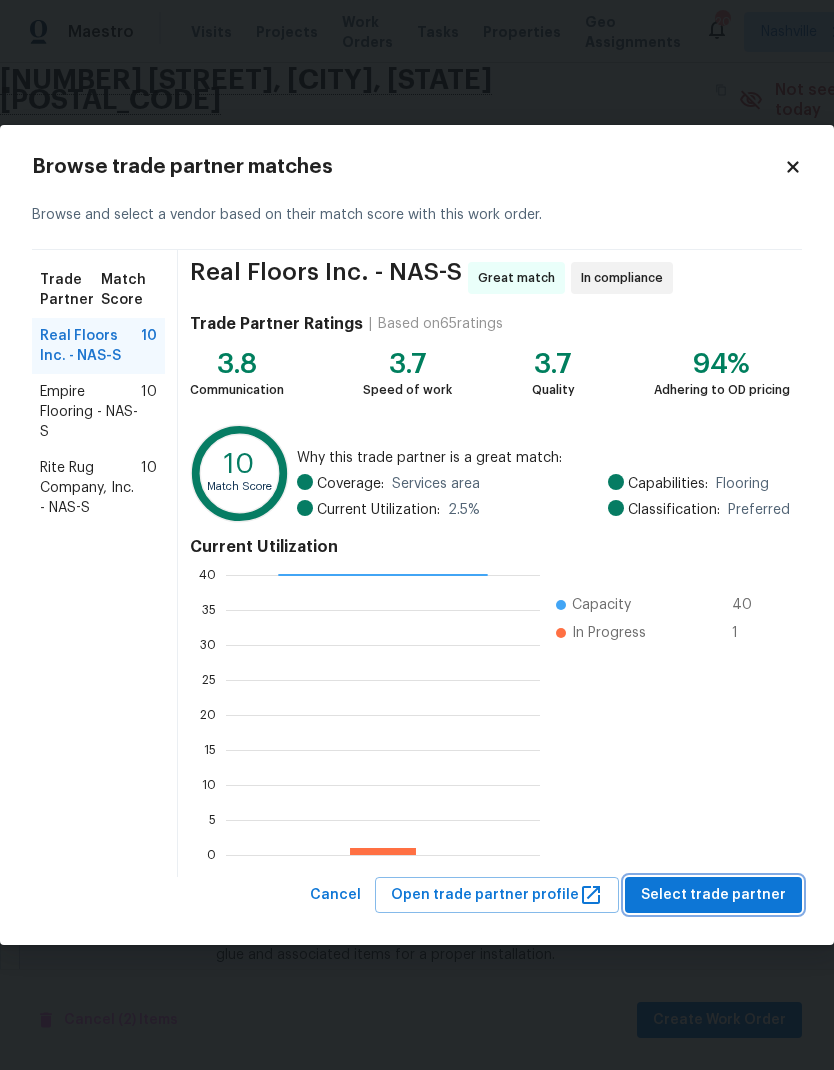 click on "Select trade partner" at bounding box center (713, 895) 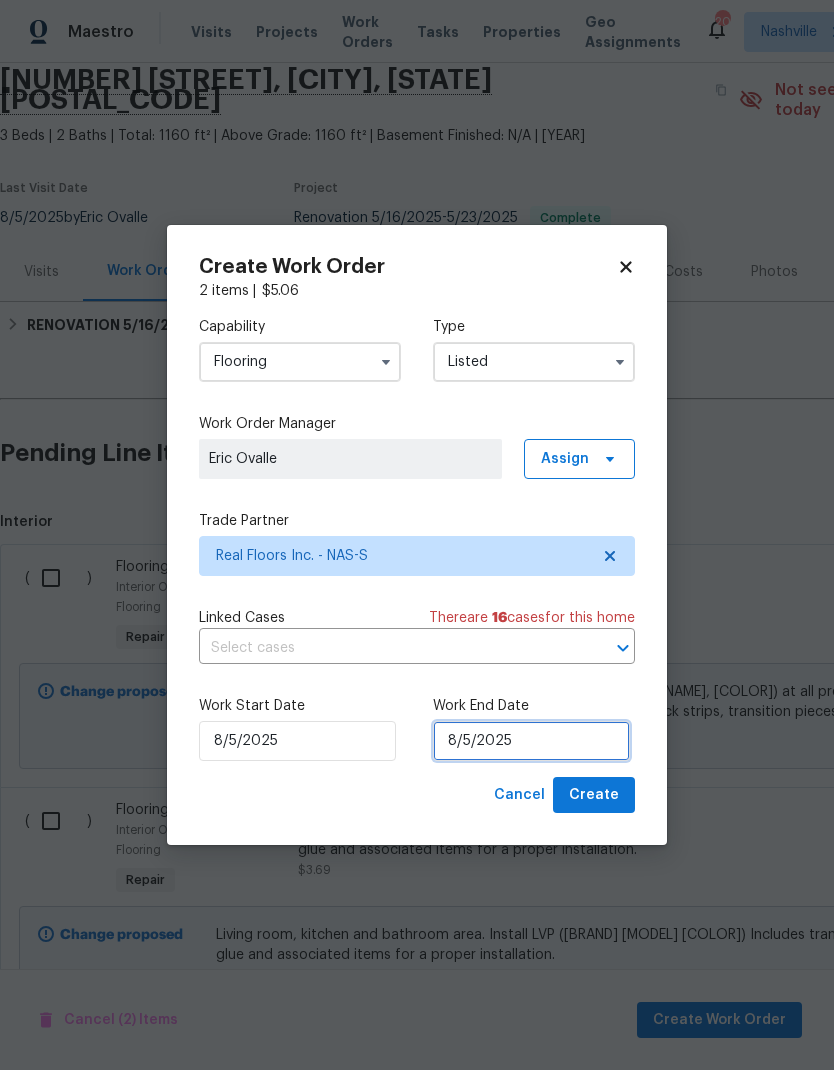 click on "8/5/2025" at bounding box center [531, 741] 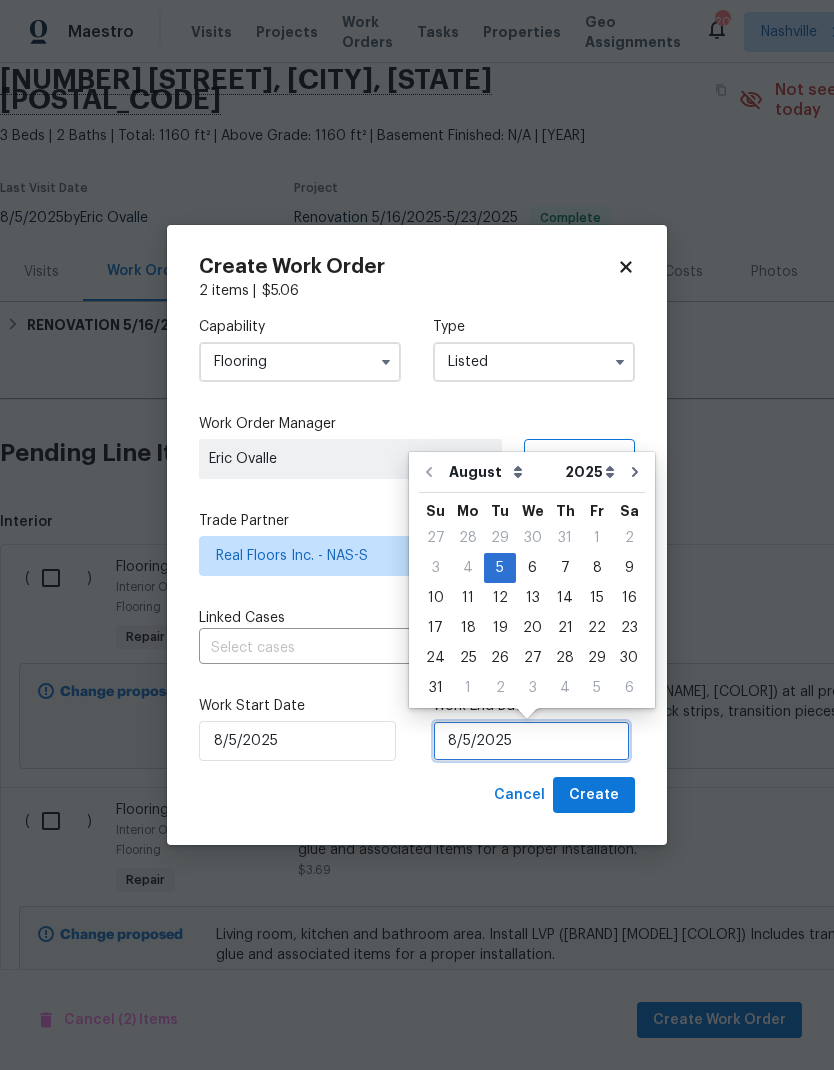 scroll, scrollTop: 8, scrollLeft: 0, axis: vertical 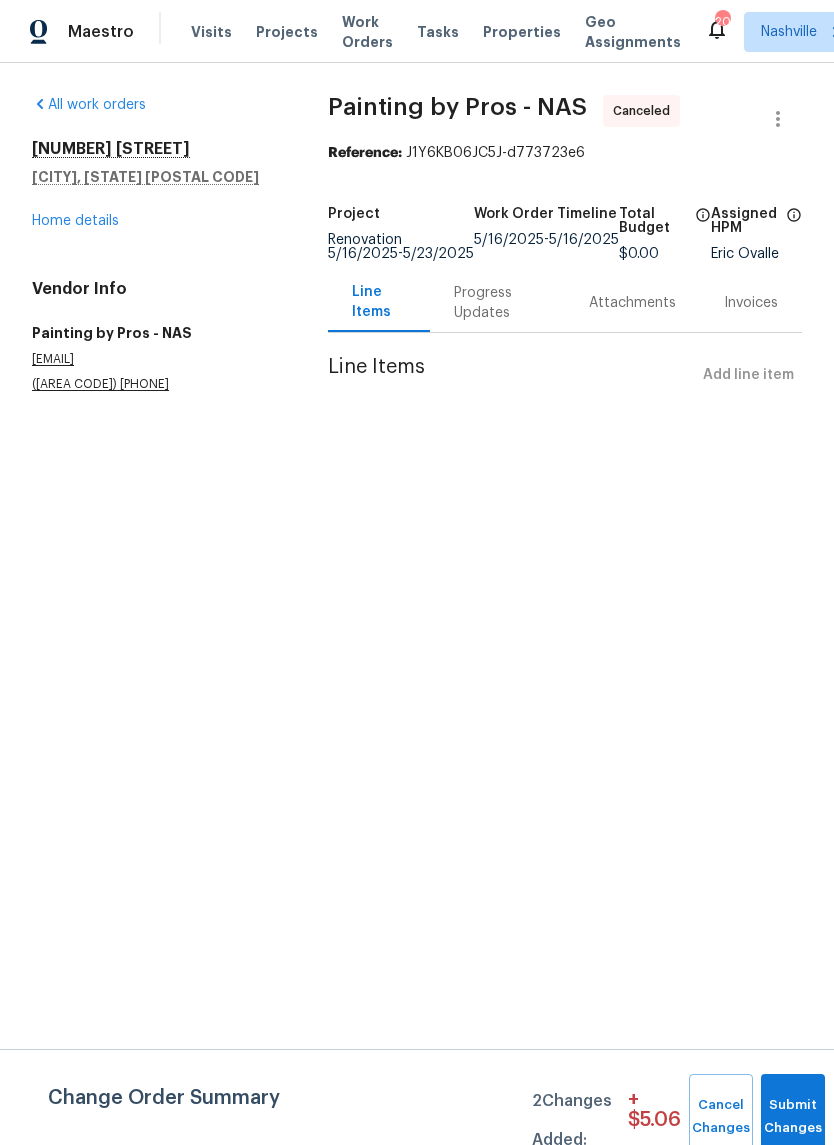 click on "Work Orders" at bounding box center [367, 32] 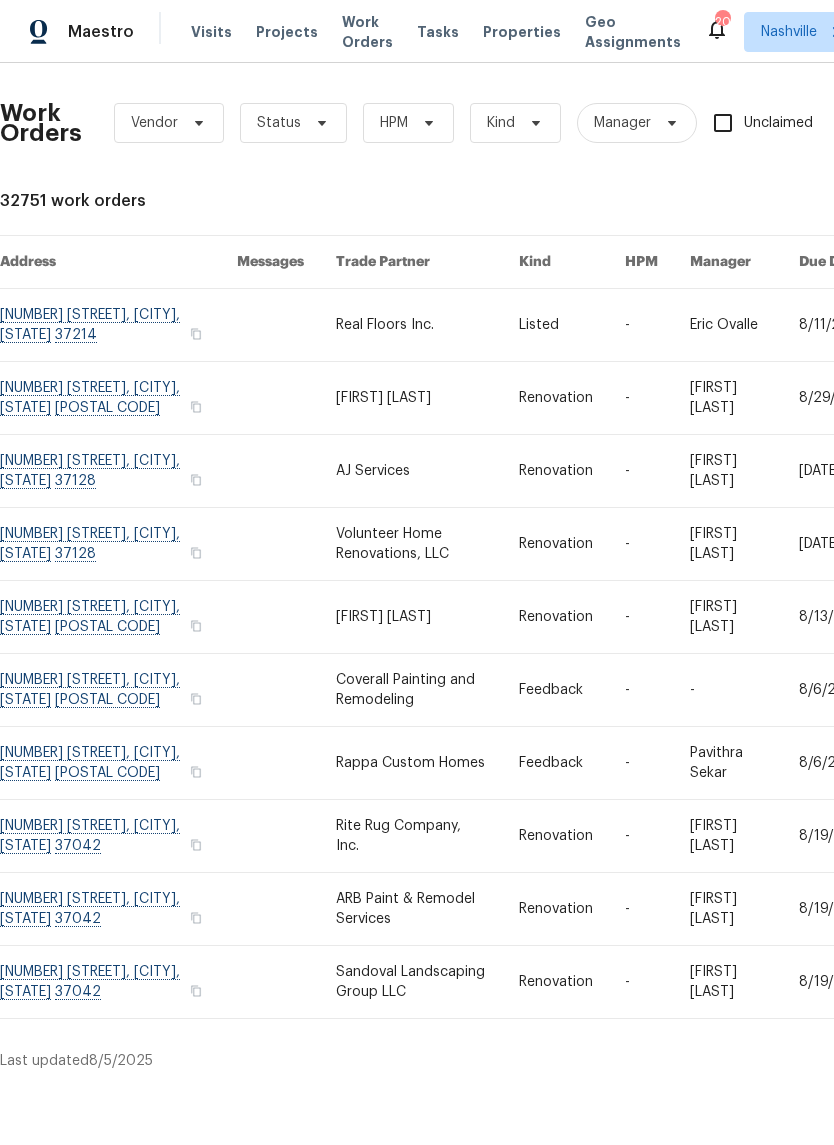 click at bounding box center (427, 325) 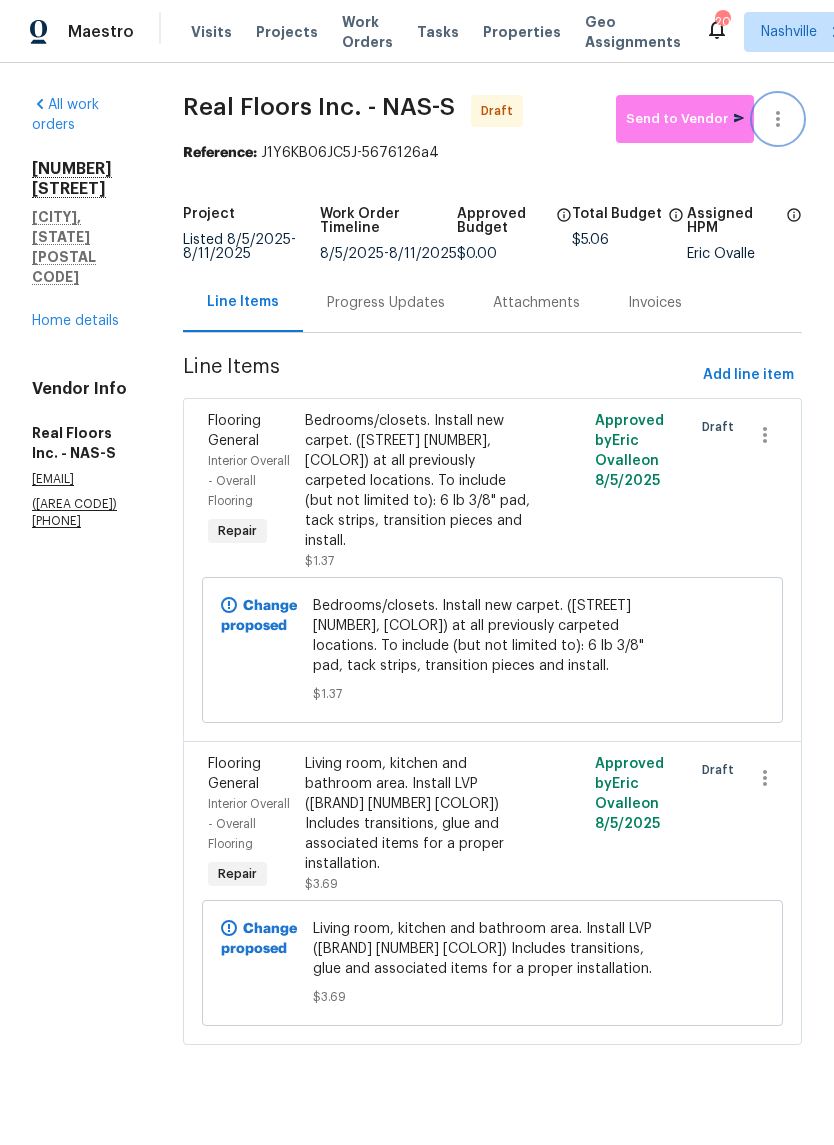 click at bounding box center [778, 119] 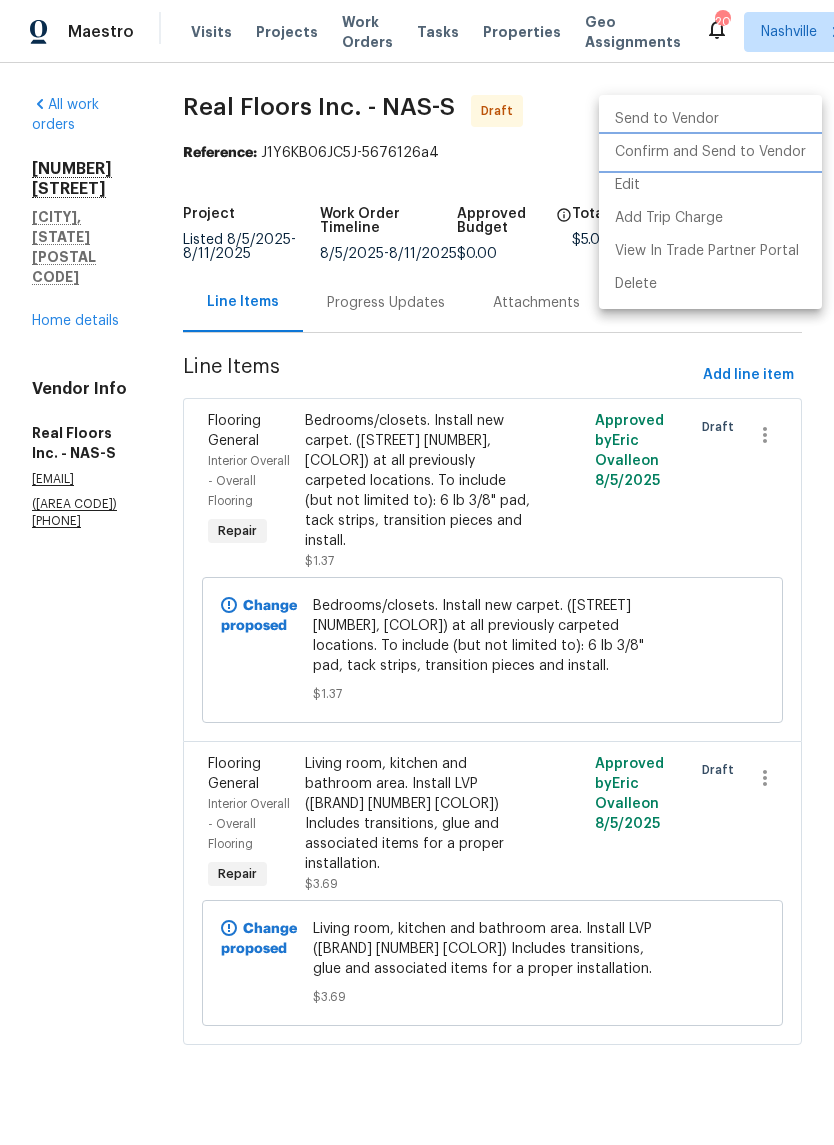 click on "Confirm and Send to Vendor" at bounding box center [710, 152] 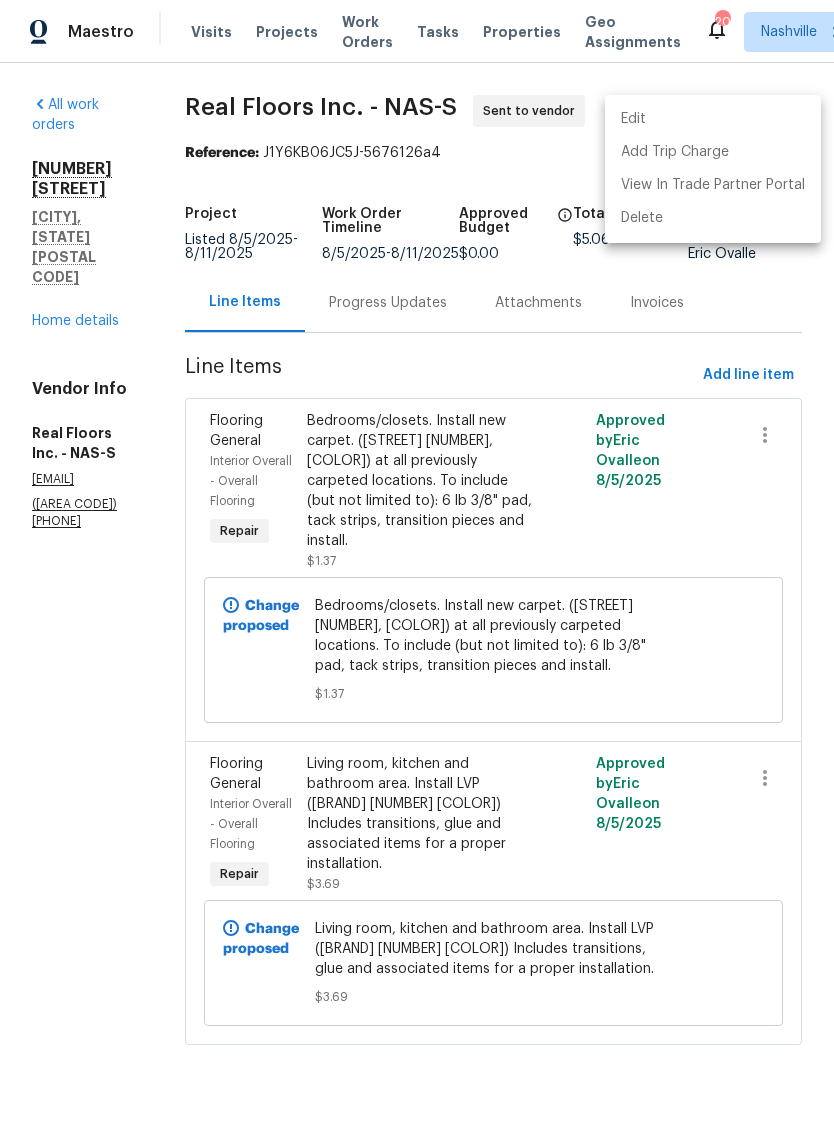 click at bounding box center (417, 572) 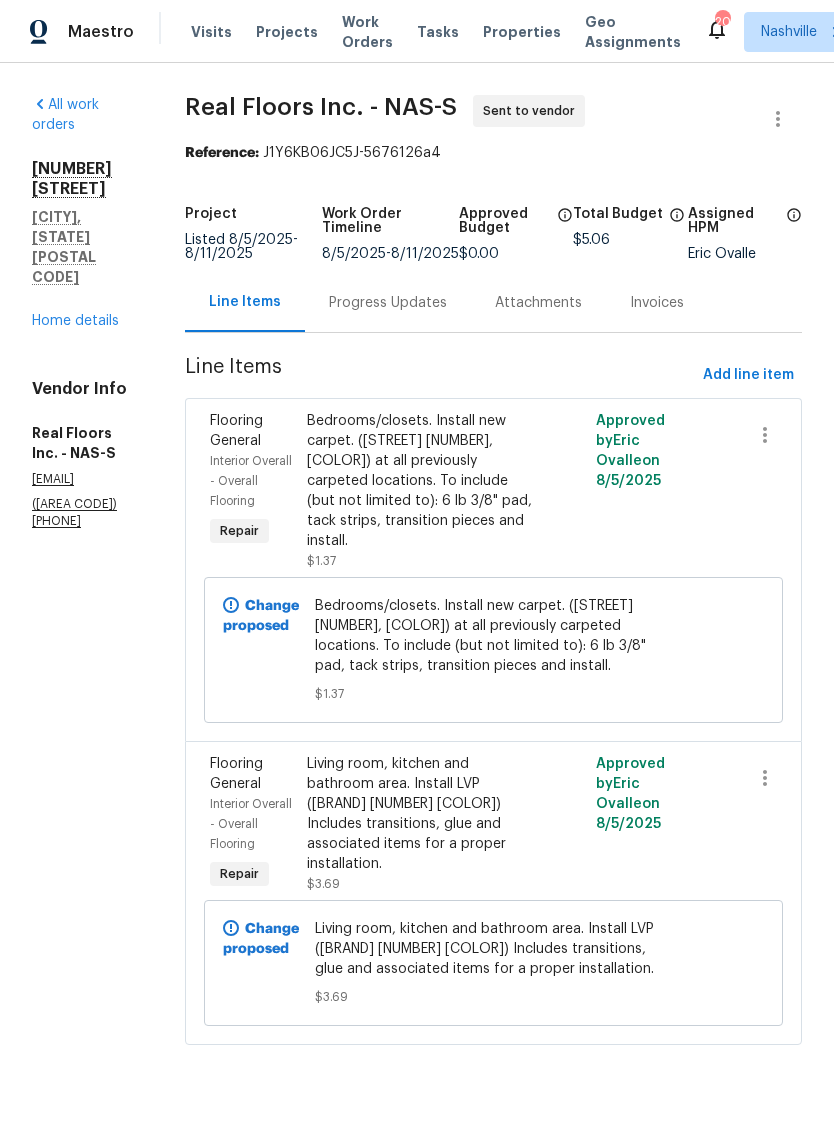 click on "Progress Updates" at bounding box center [388, 303] 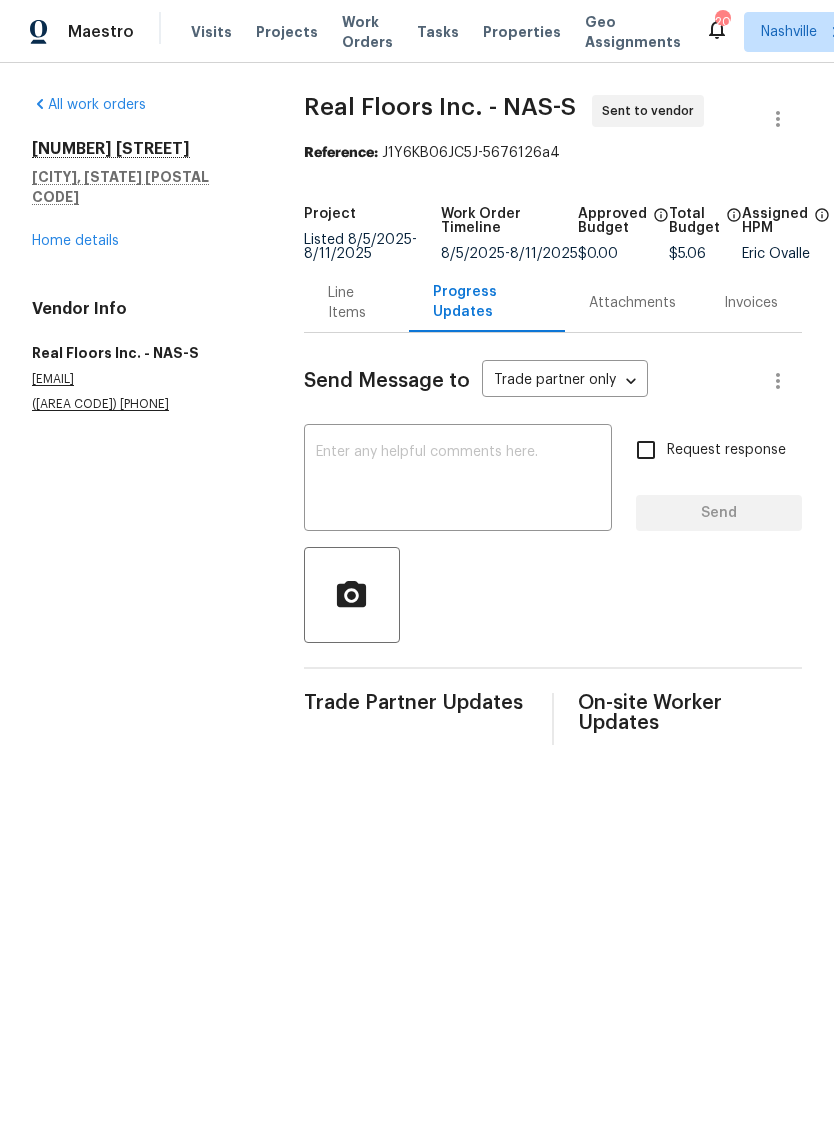 click at bounding box center (458, 480) 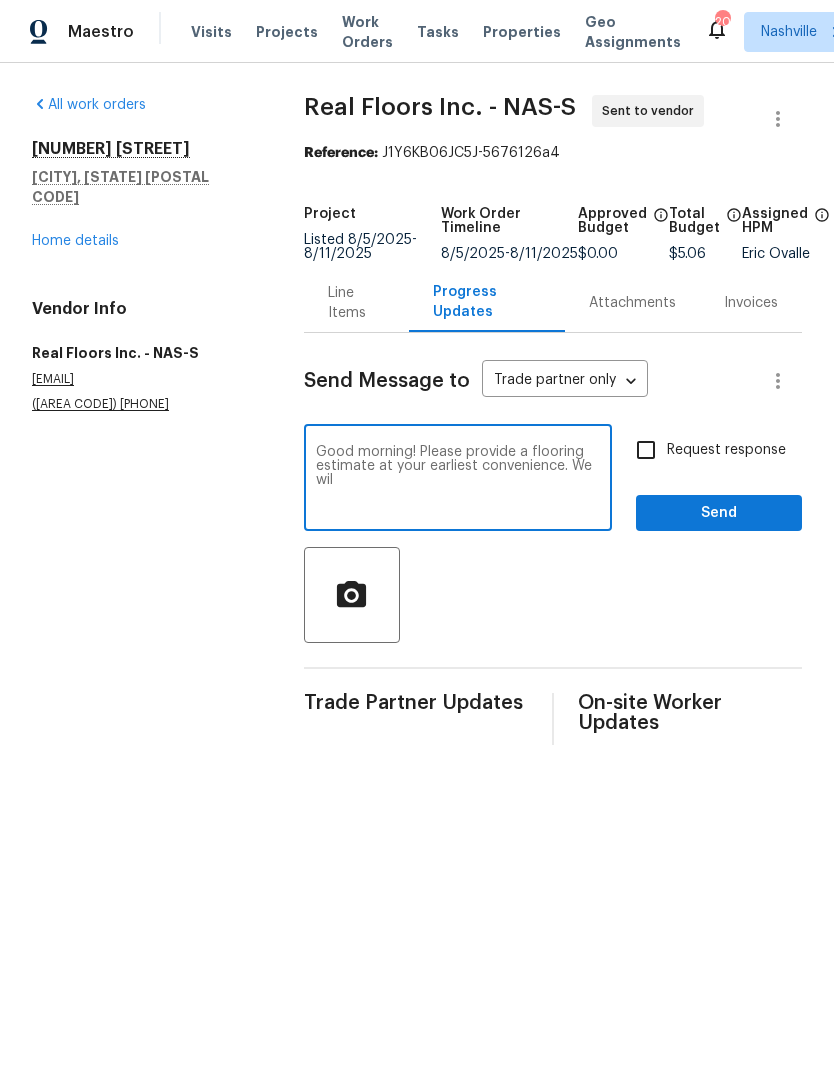 scroll, scrollTop: 0, scrollLeft: 0, axis: both 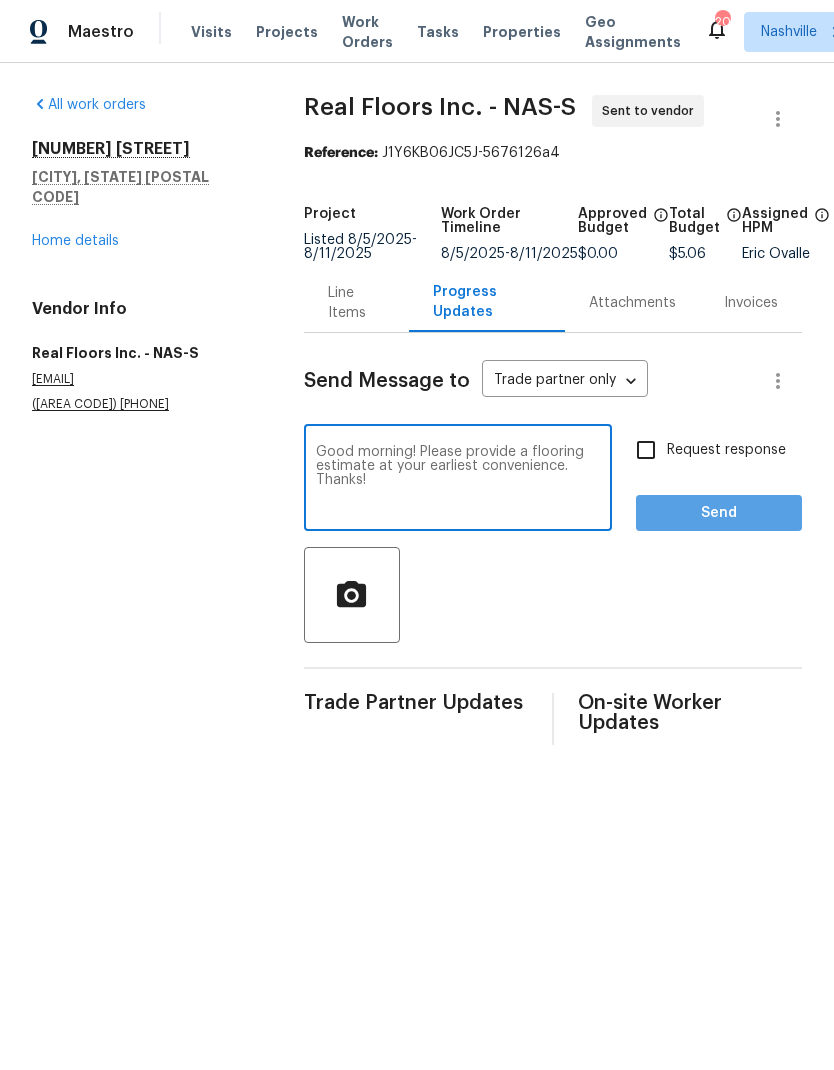 type on "Good morning! Please provide a flooring estimate at your earliest convenience. Thanks!" 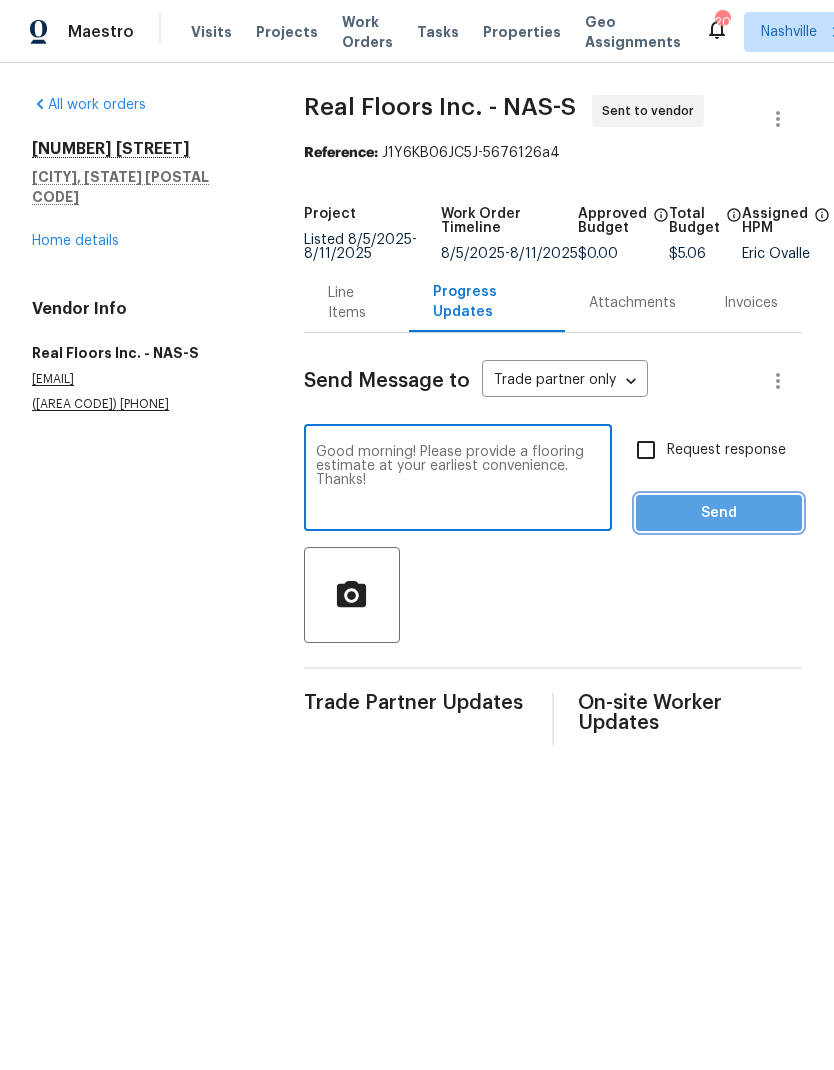 click on "Send" at bounding box center [719, 513] 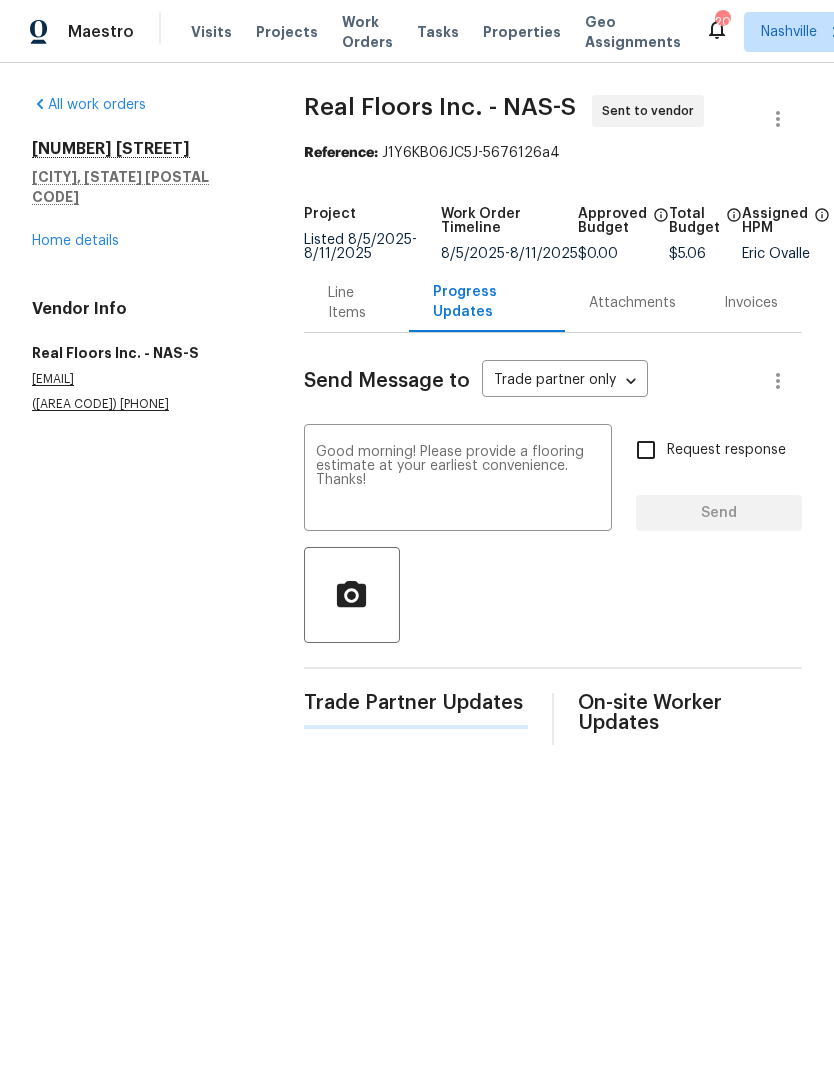 type 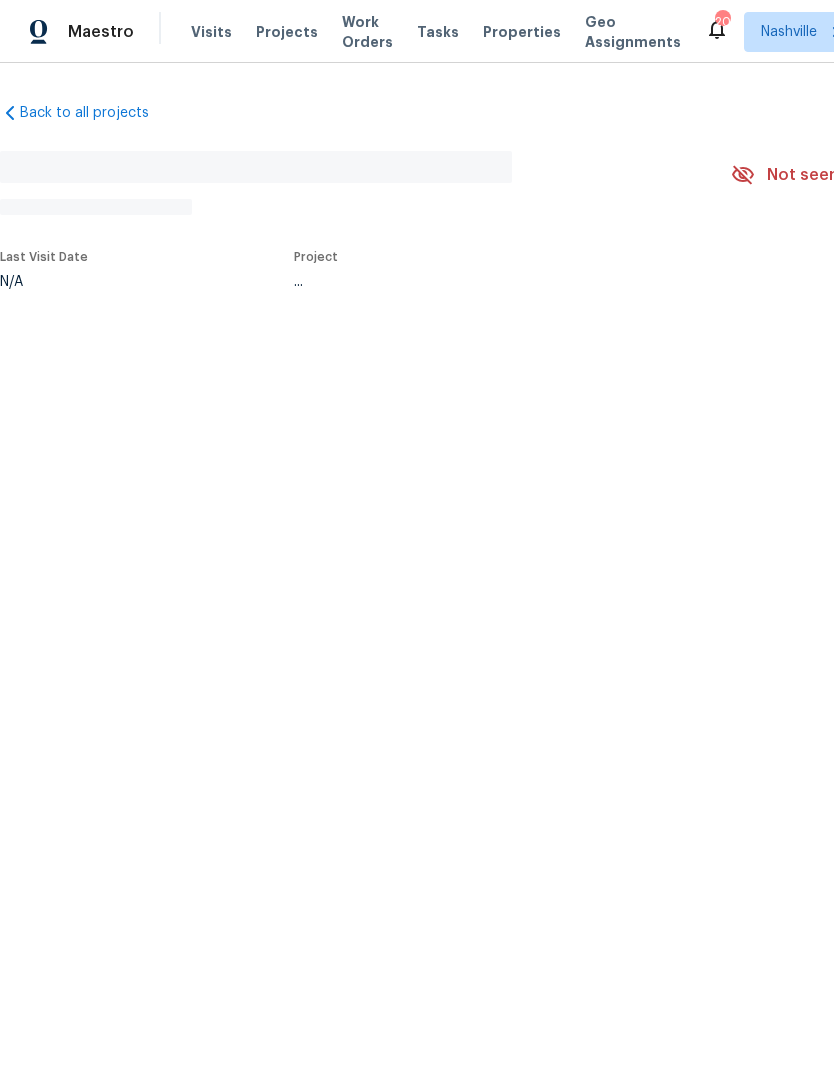 scroll, scrollTop: 0, scrollLeft: 0, axis: both 